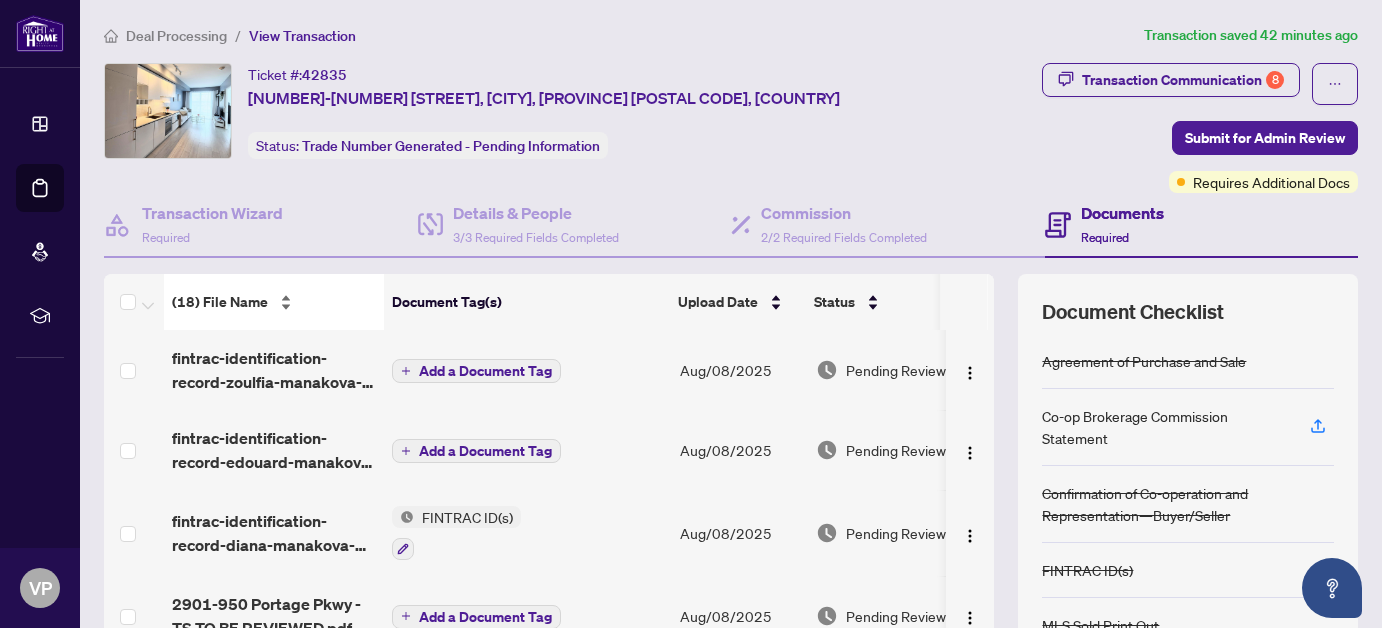 scroll, scrollTop: 0, scrollLeft: 0, axis: both 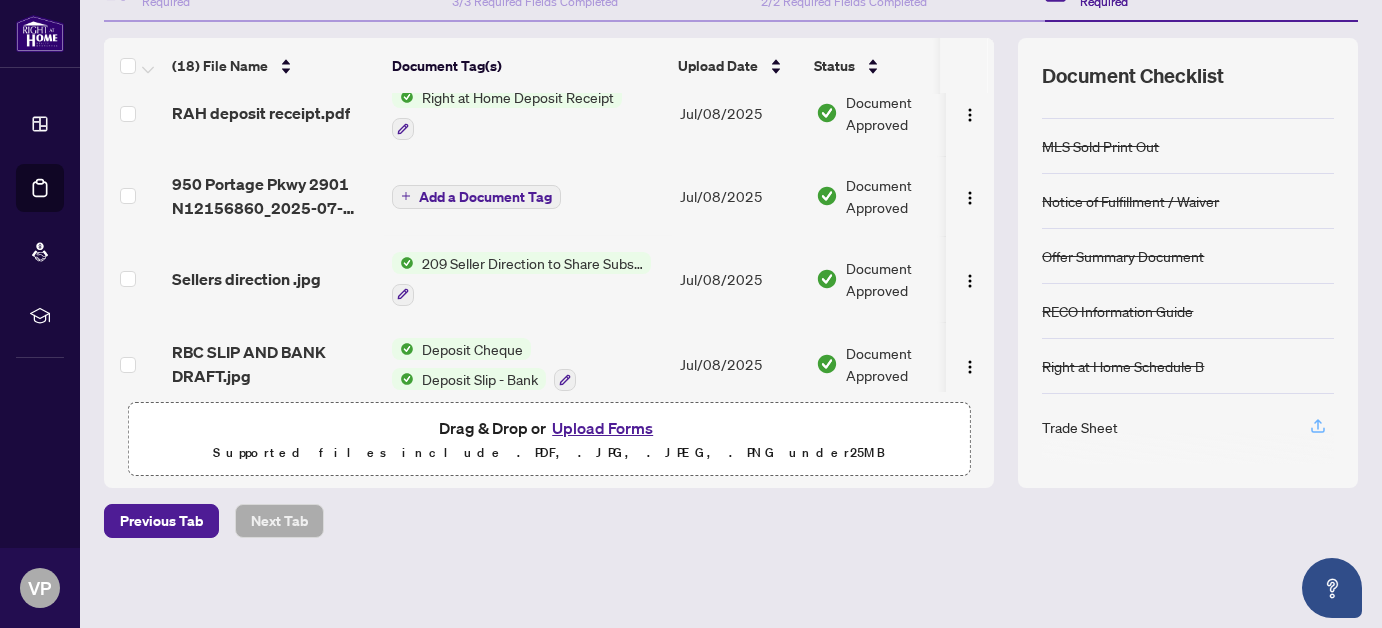 click 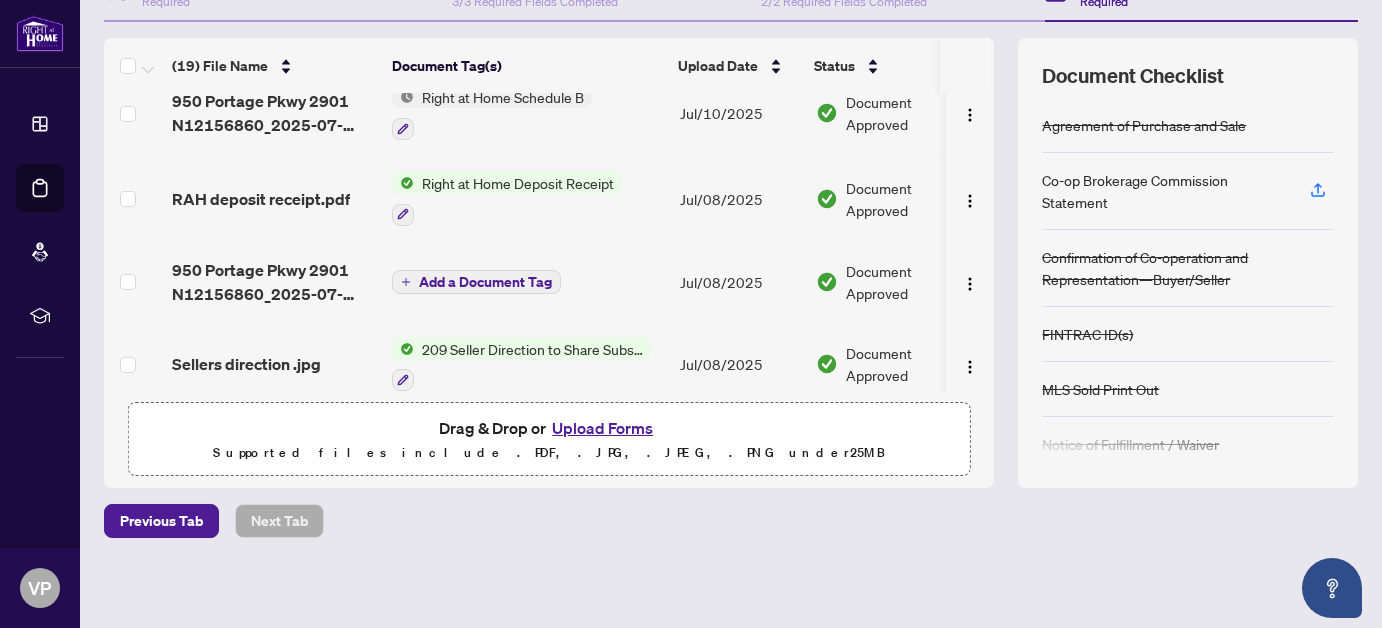 scroll, scrollTop: 0, scrollLeft: 0, axis: both 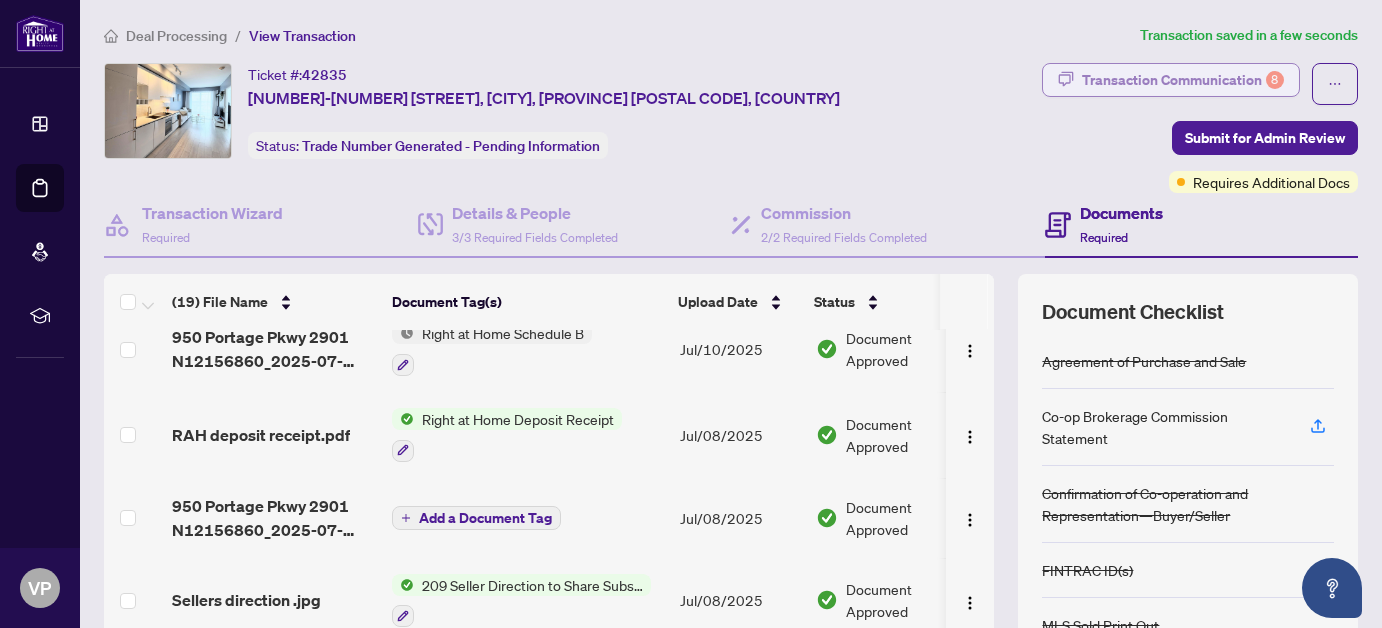click on "Transaction Communication 8" at bounding box center (1183, 80) 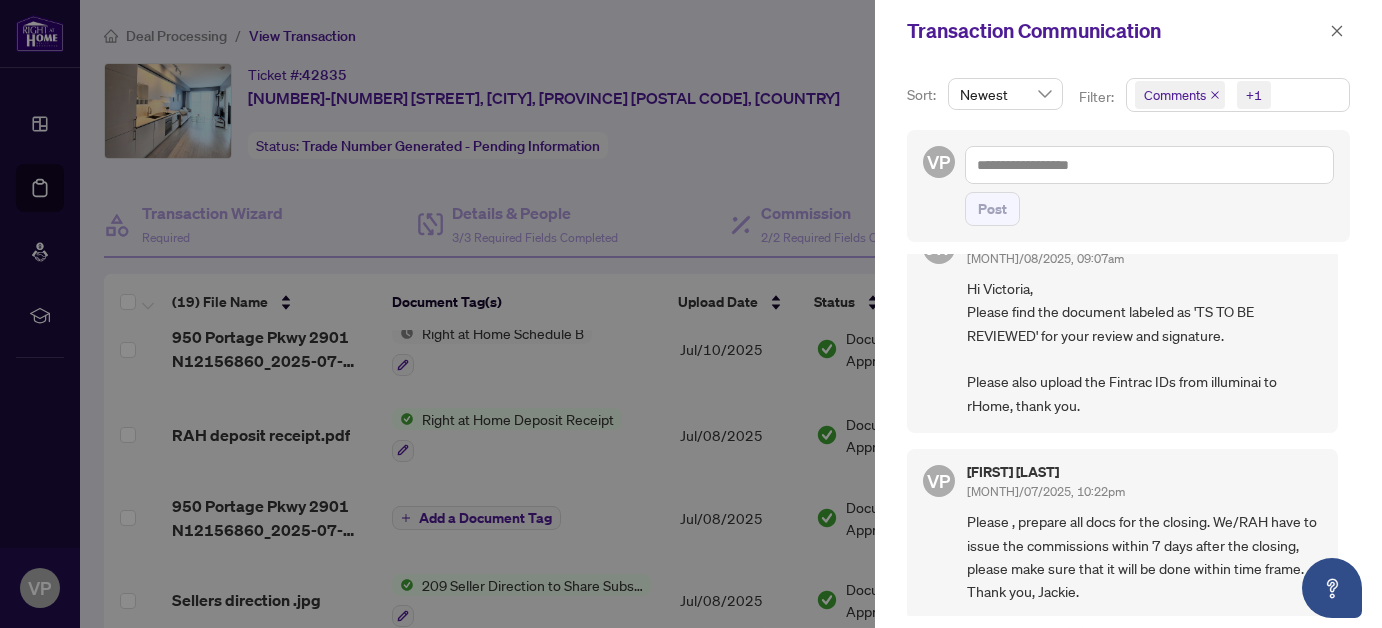 scroll, scrollTop: 0, scrollLeft: 0, axis: both 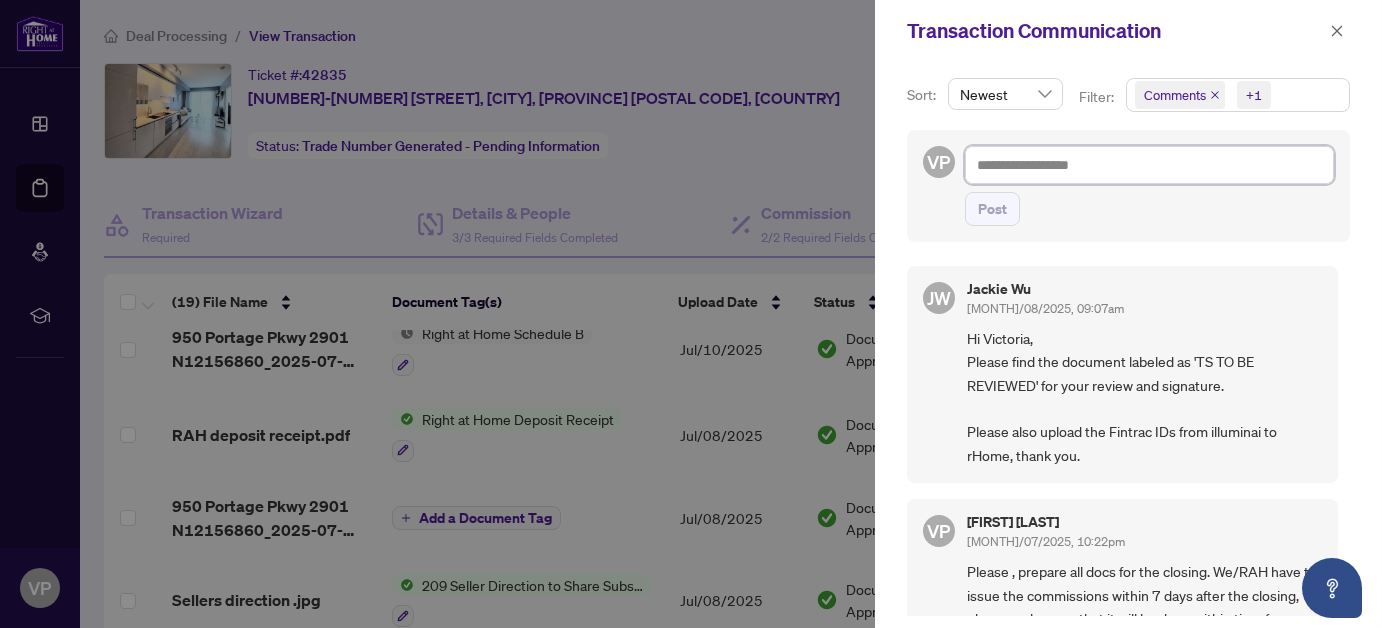 click at bounding box center [1149, 164] 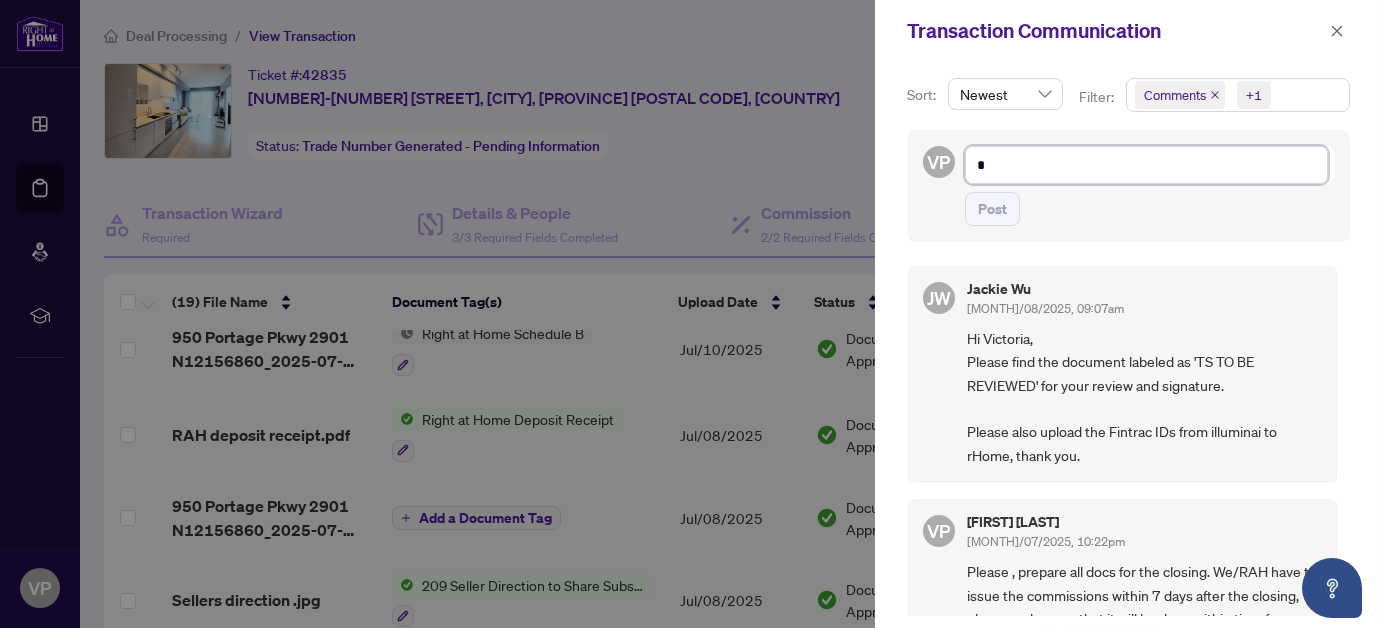 type on "*" 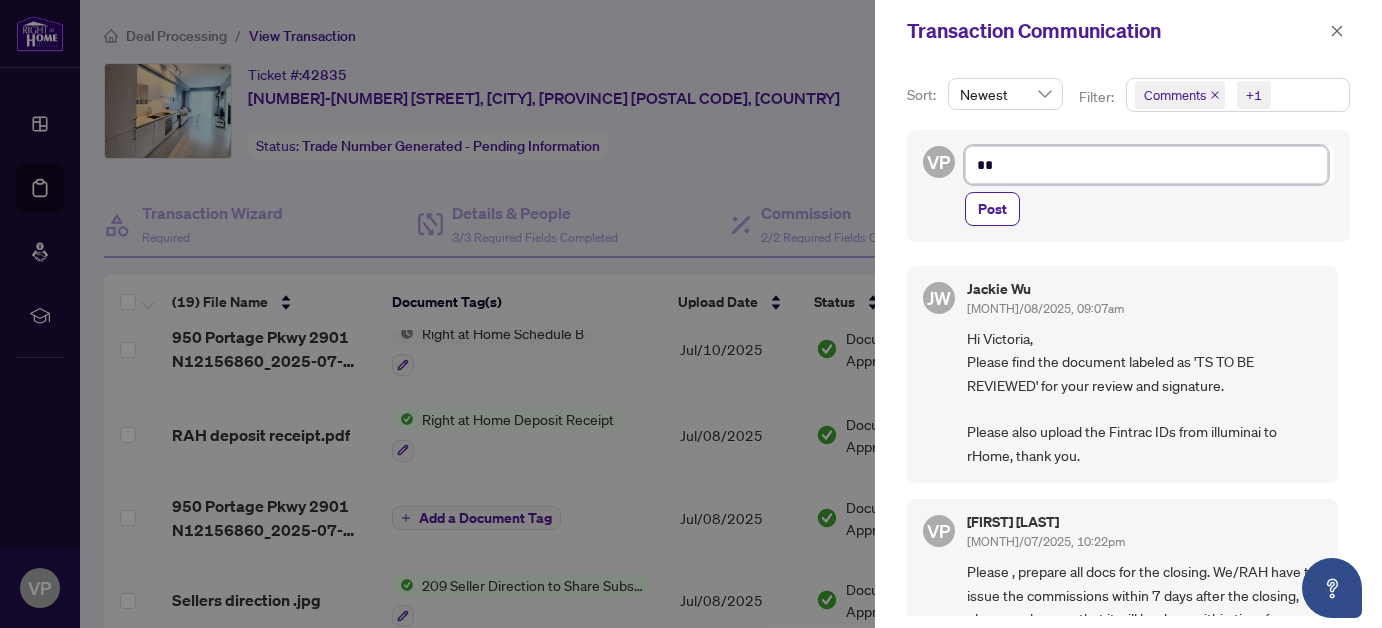 type on "**" 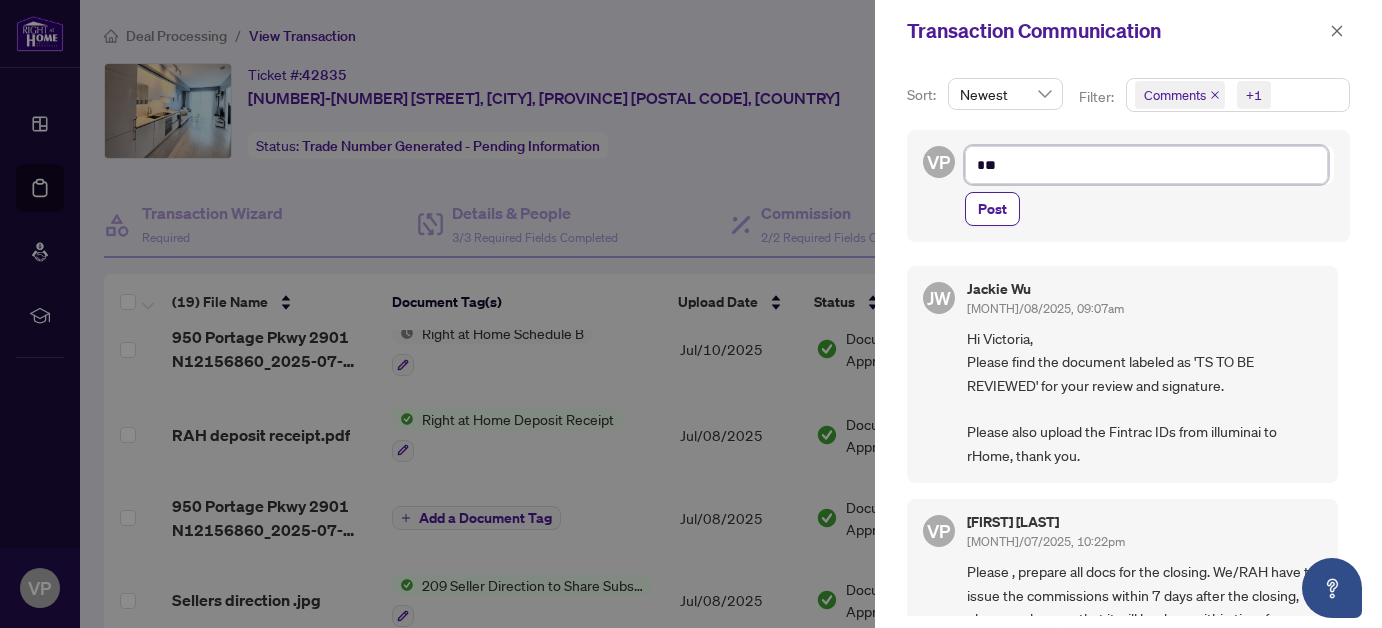 type on "***" 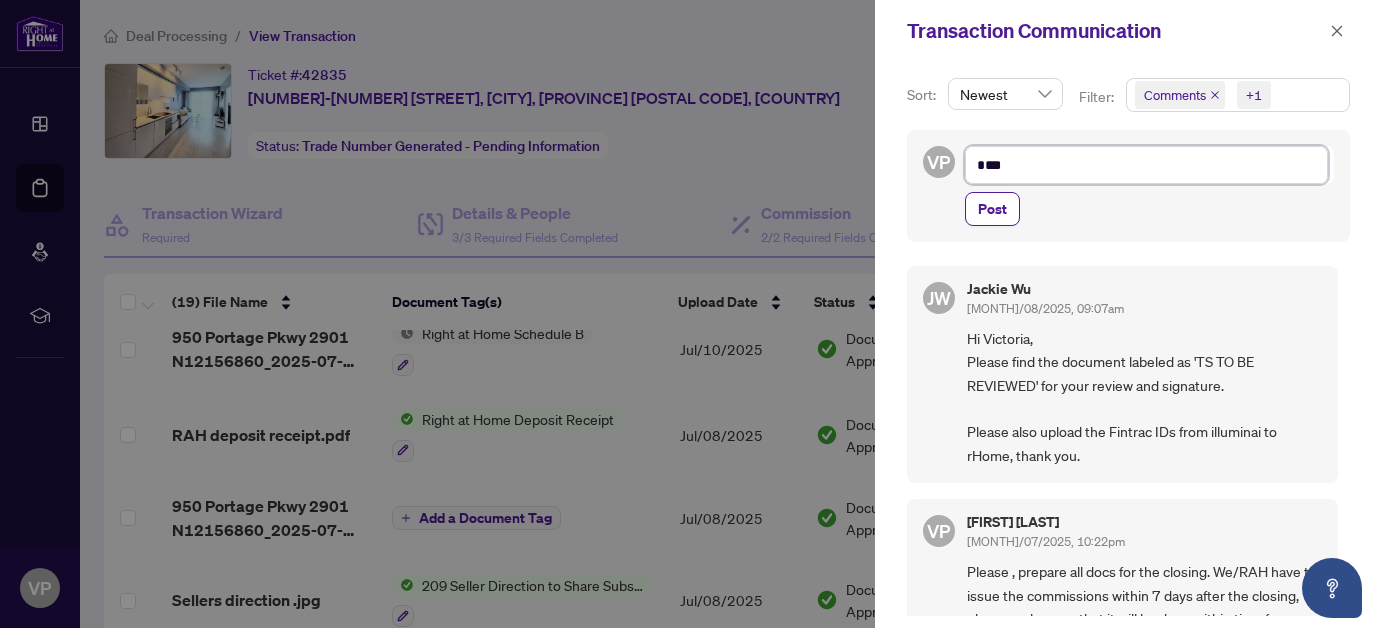 type on "****" 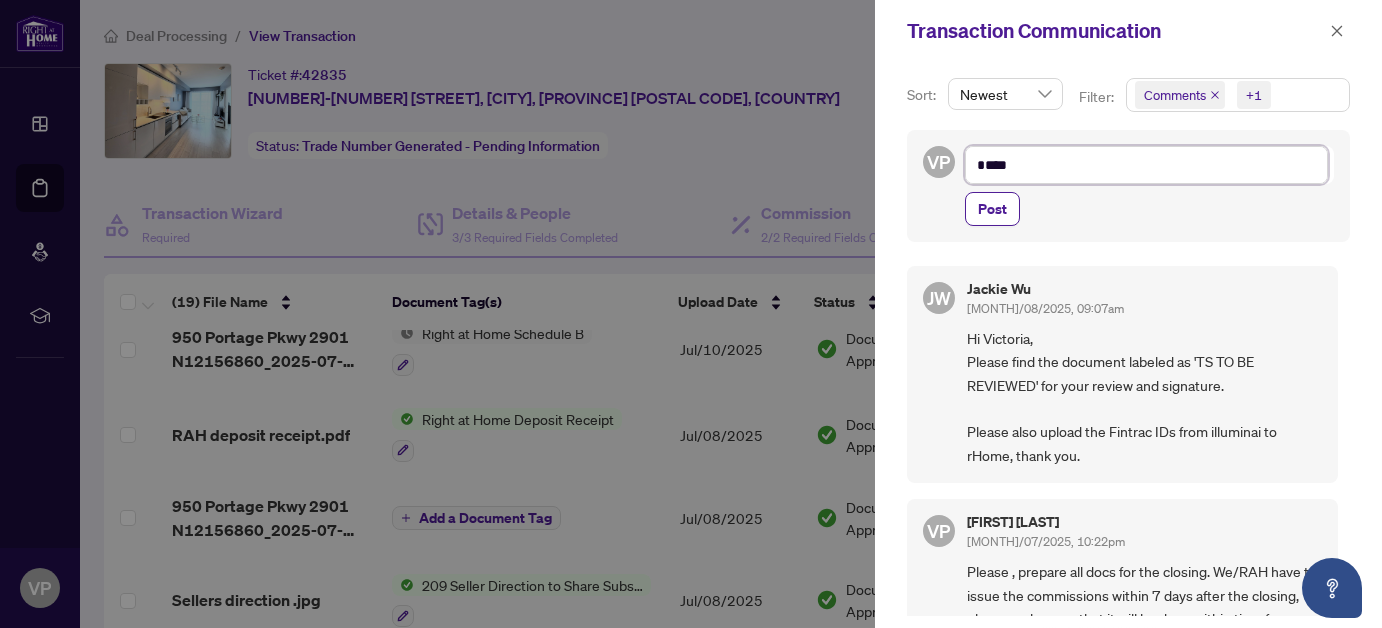type on "*****" 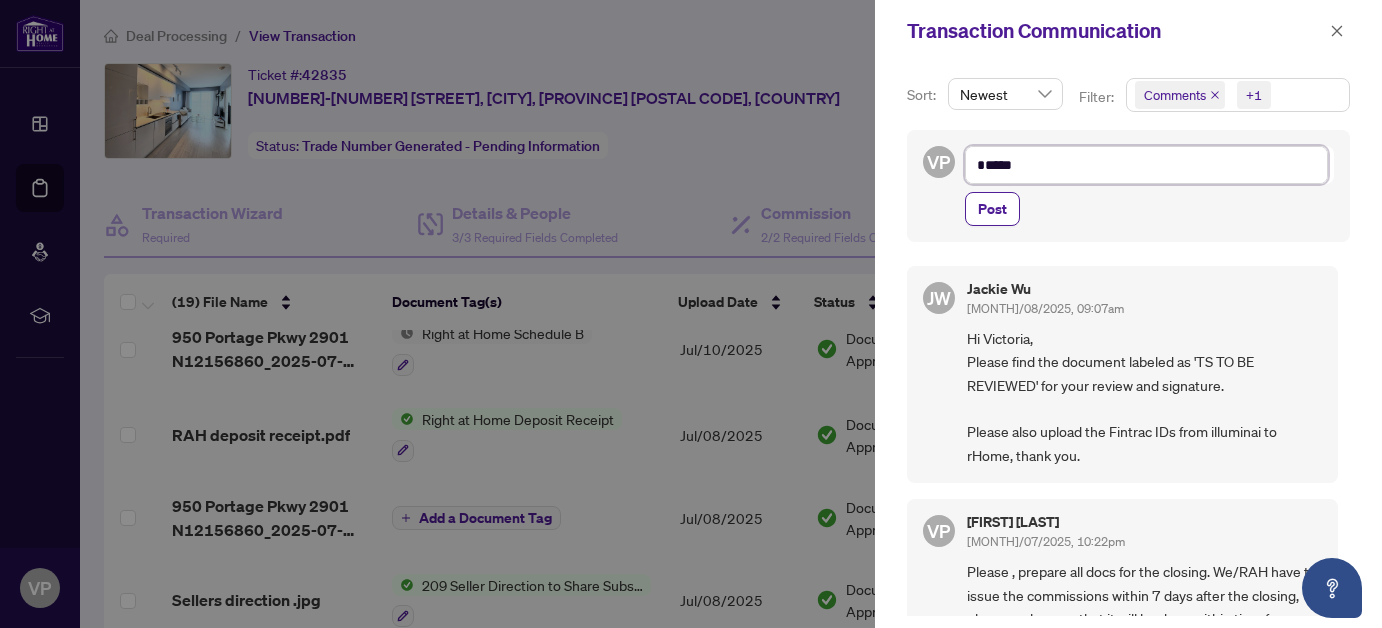 type on "*****" 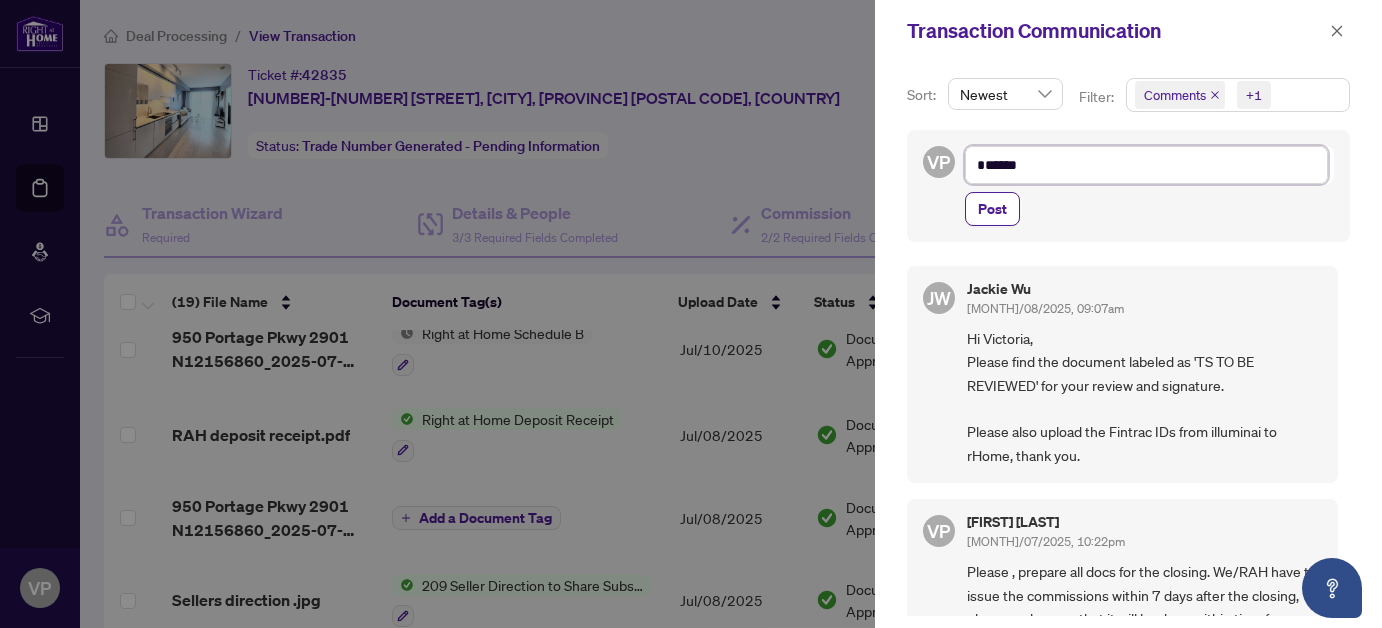 type on "*******" 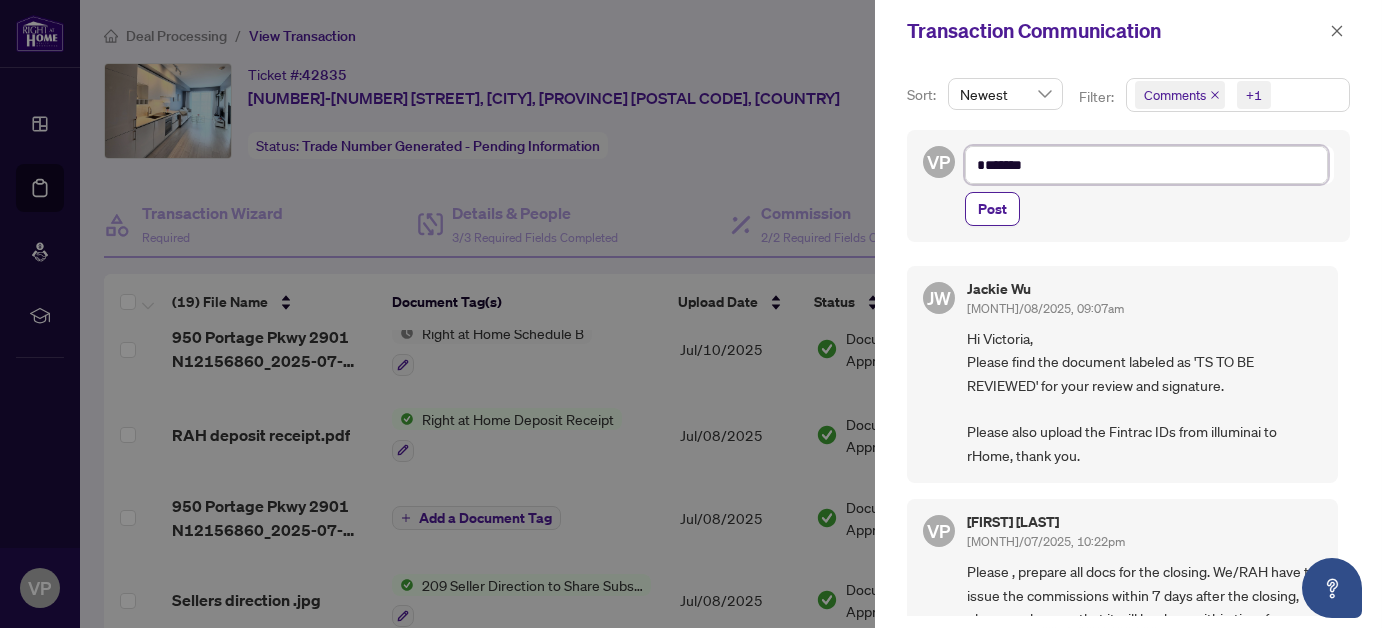 type on "********" 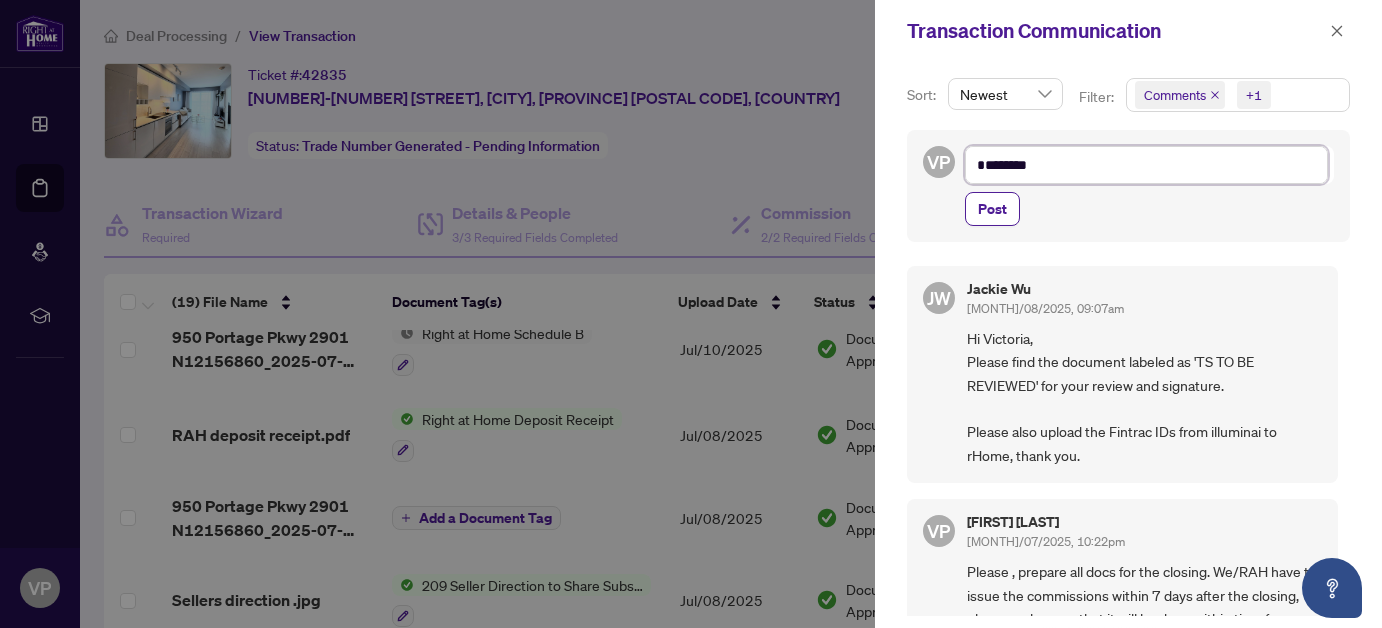 type on "*********" 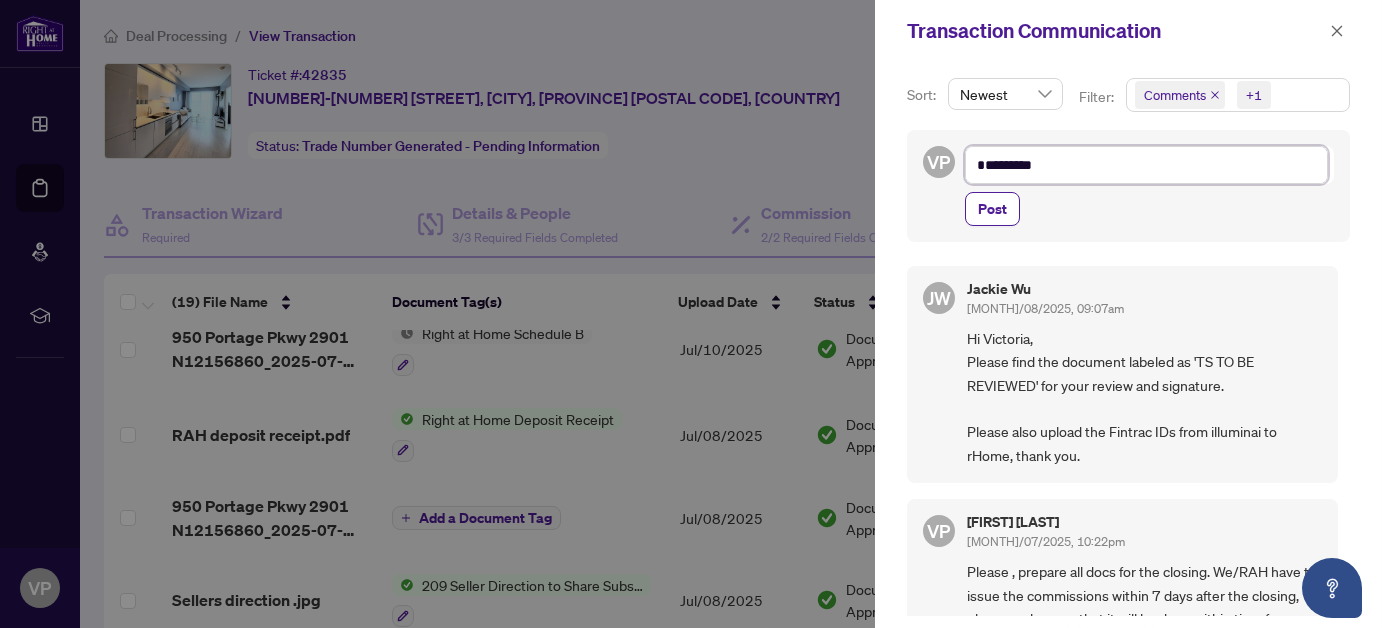 type on "*********" 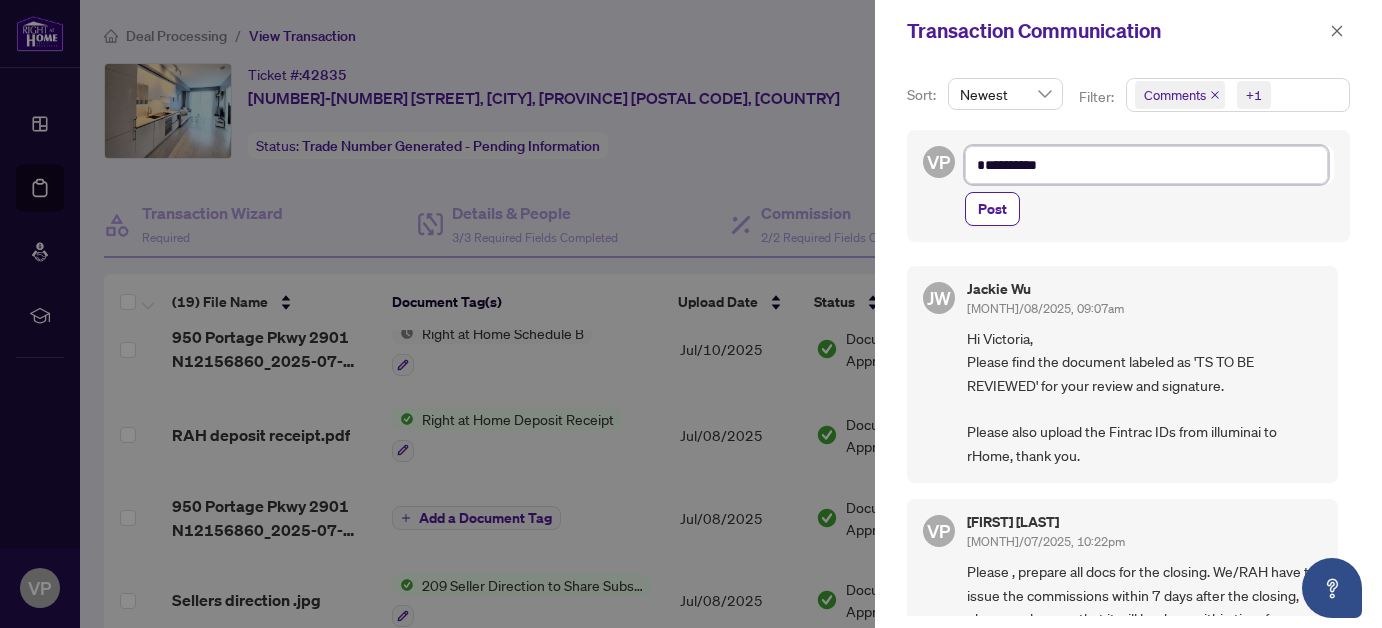 type on "**********" 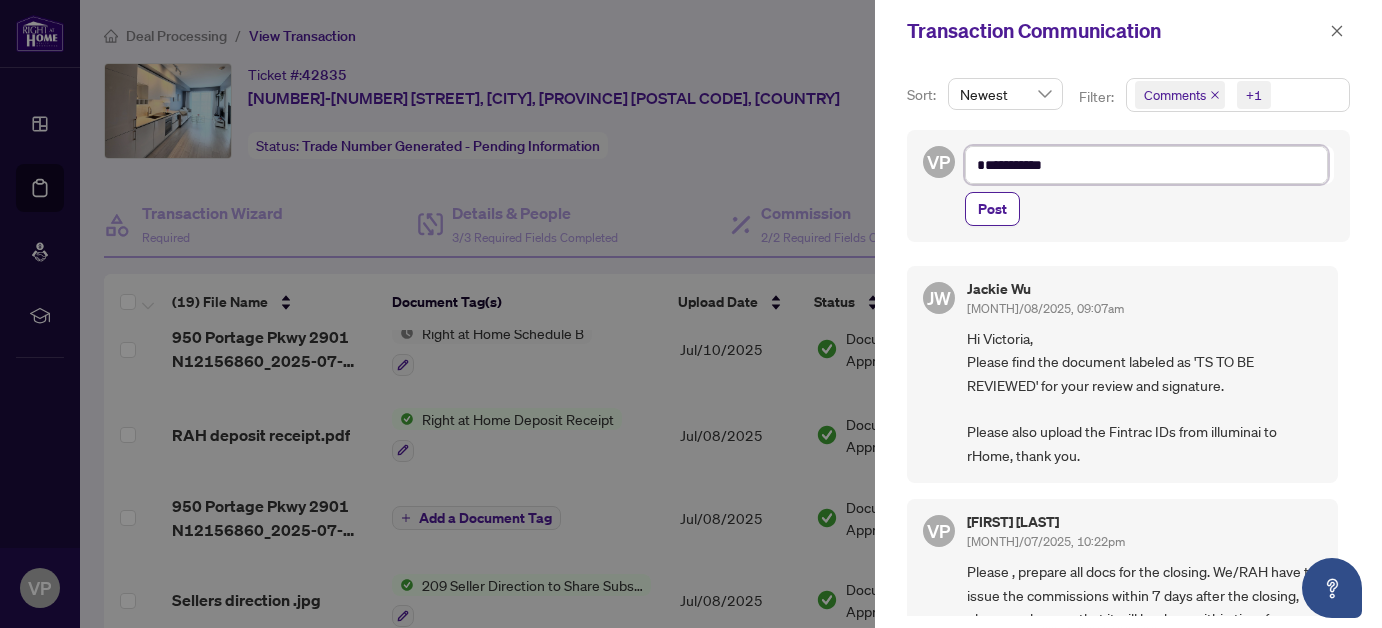 type on "**********" 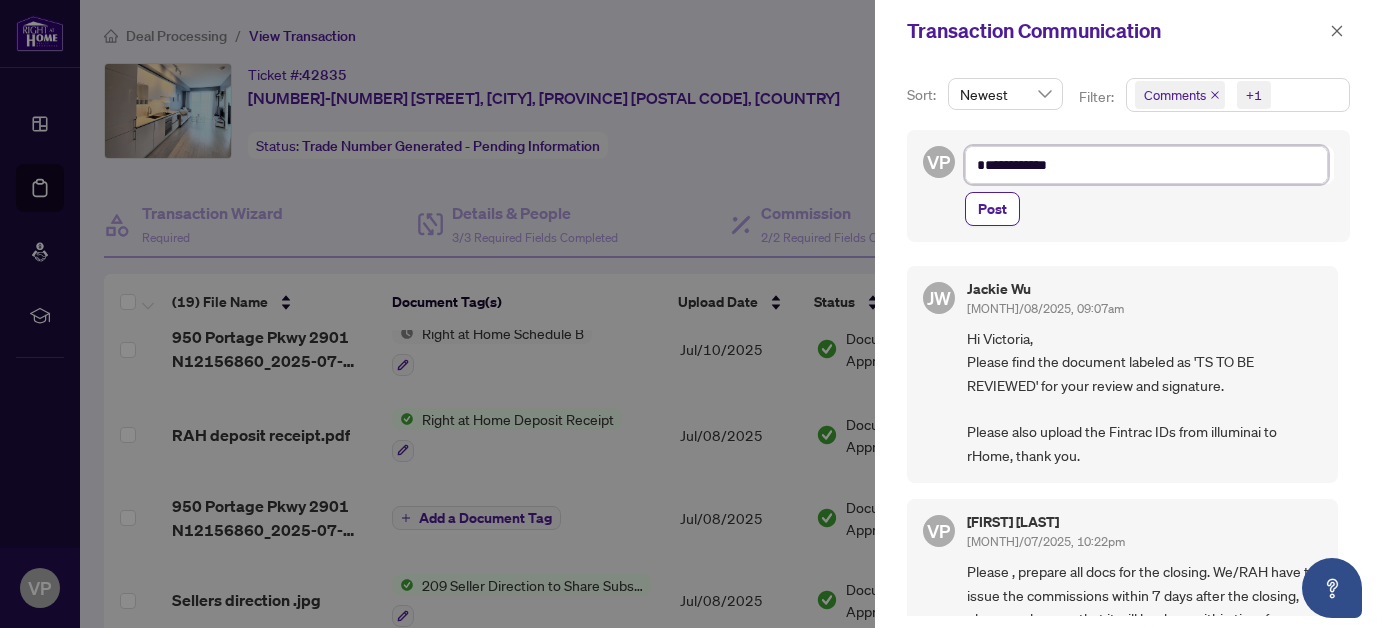 type on "**********" 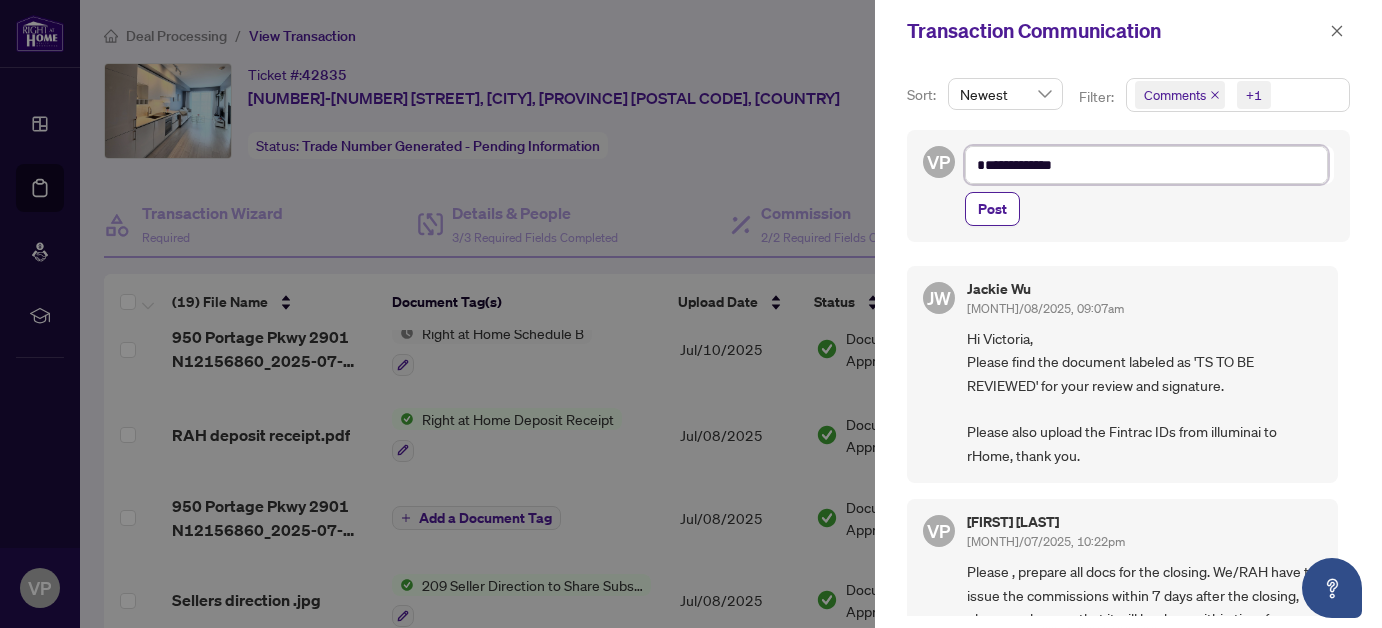 type on "**********" 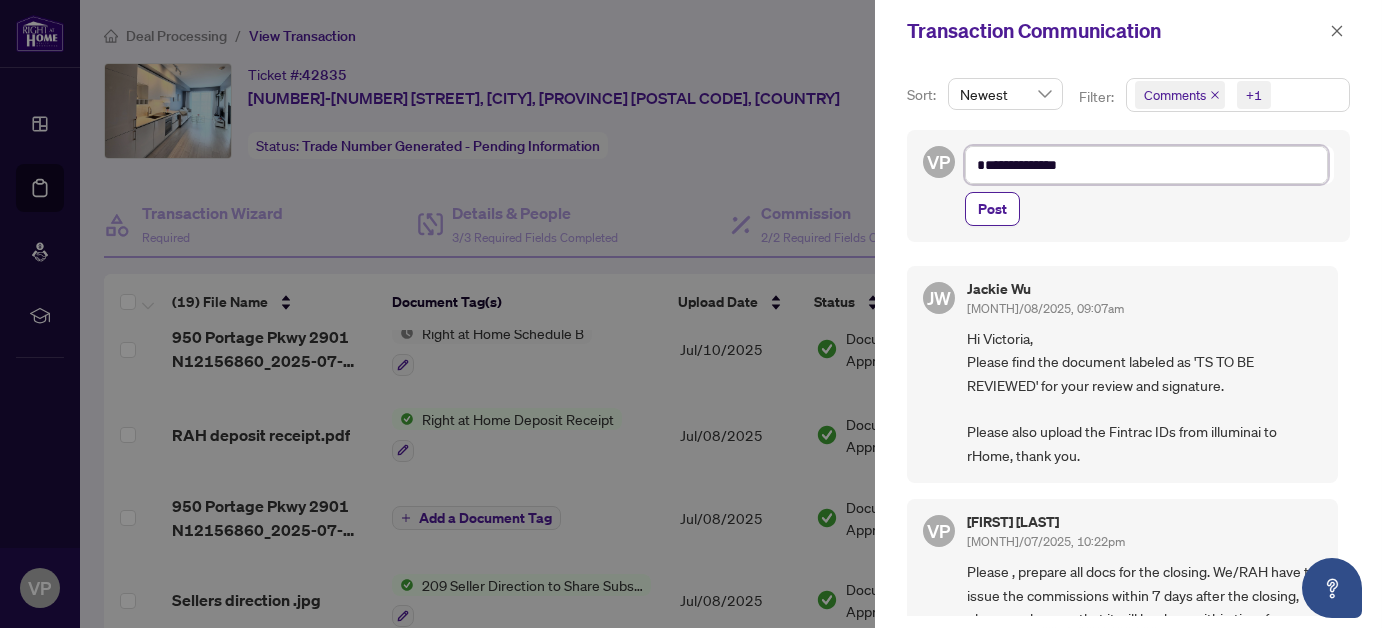 type on "**********" 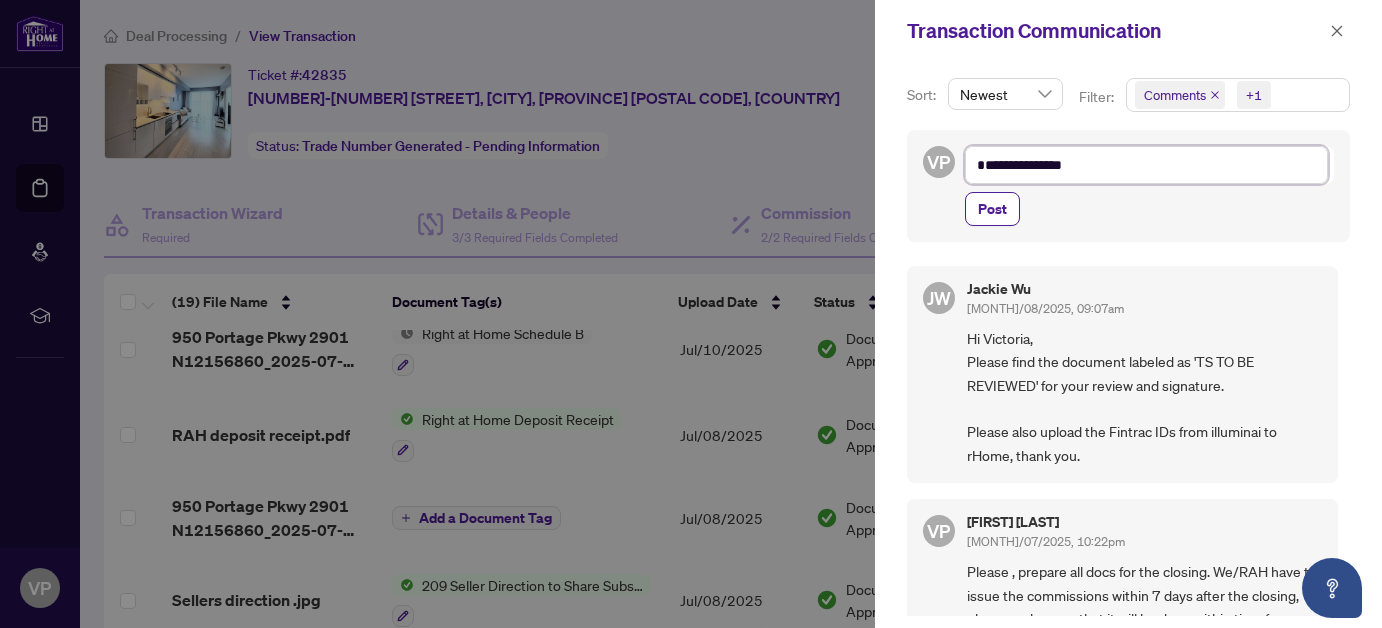 type on "**********" 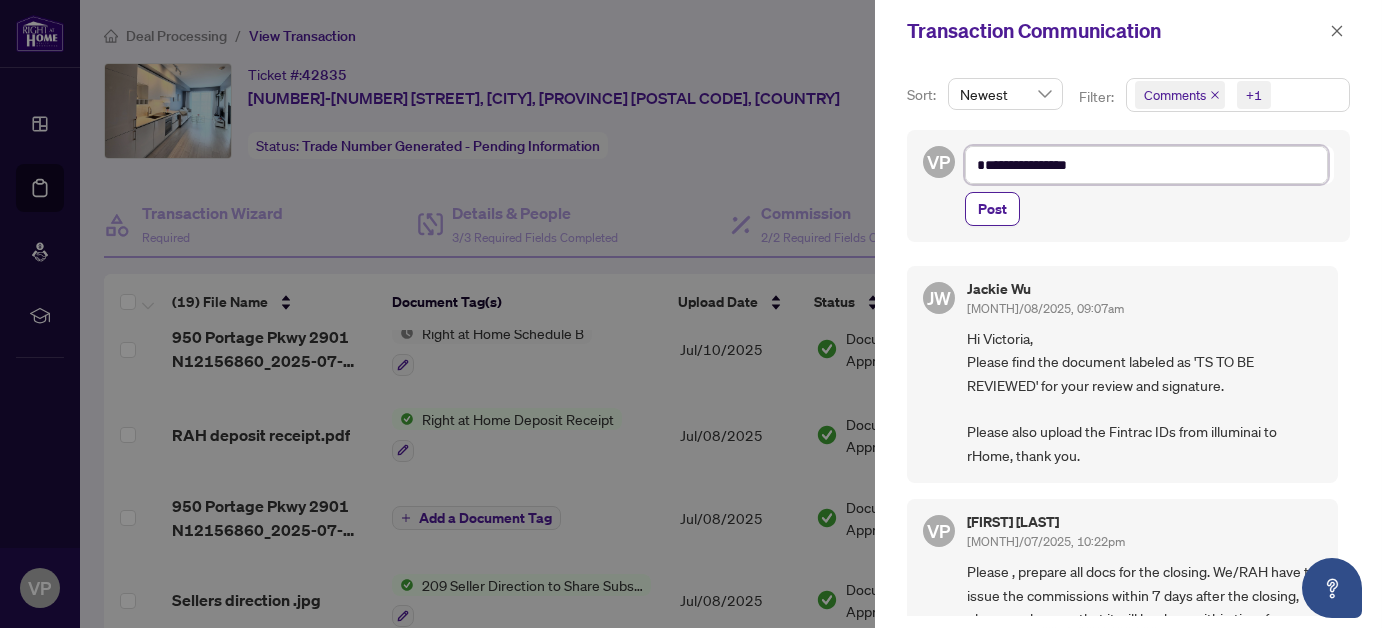 type on "**********" 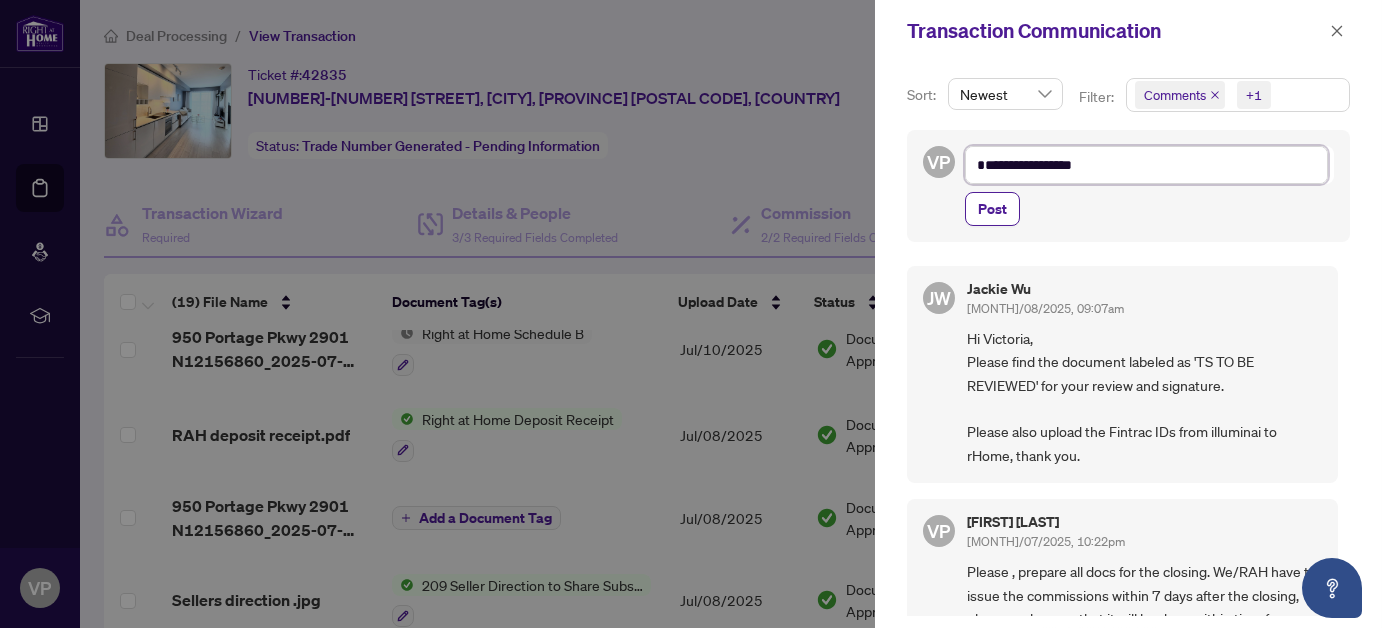 type on "**********" 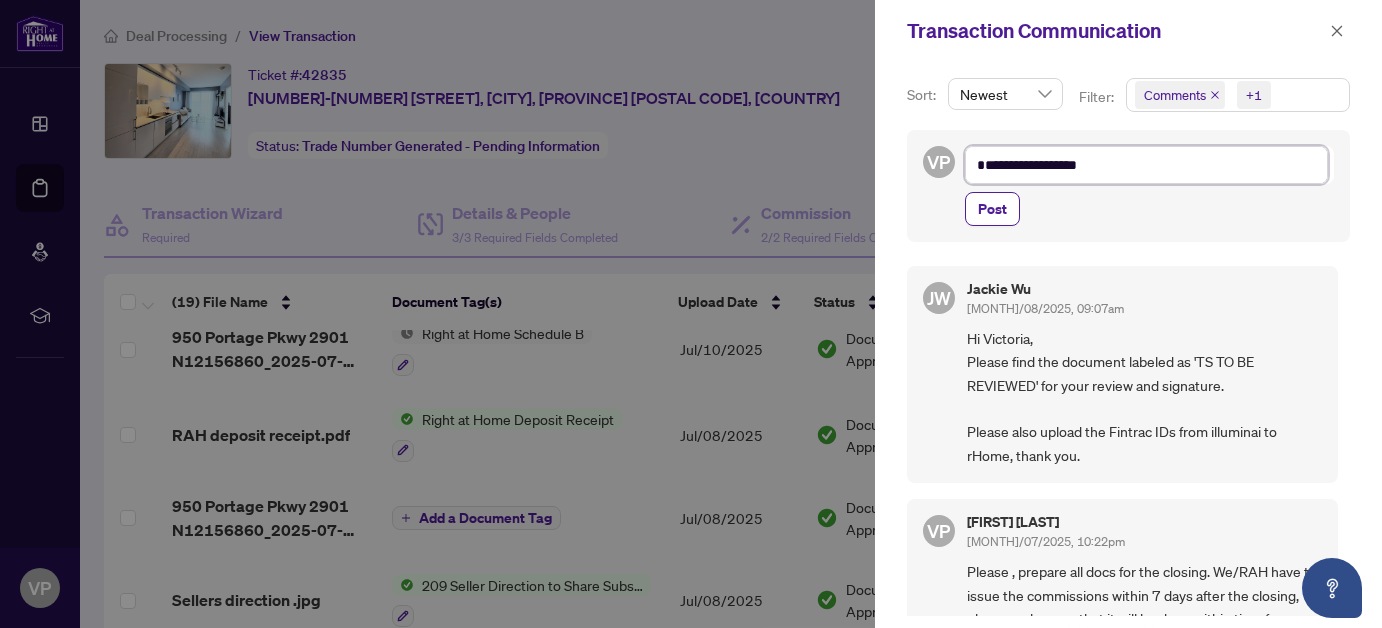 type on "**********" 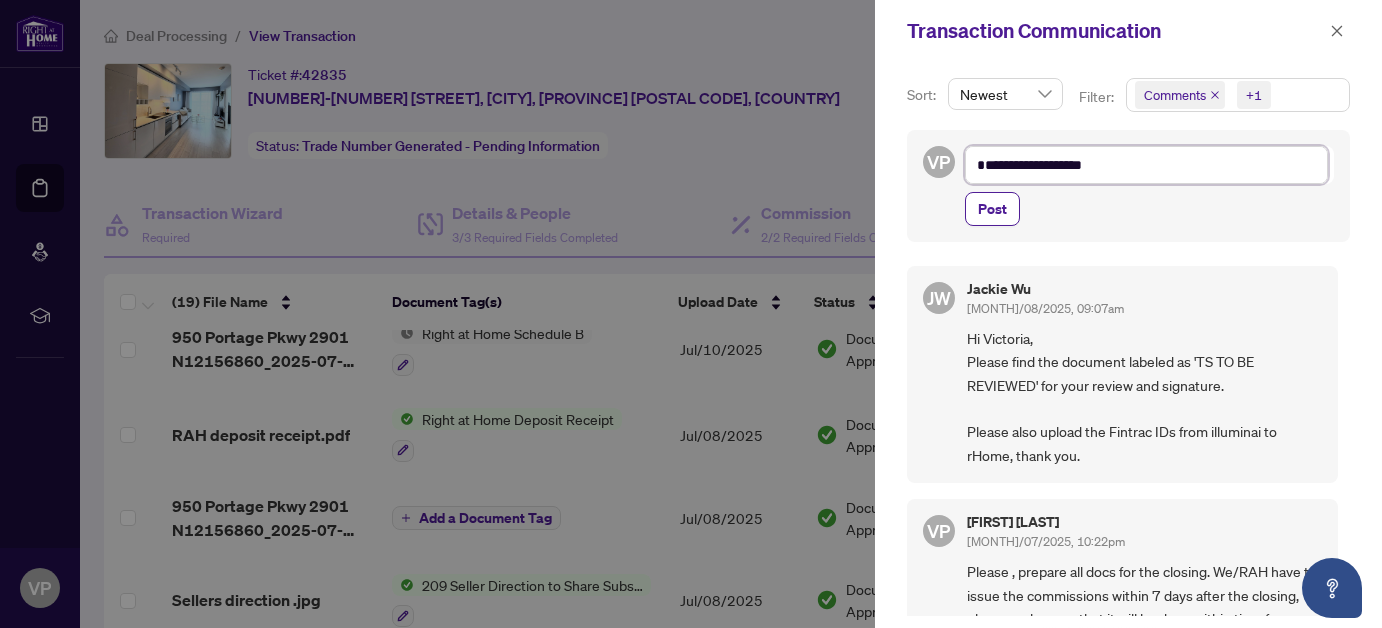 type on "**********" 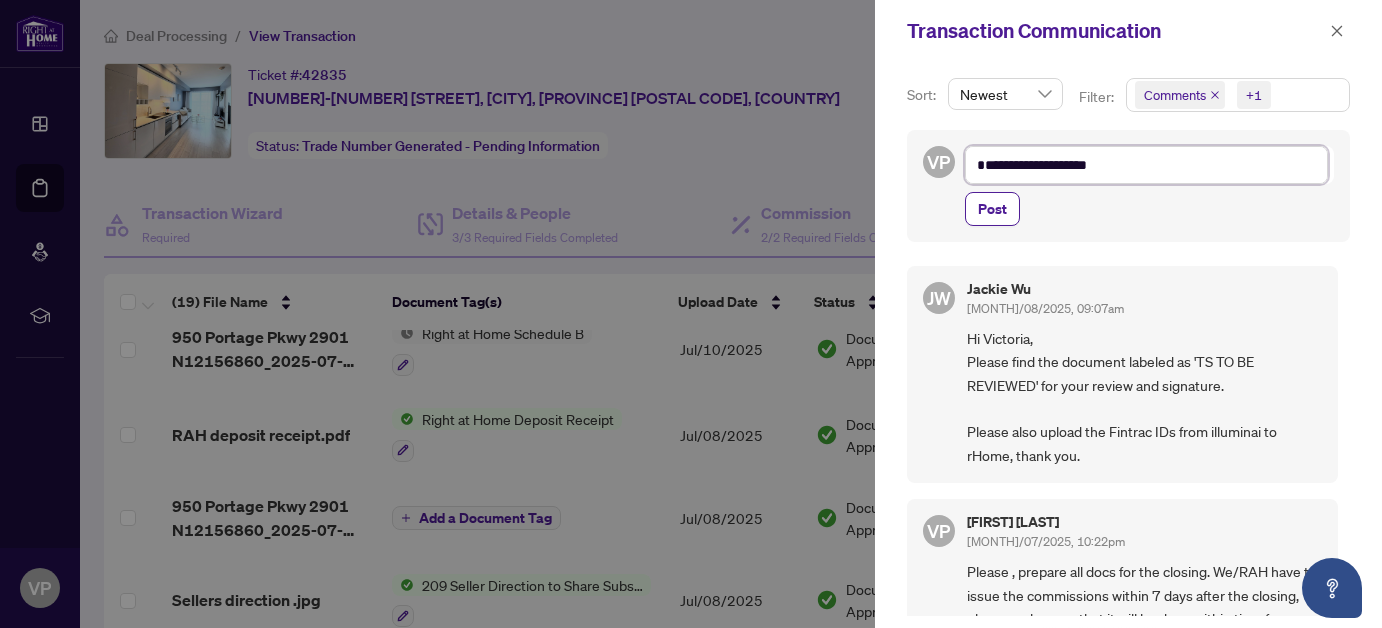 type on "**********" 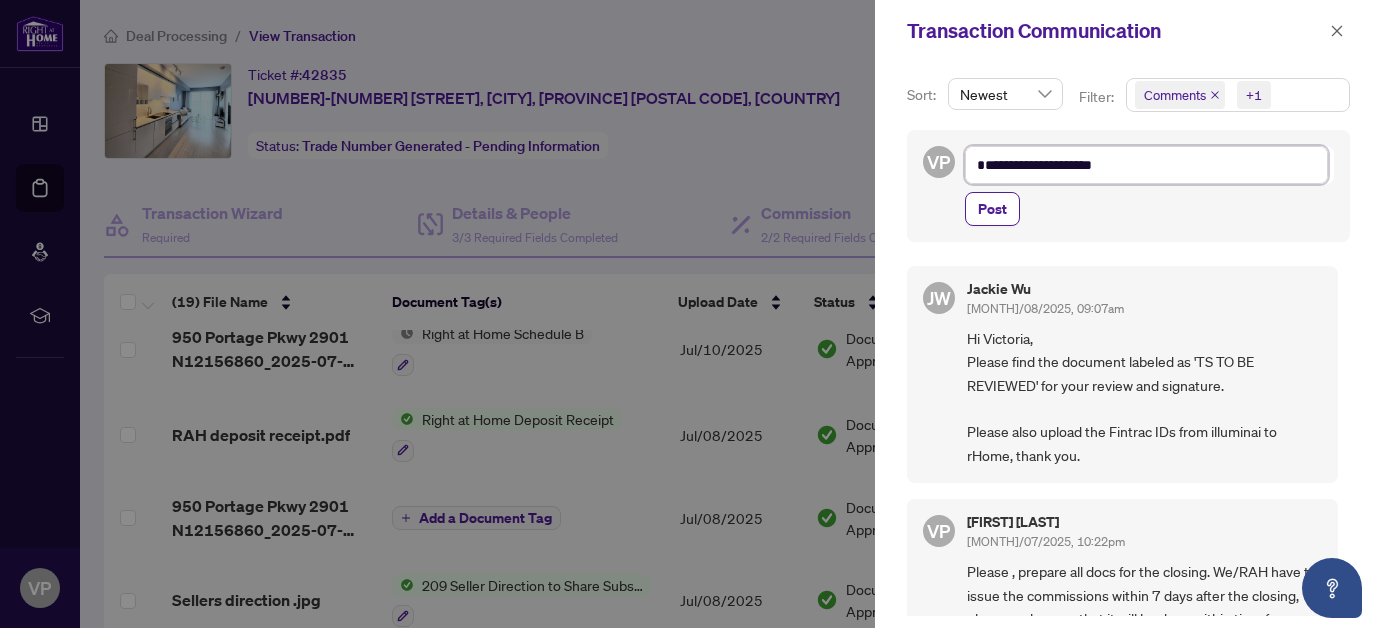 type on "**********" 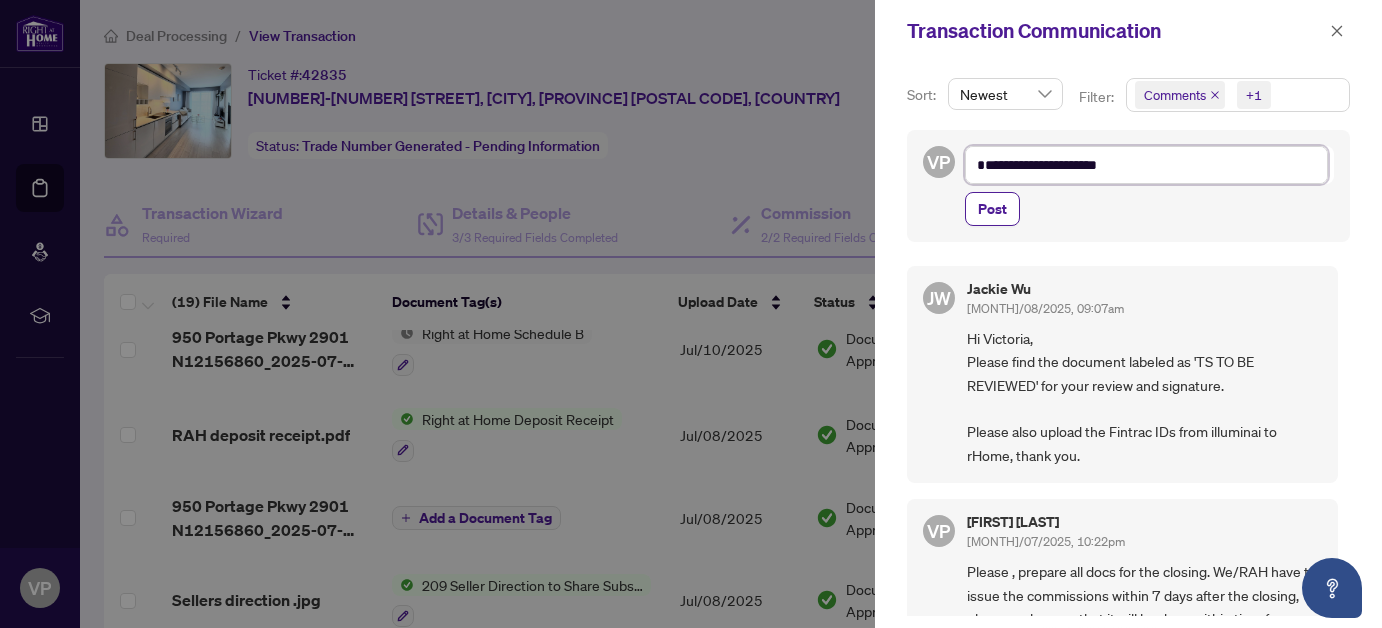 type on "**********" 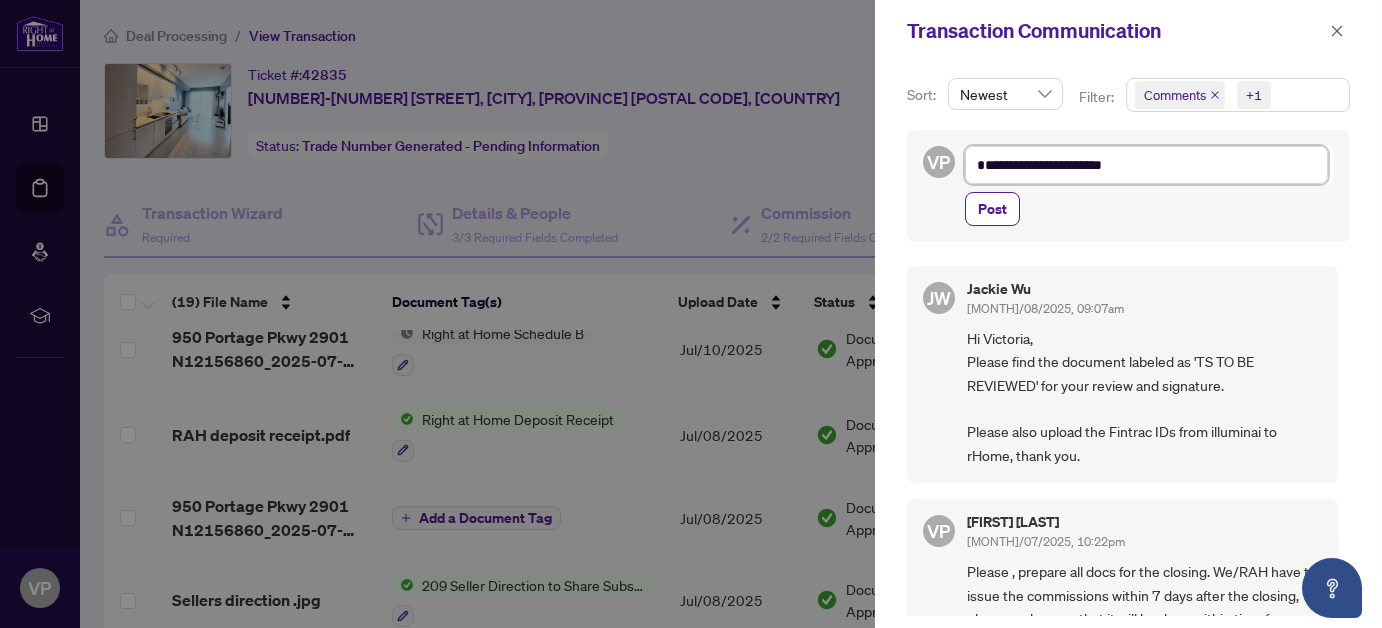 type on "**********" 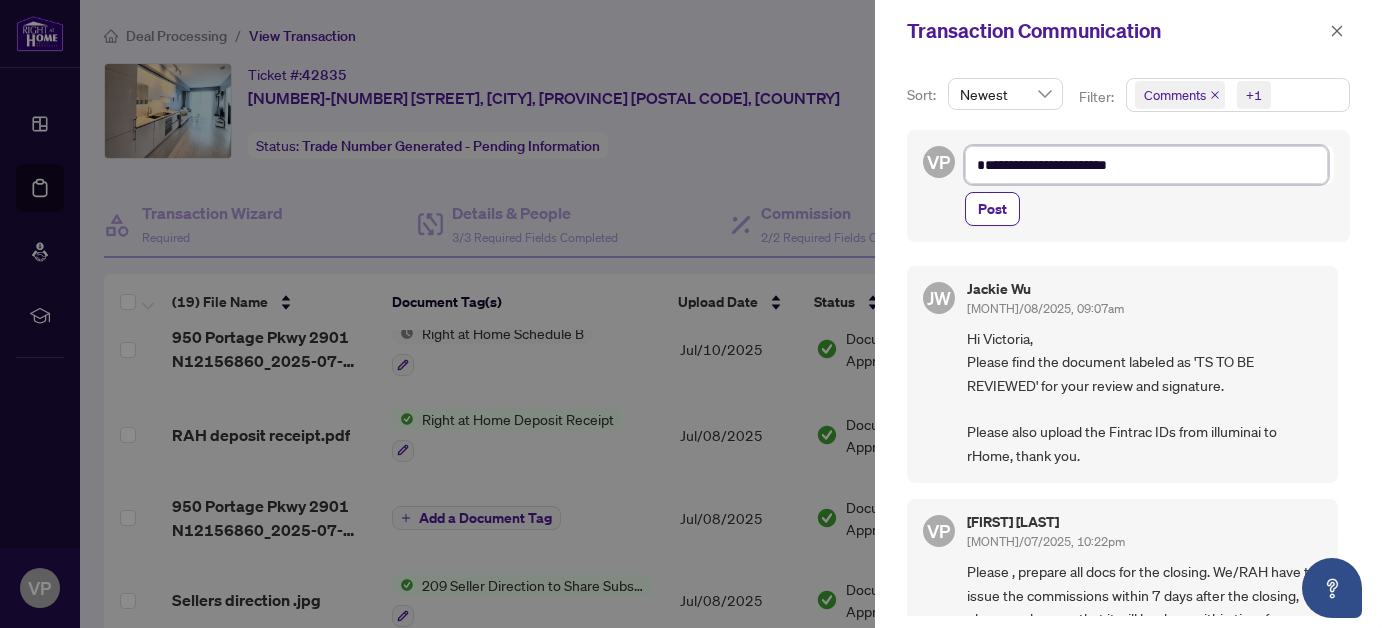 type on "**********" 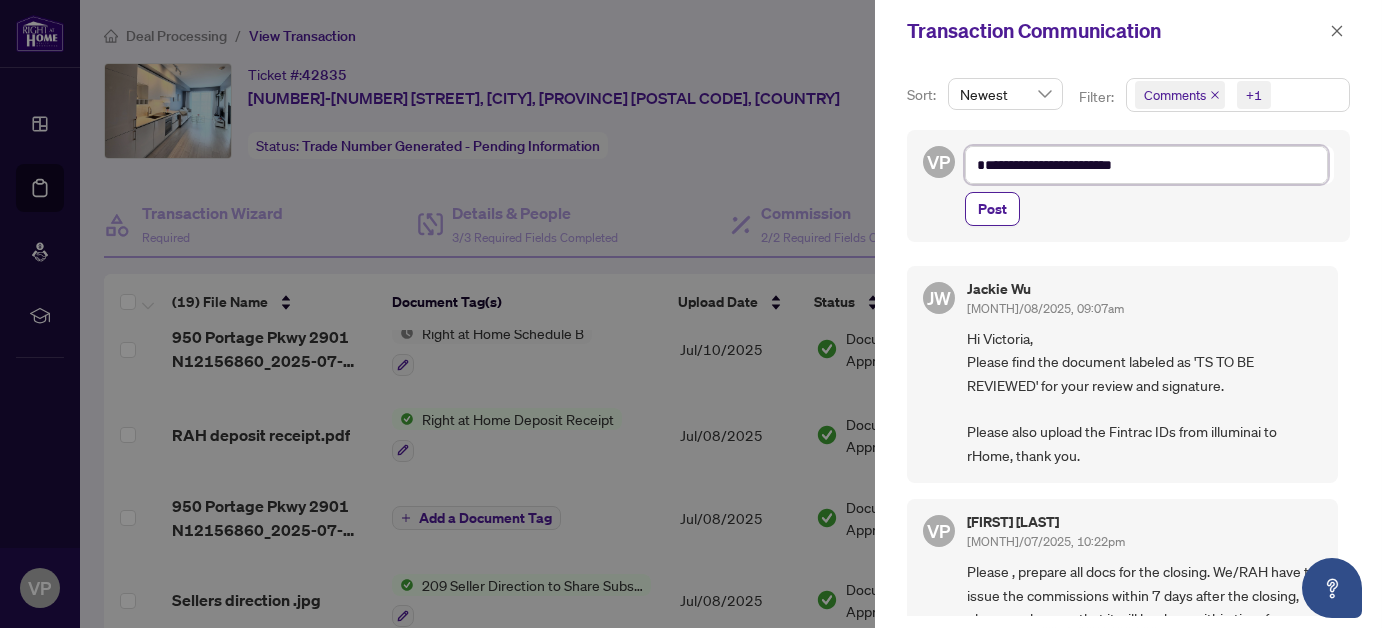 type on "**********" 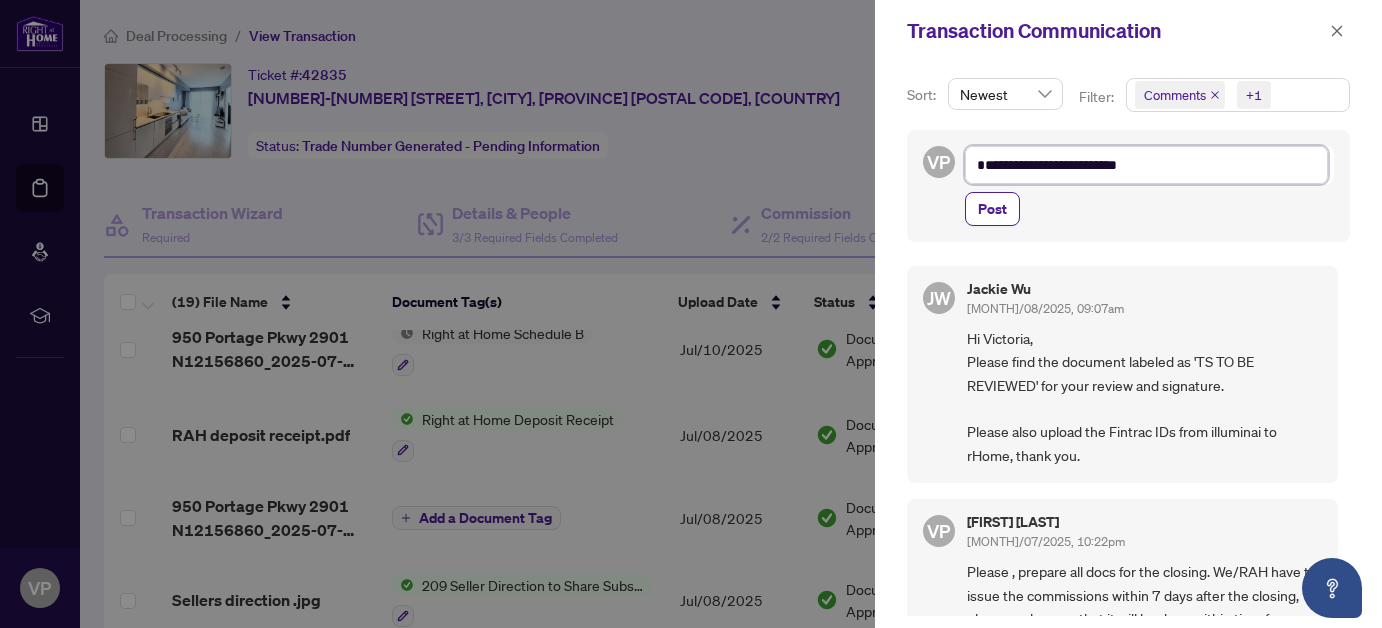 type on "**********" 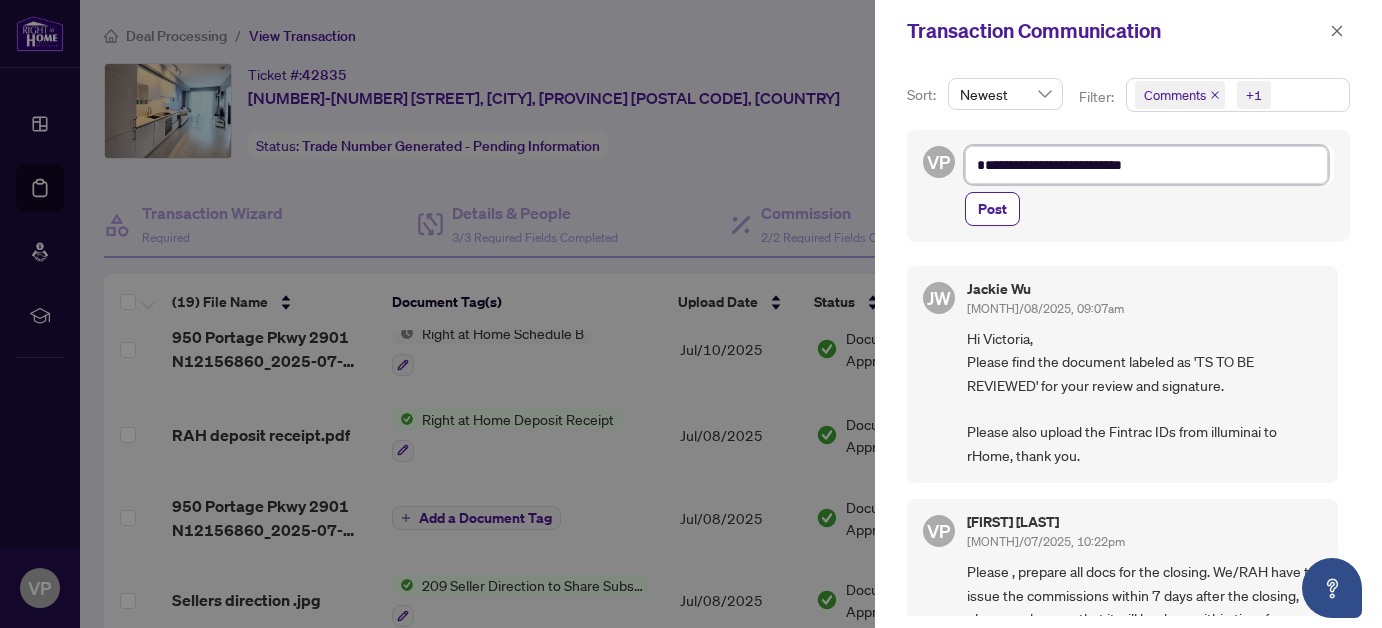 type on "**********" 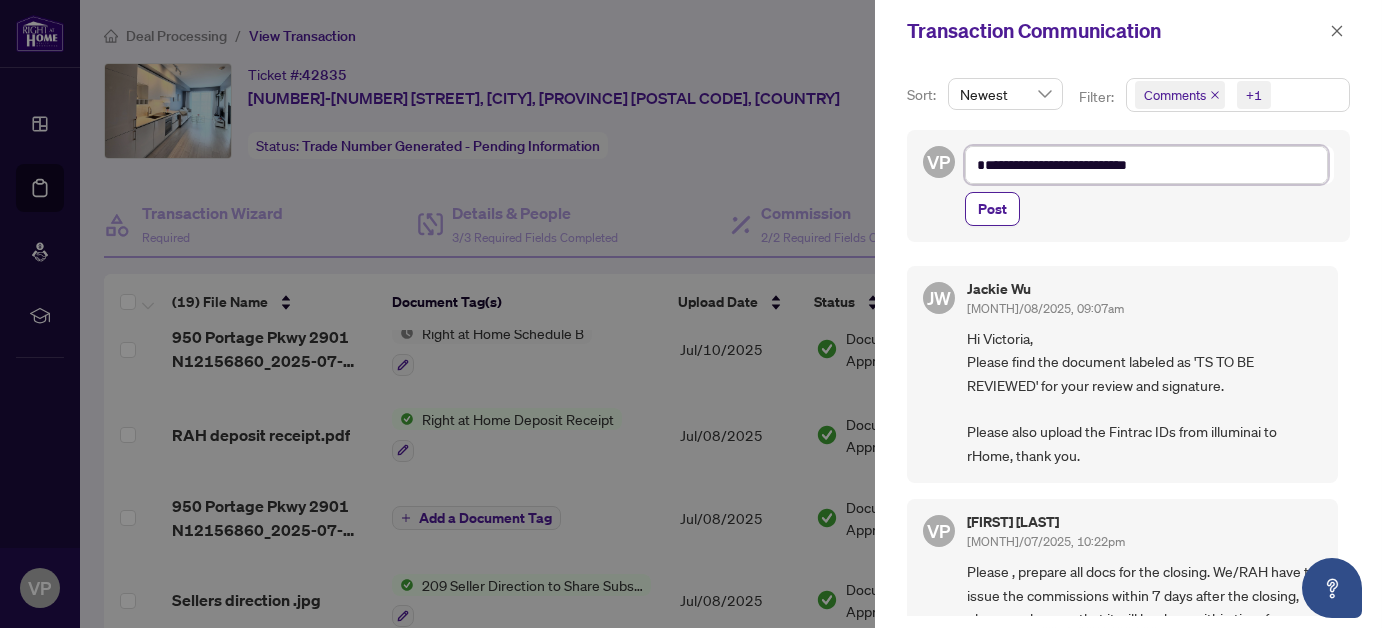 type on "**********" 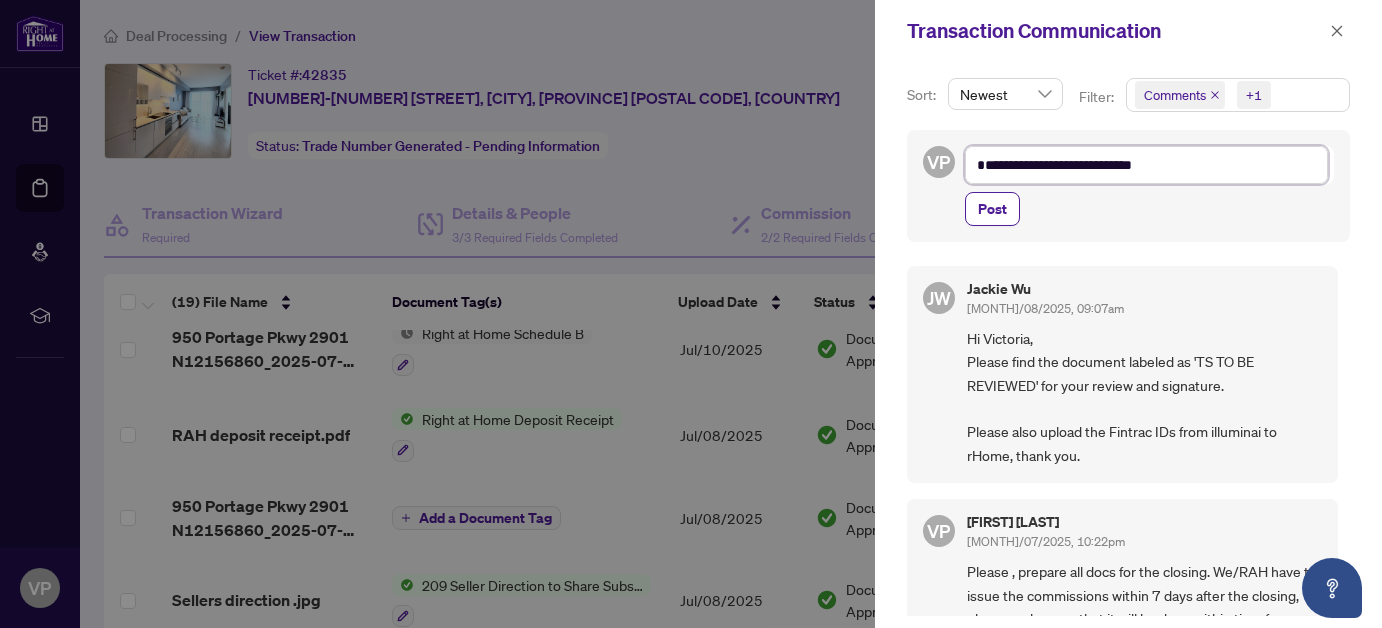 type on "**********" 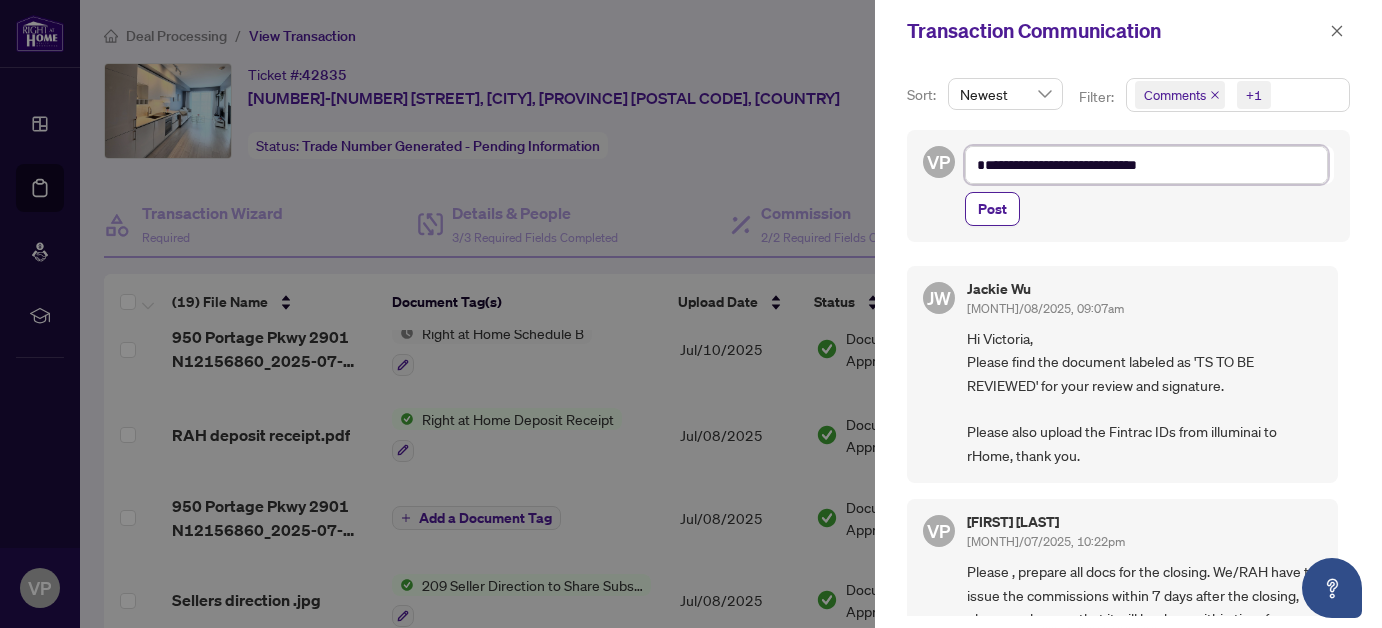 type on "**********" 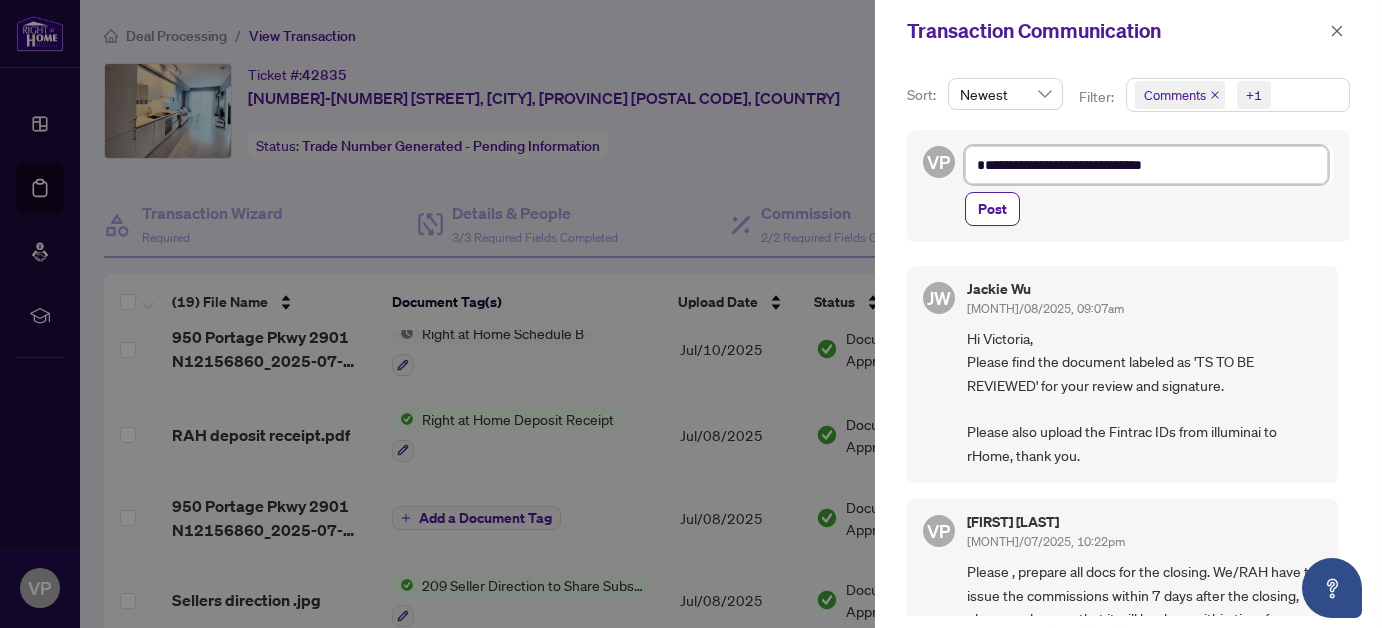type on "**********" 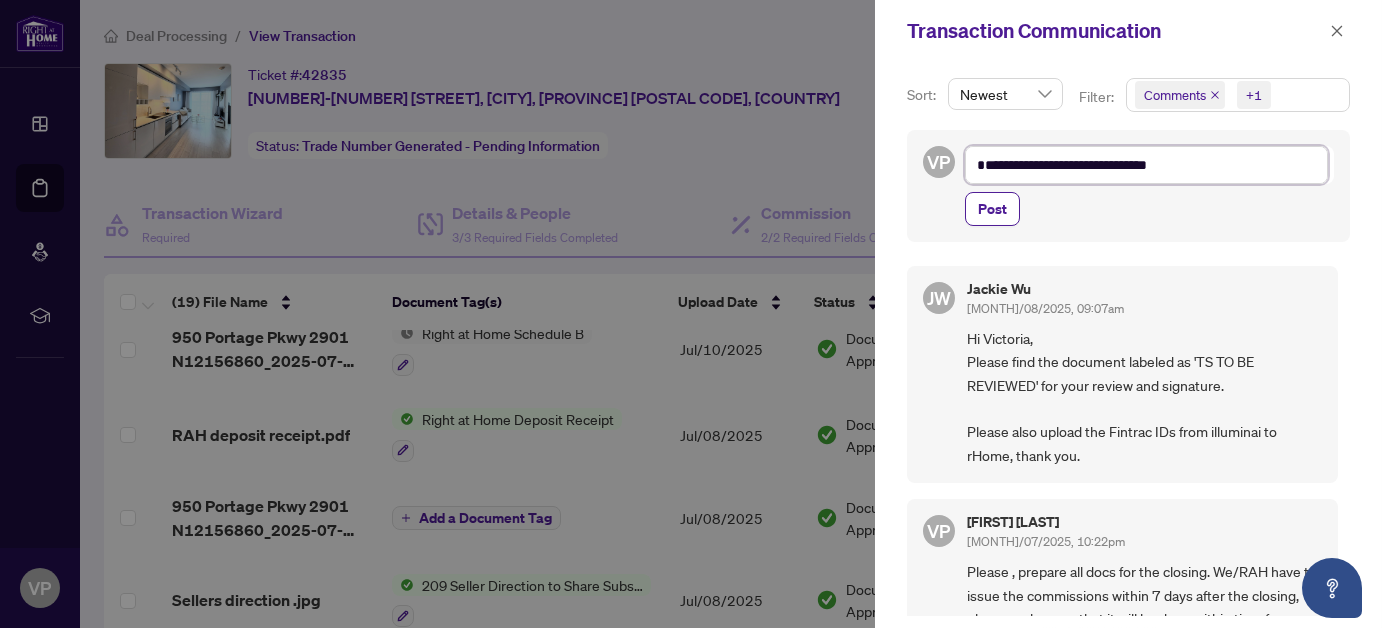type on "**********" 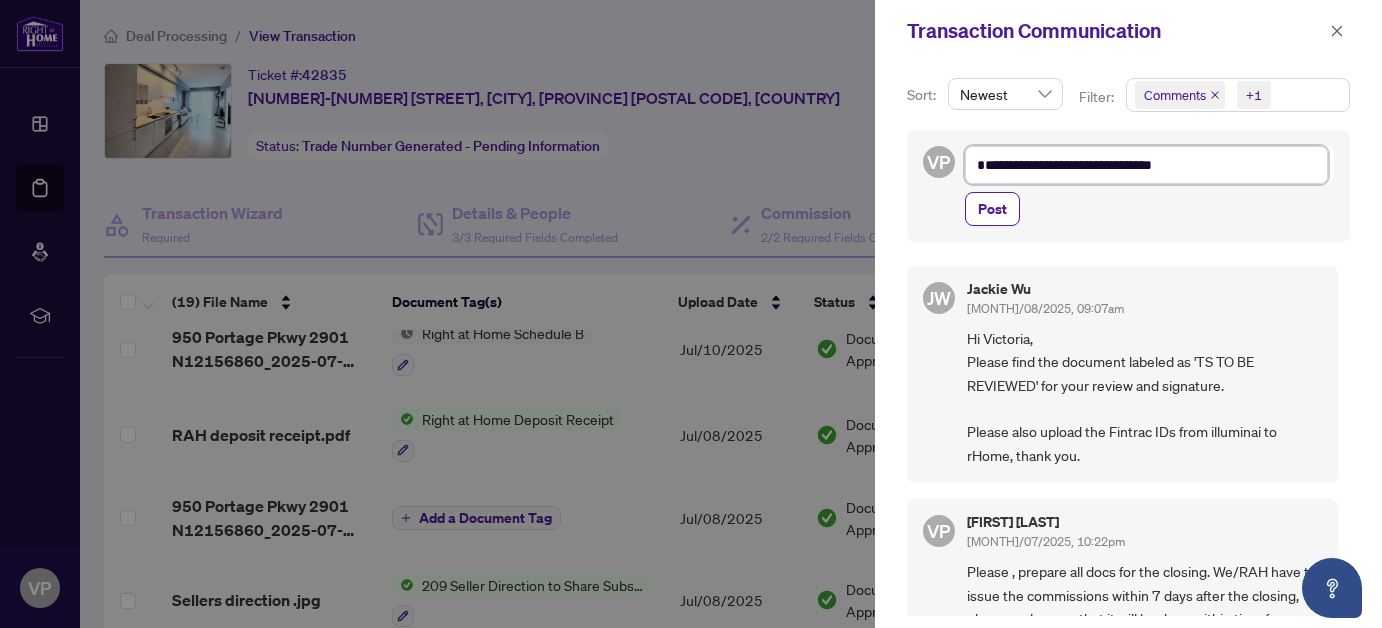 type on "**********" 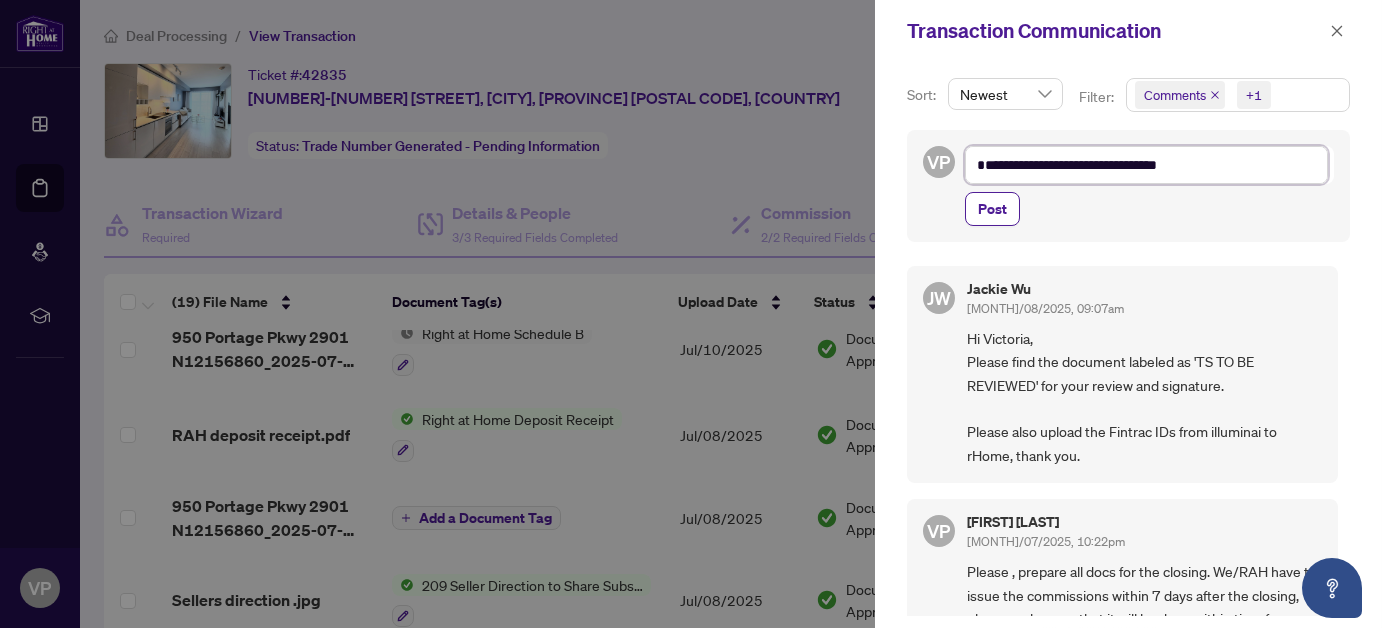 type on "**********" 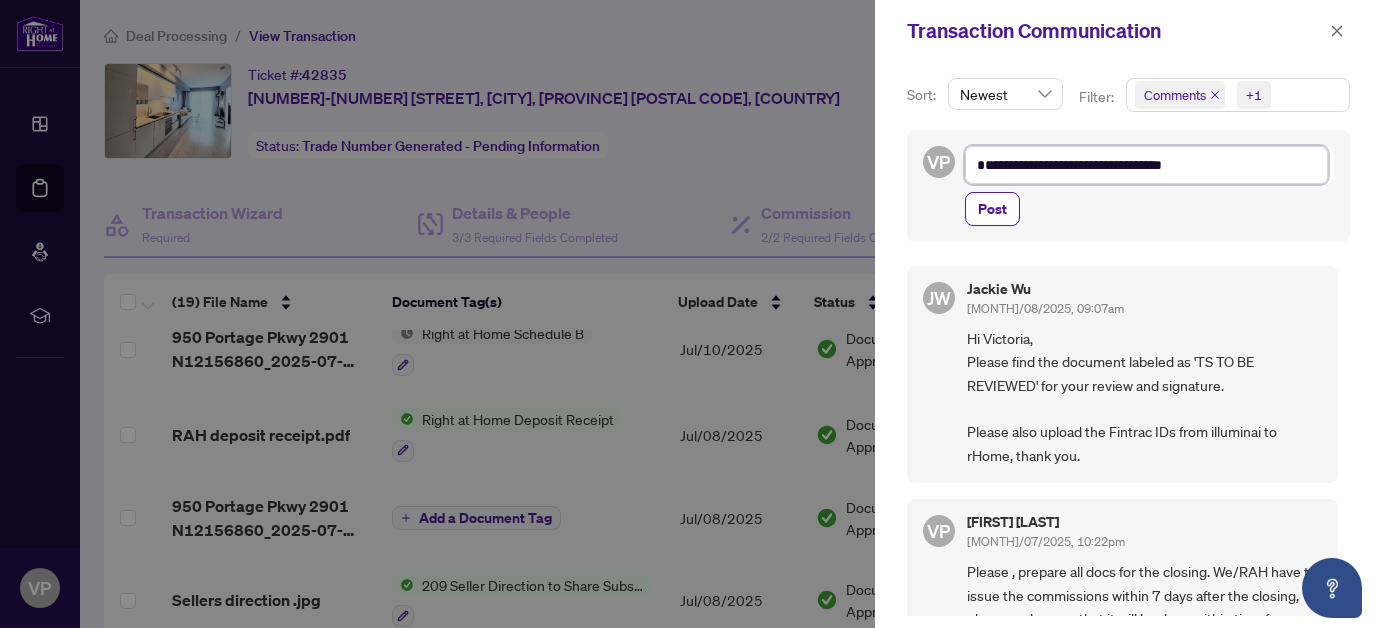 type on "**********" 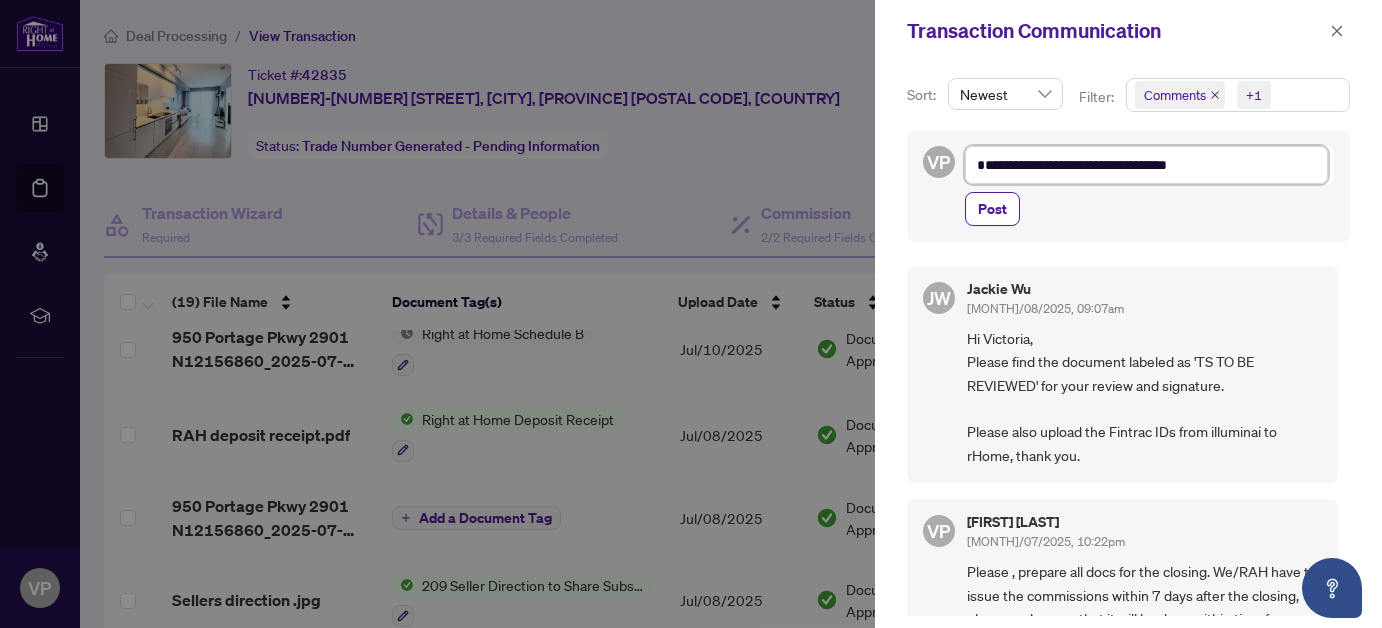 type on "**********" 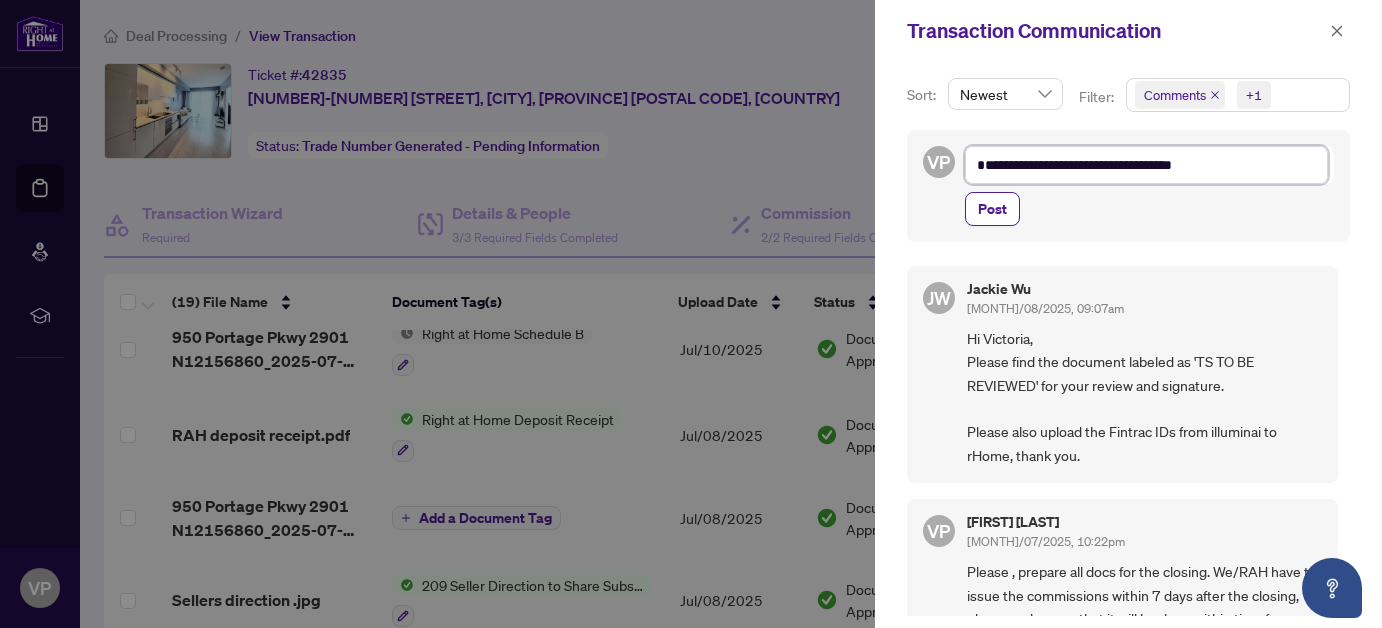 type on "**********" 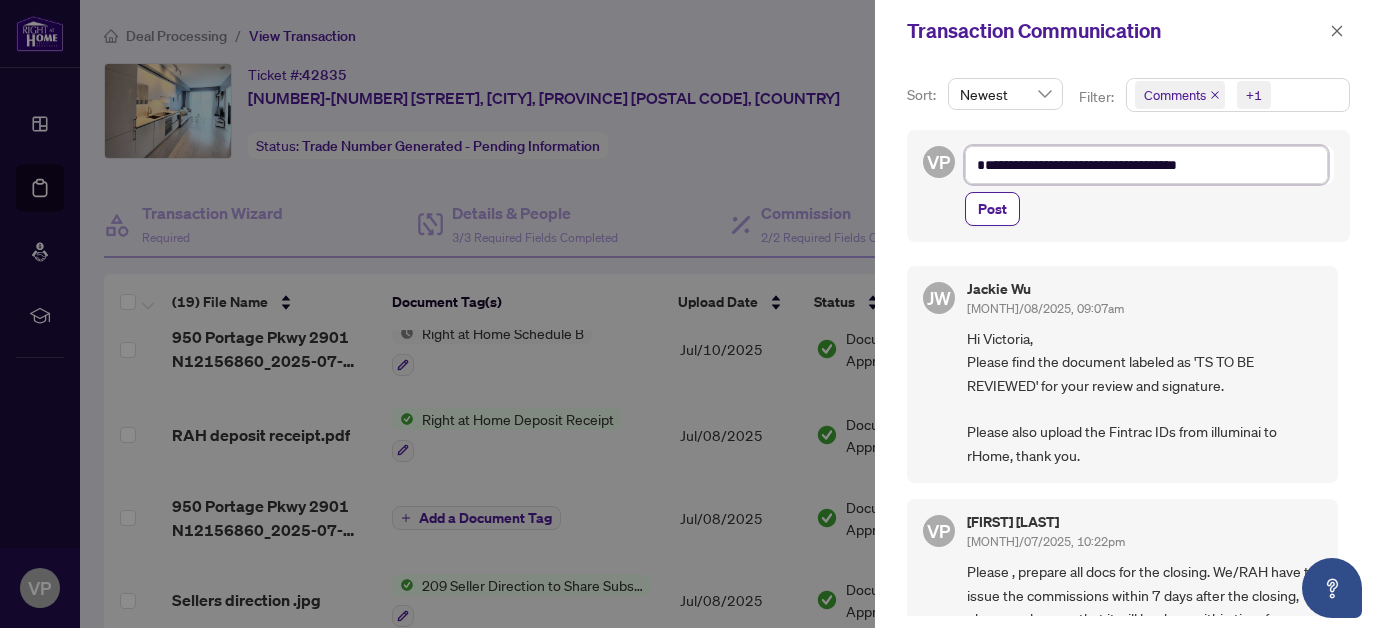 type on "**********" 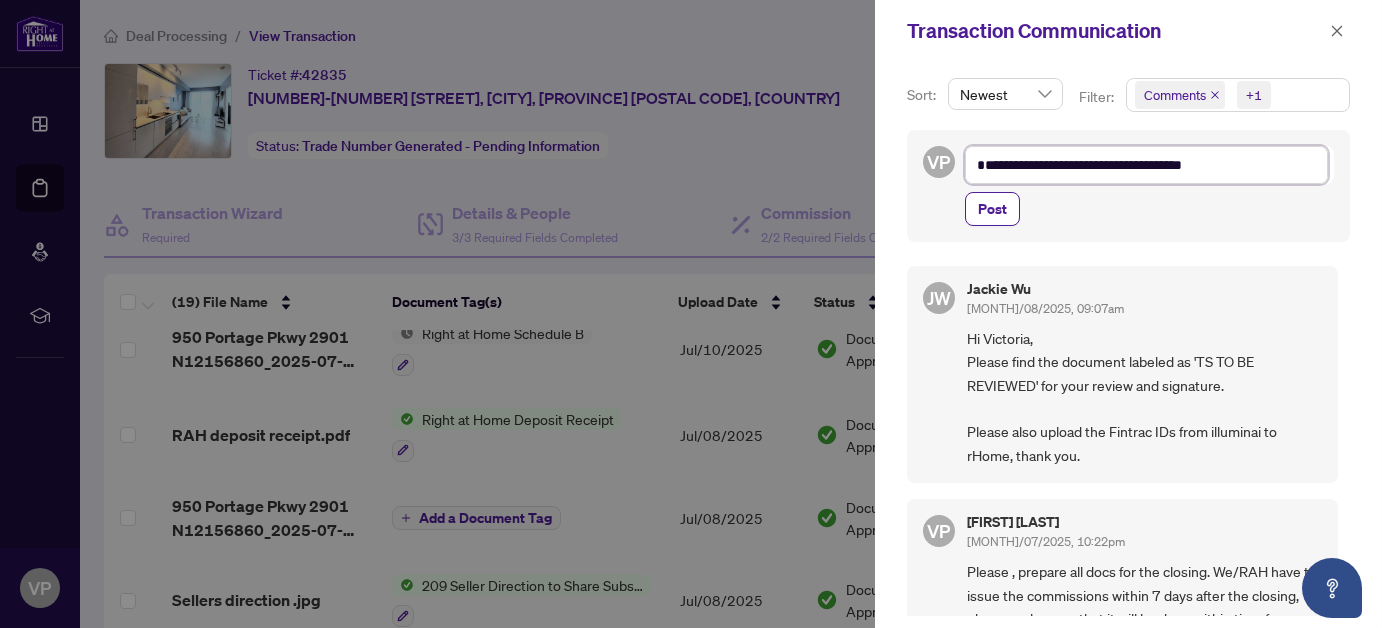 type on "**********" 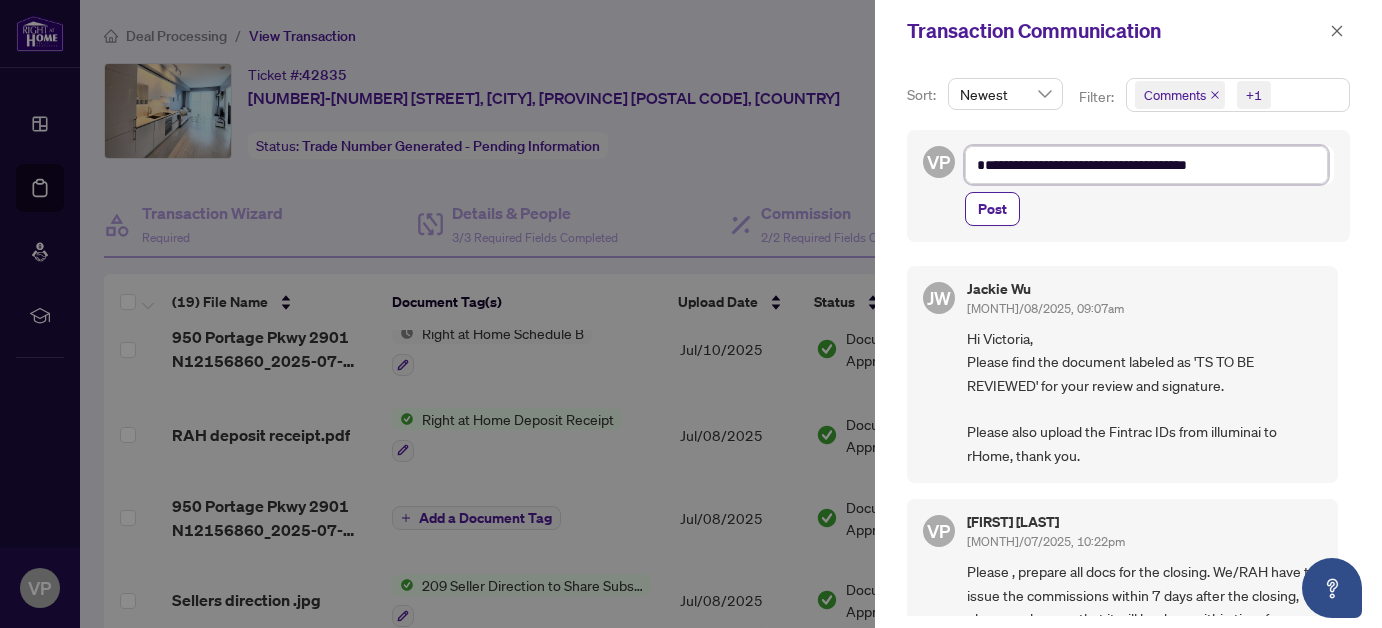 type on "**********" 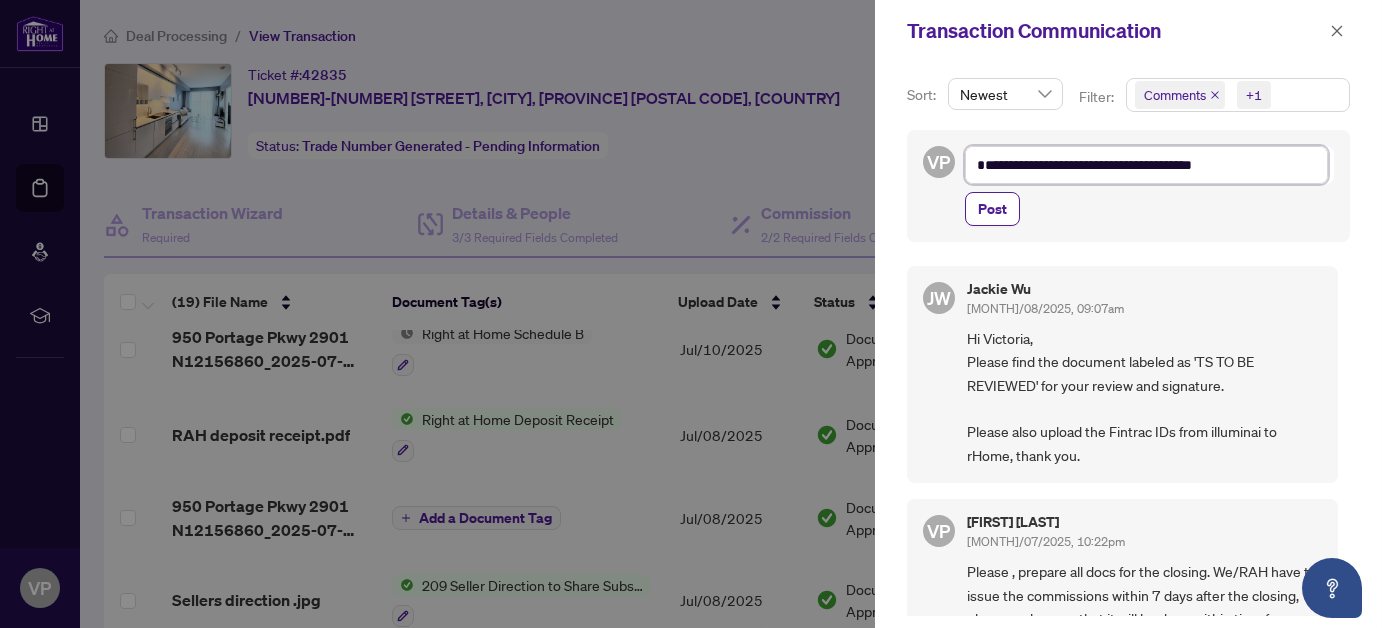 type on "**********" 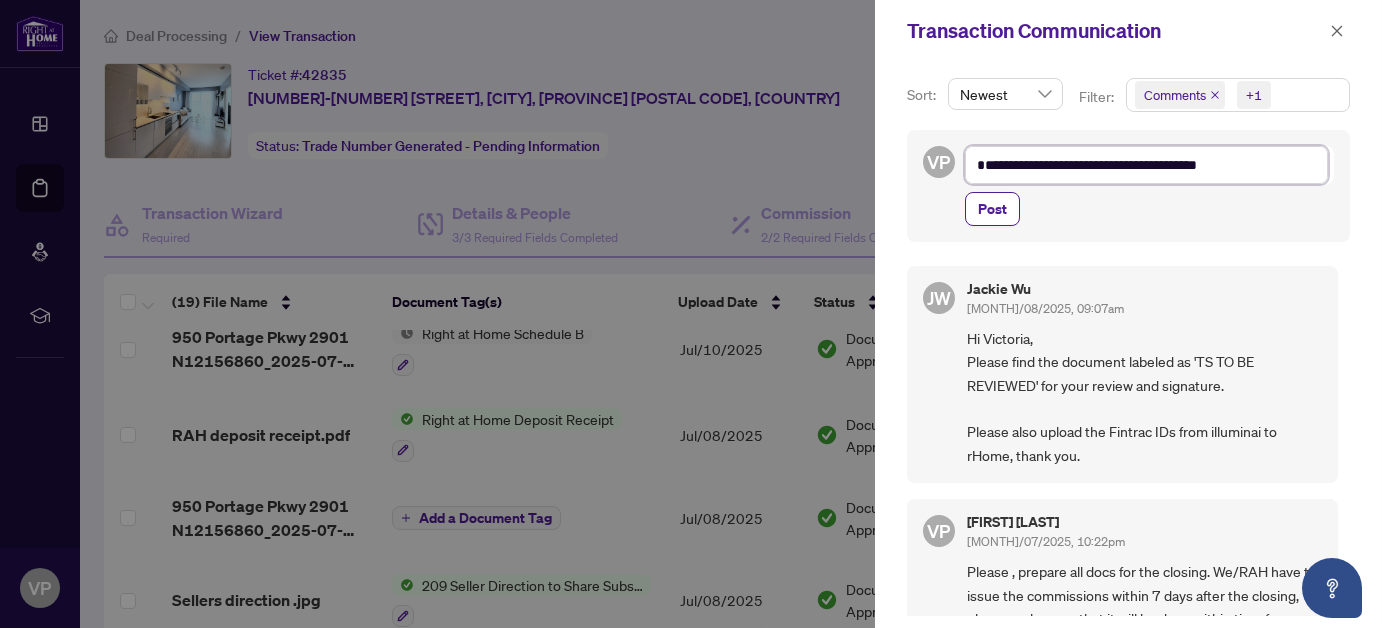 type on "**********" 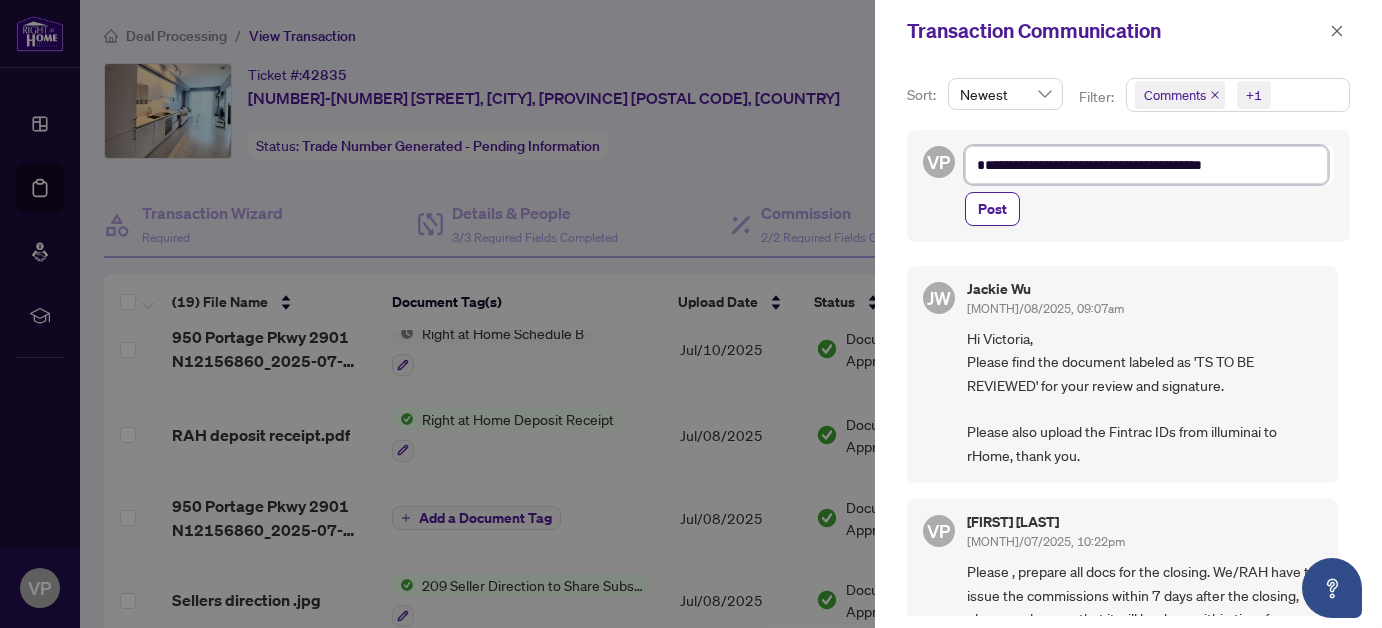 type on "**********" 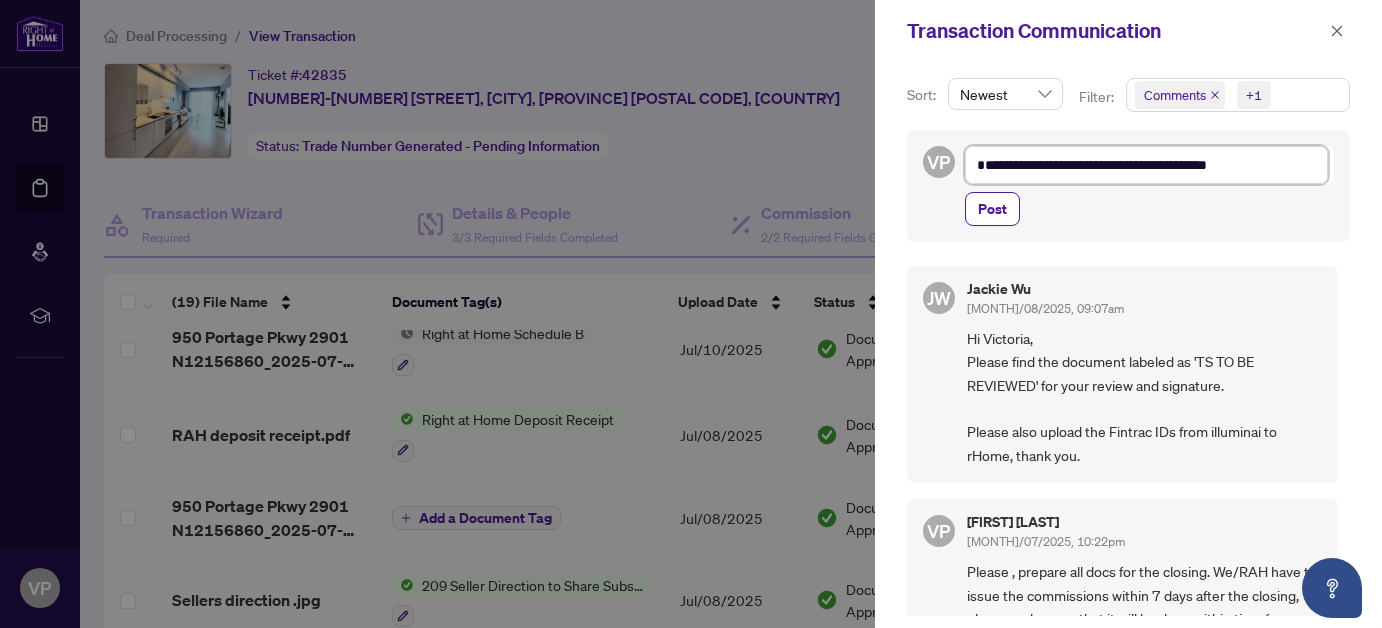 type on "**********" 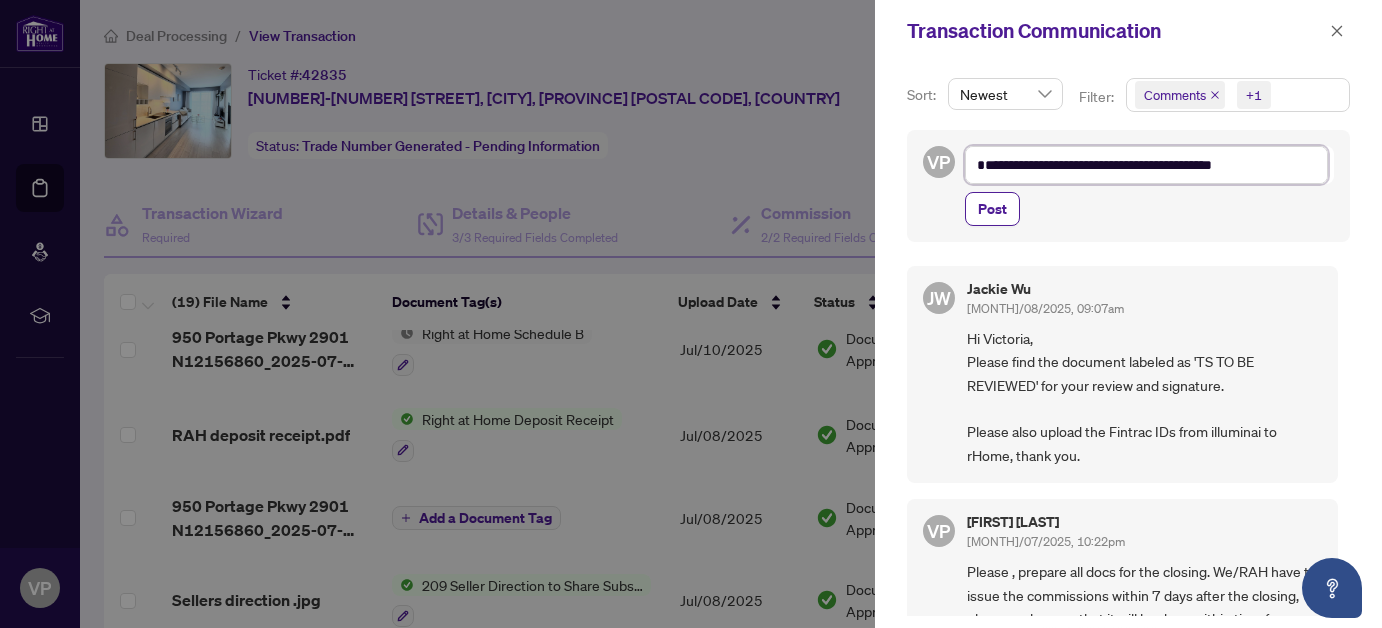 type on "**********" 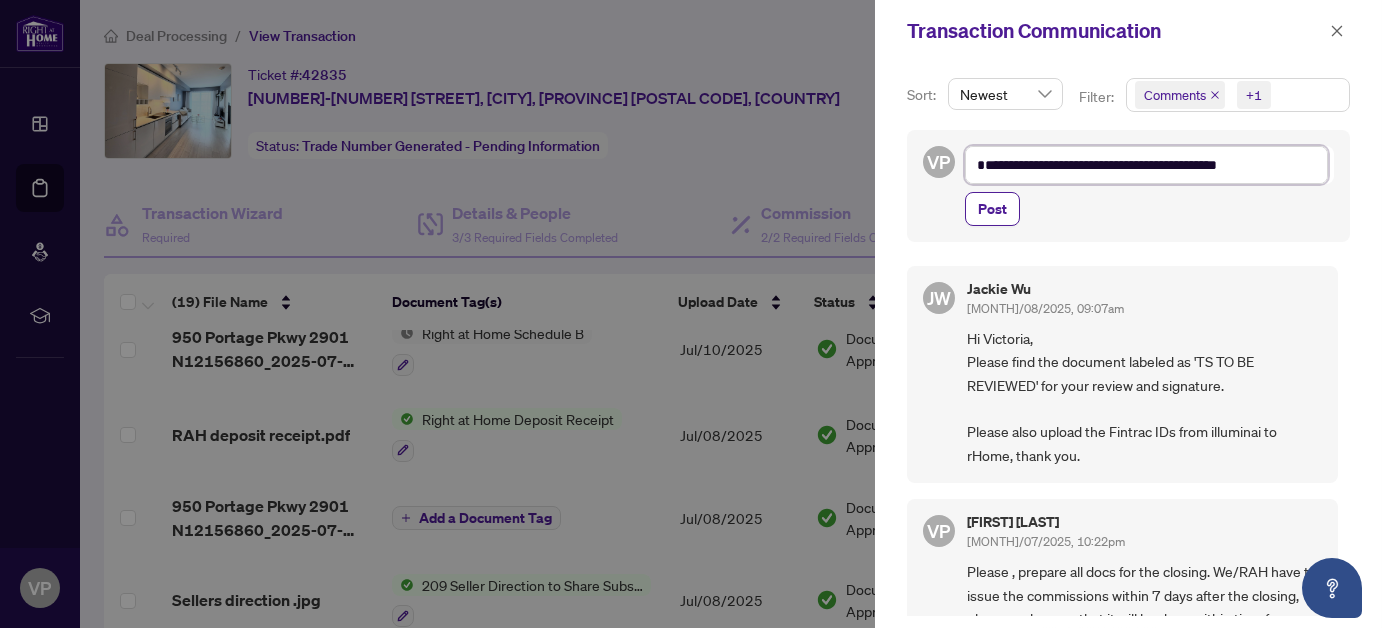 type on "**********" 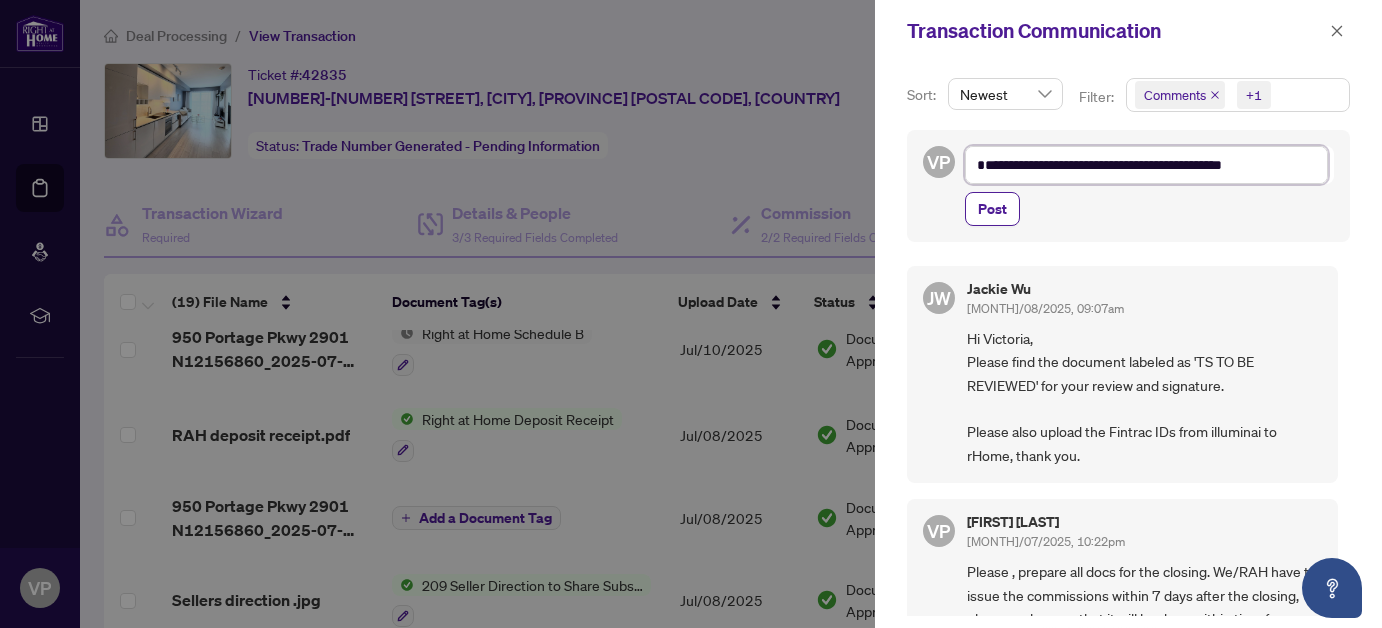 type on "**********" 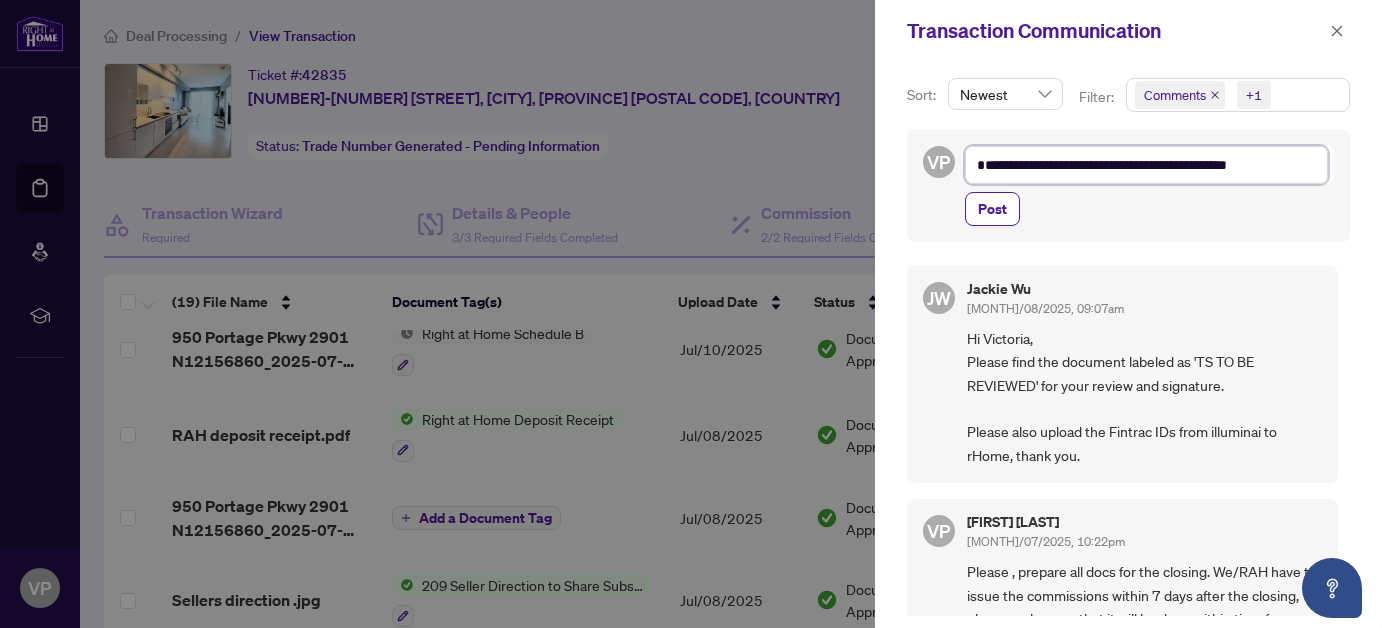 click on "**********" at bounding box center (1146, 164) 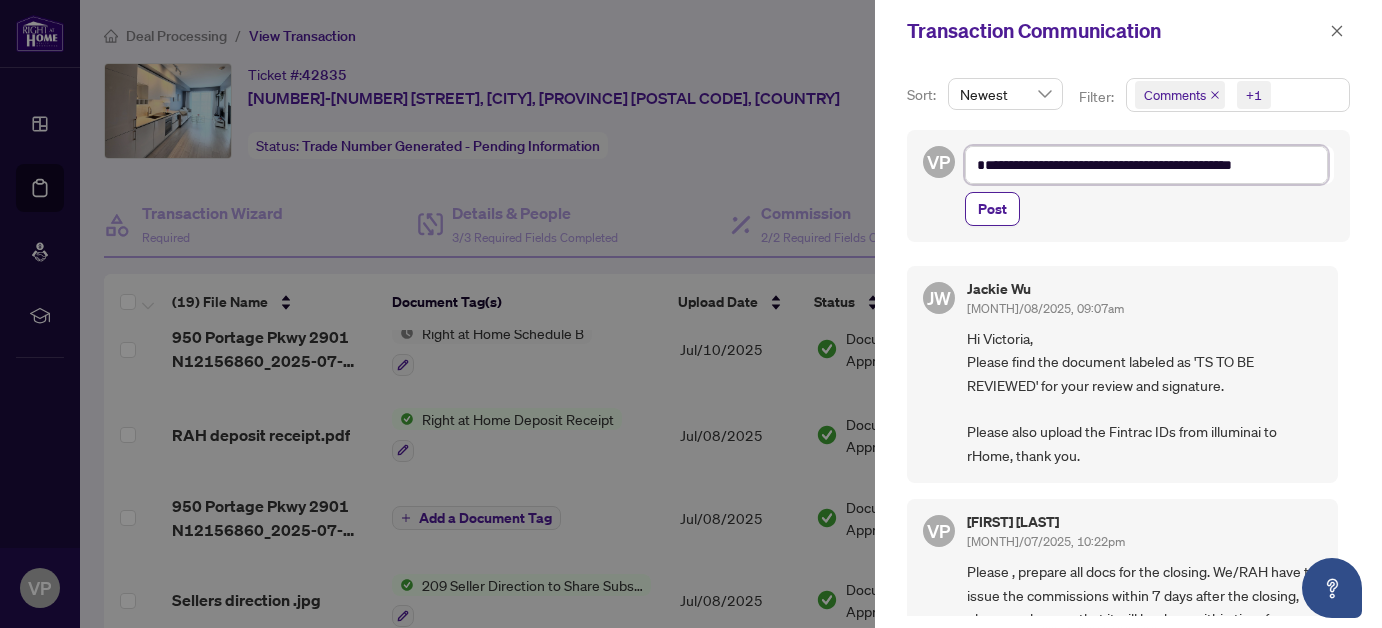 type on "**********" 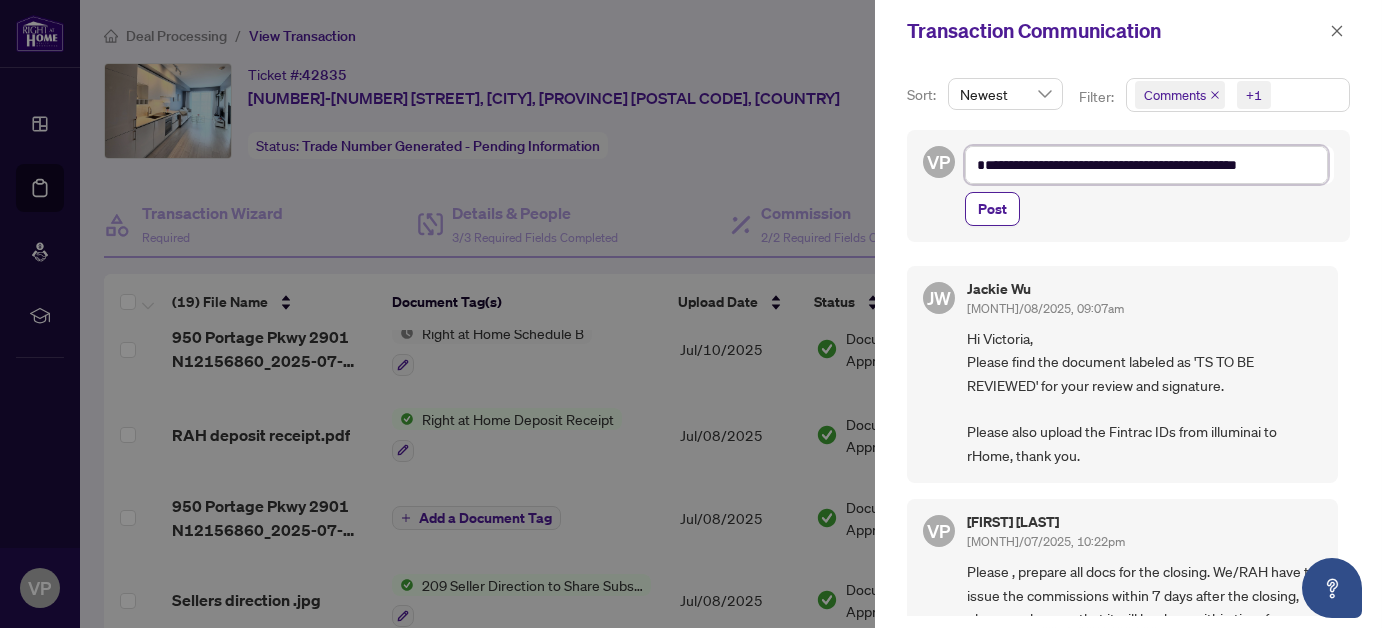 type on "**********" 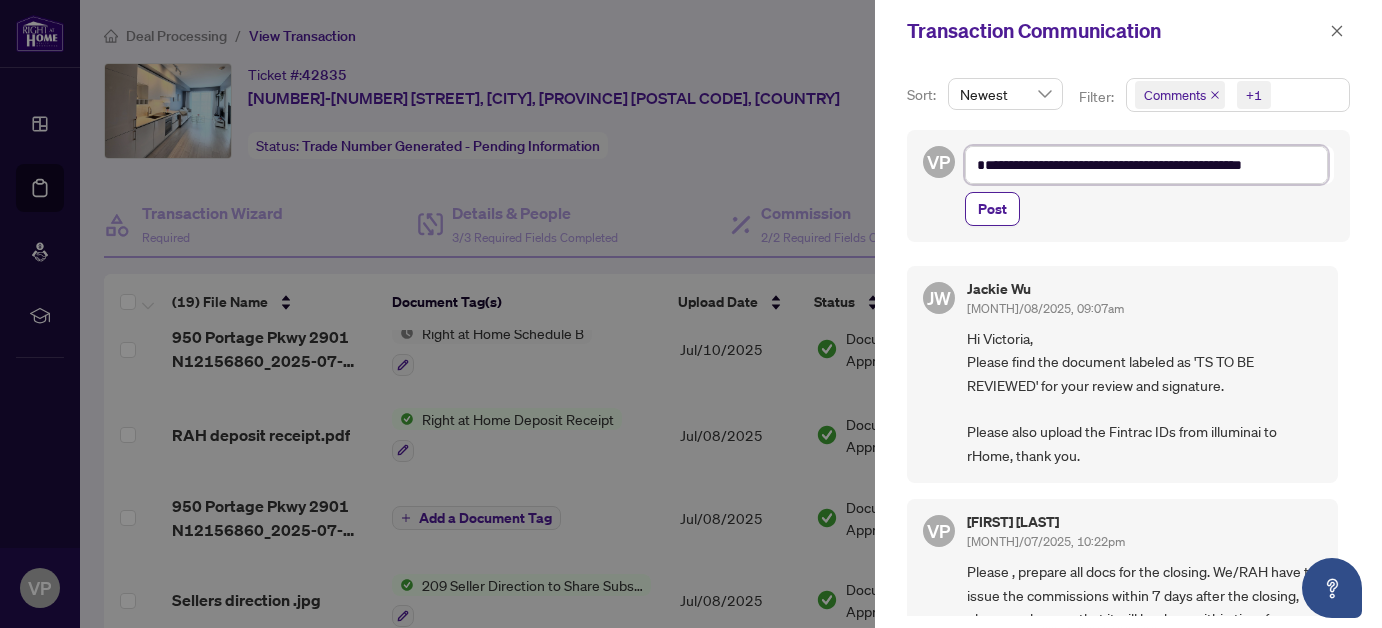 type on "**********" 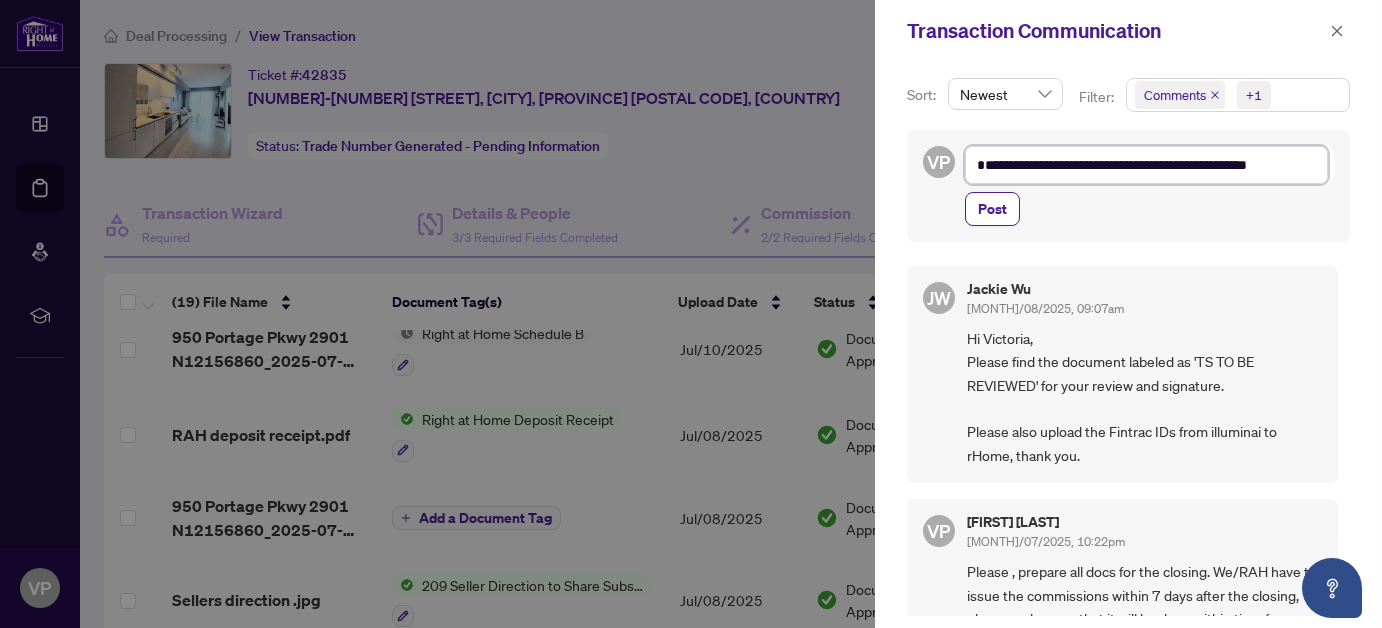 type on "**********" 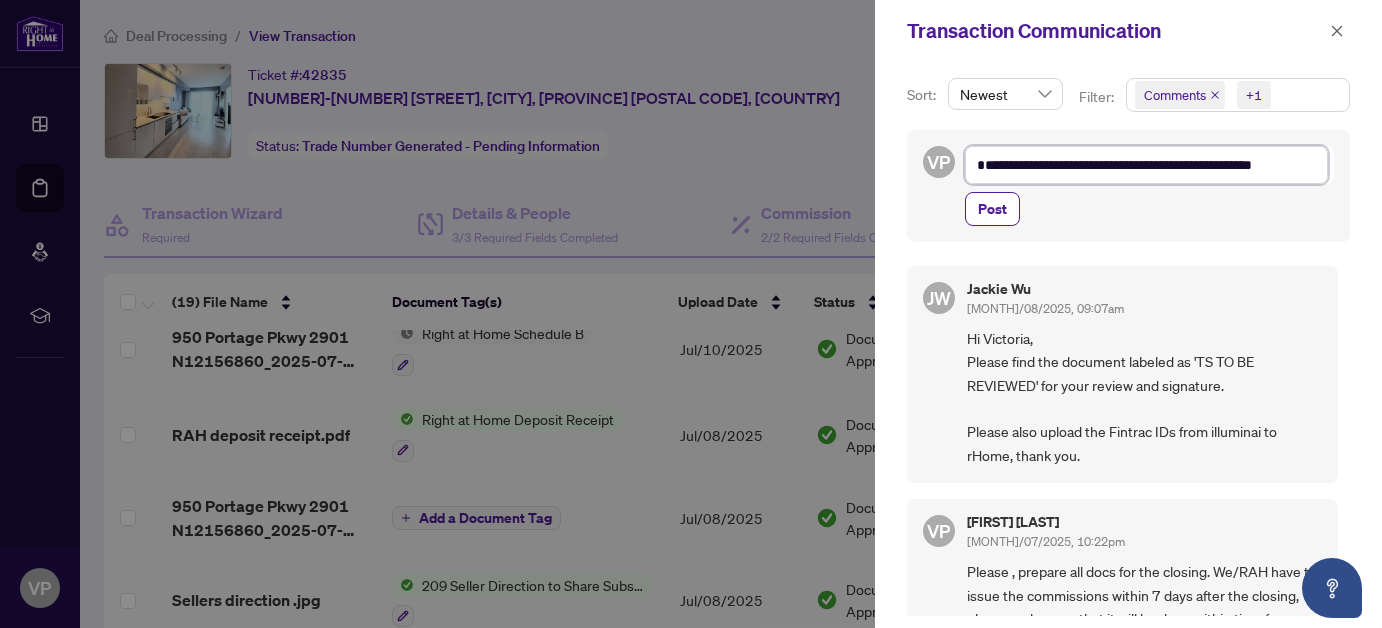 type on "**********" 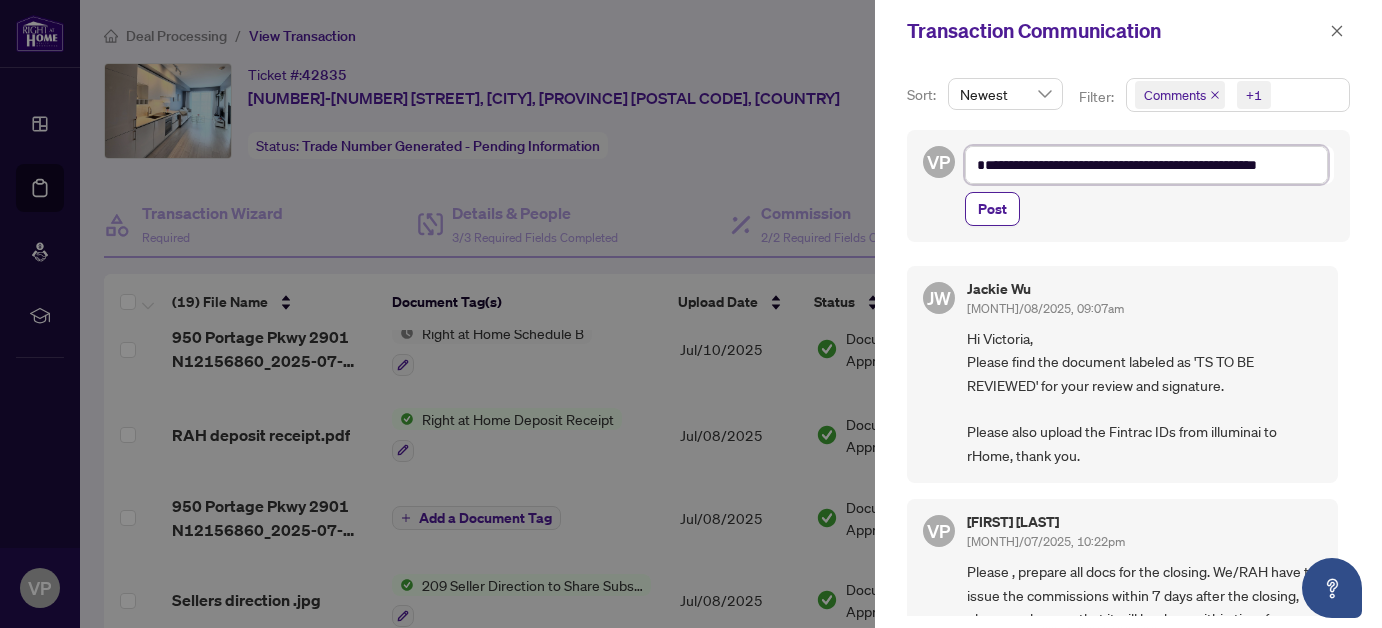 type on "**********" 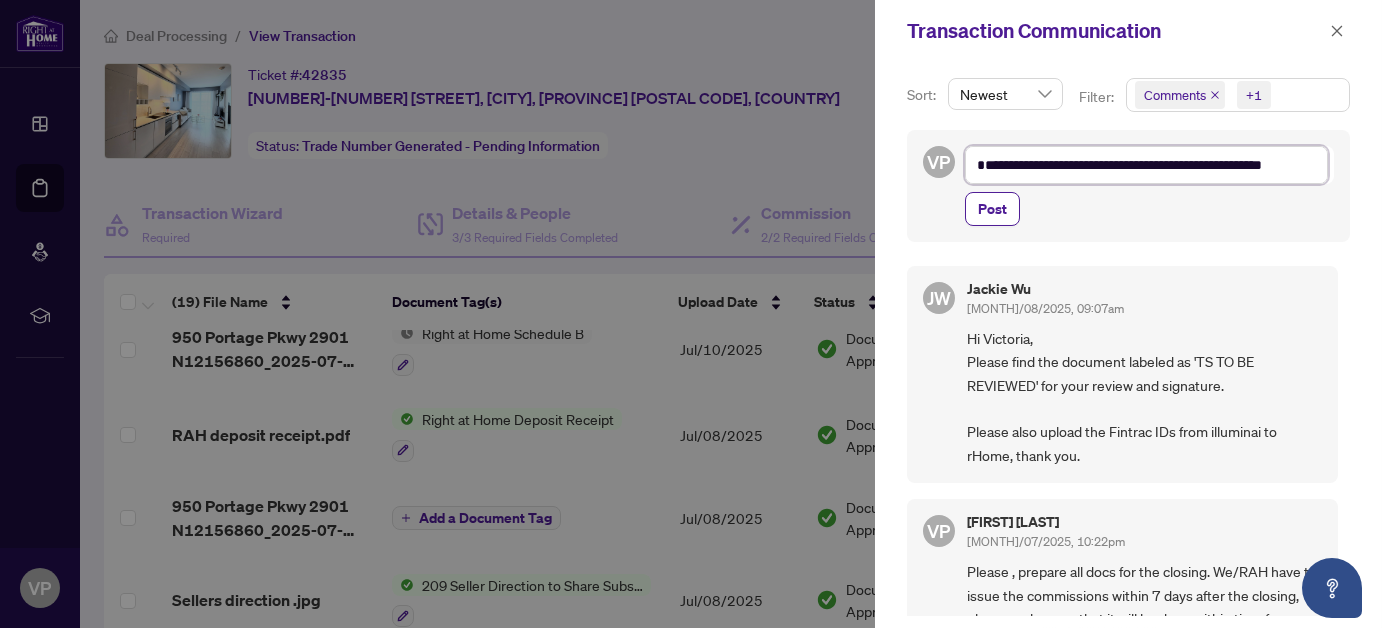 type on "**********" 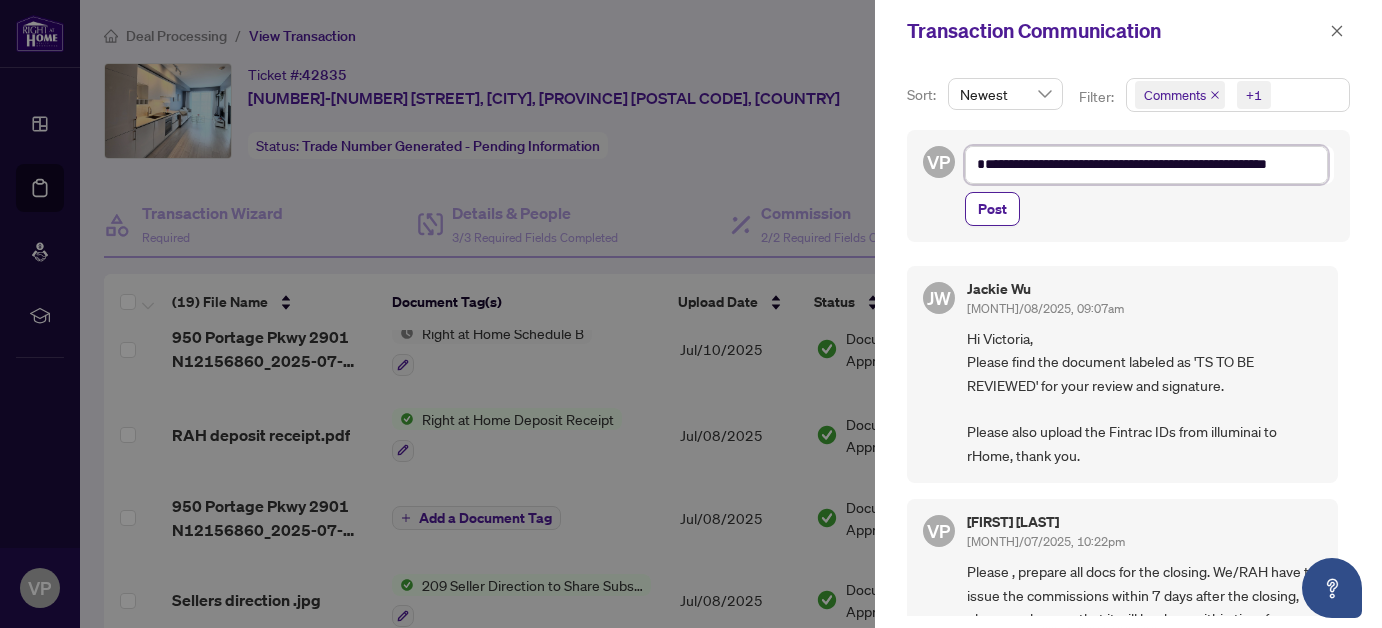 type on "**********" 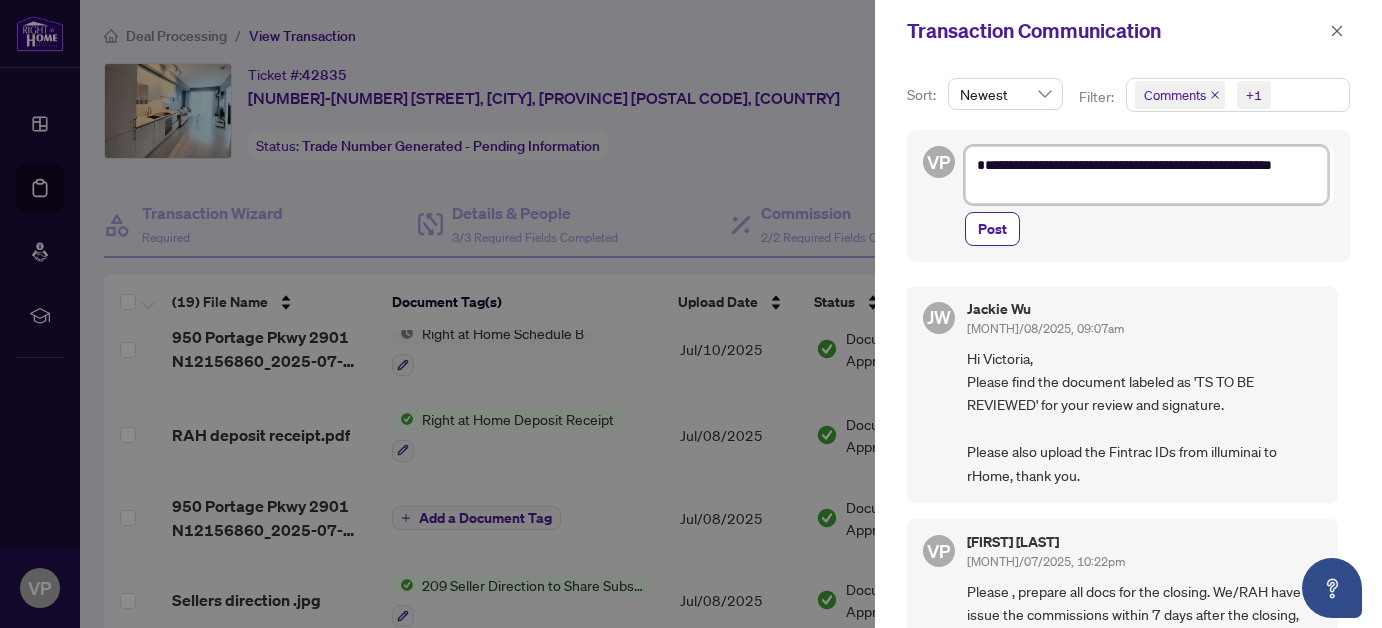 scroll, scrollTop: 0, scrollLeft: 0, axis: both 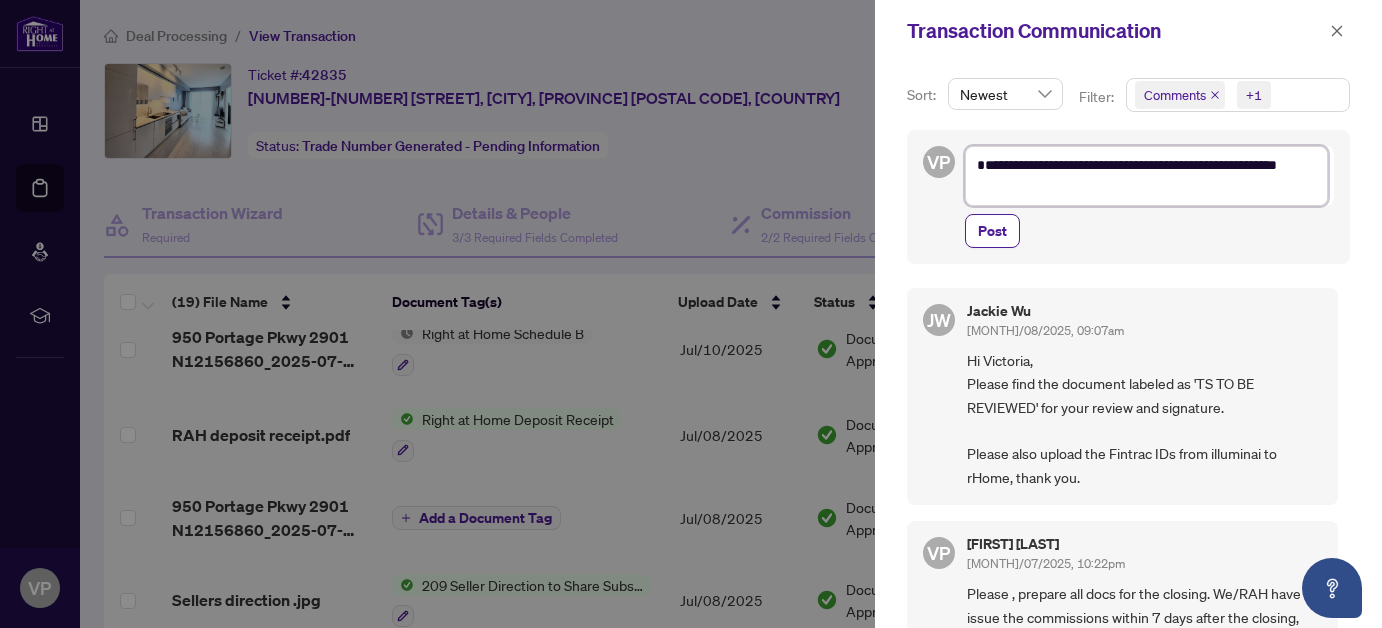 type on "**********" 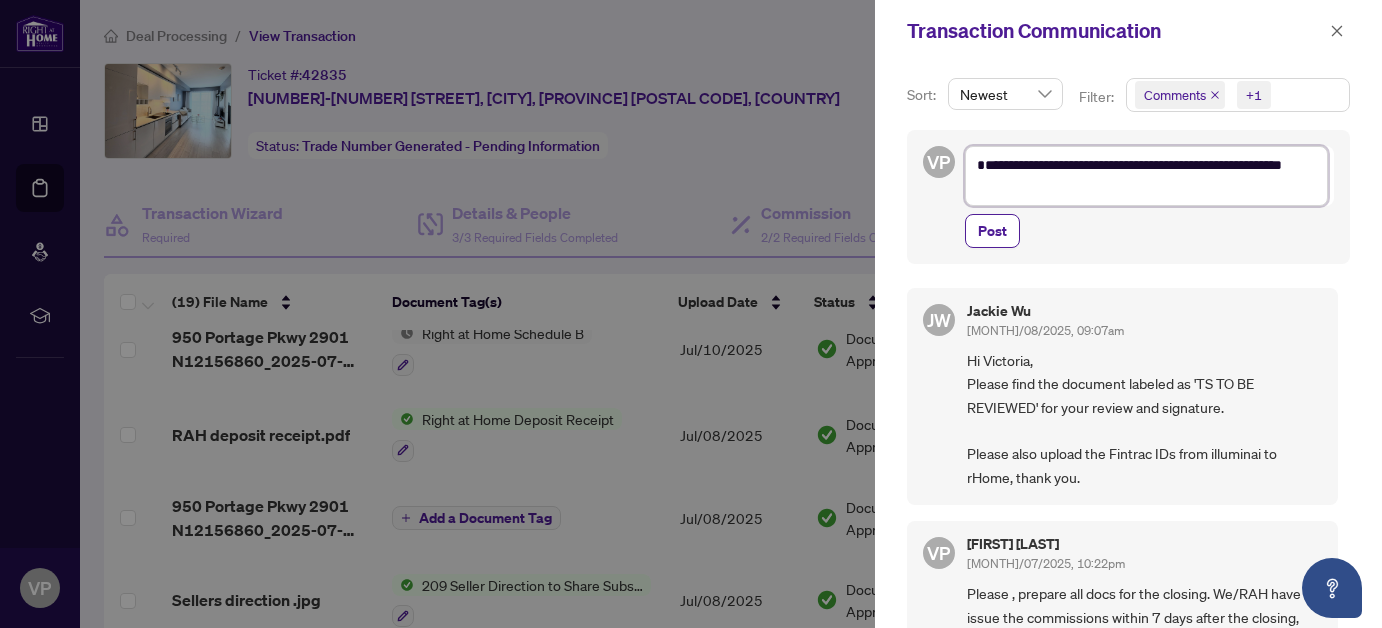 type on "**********" 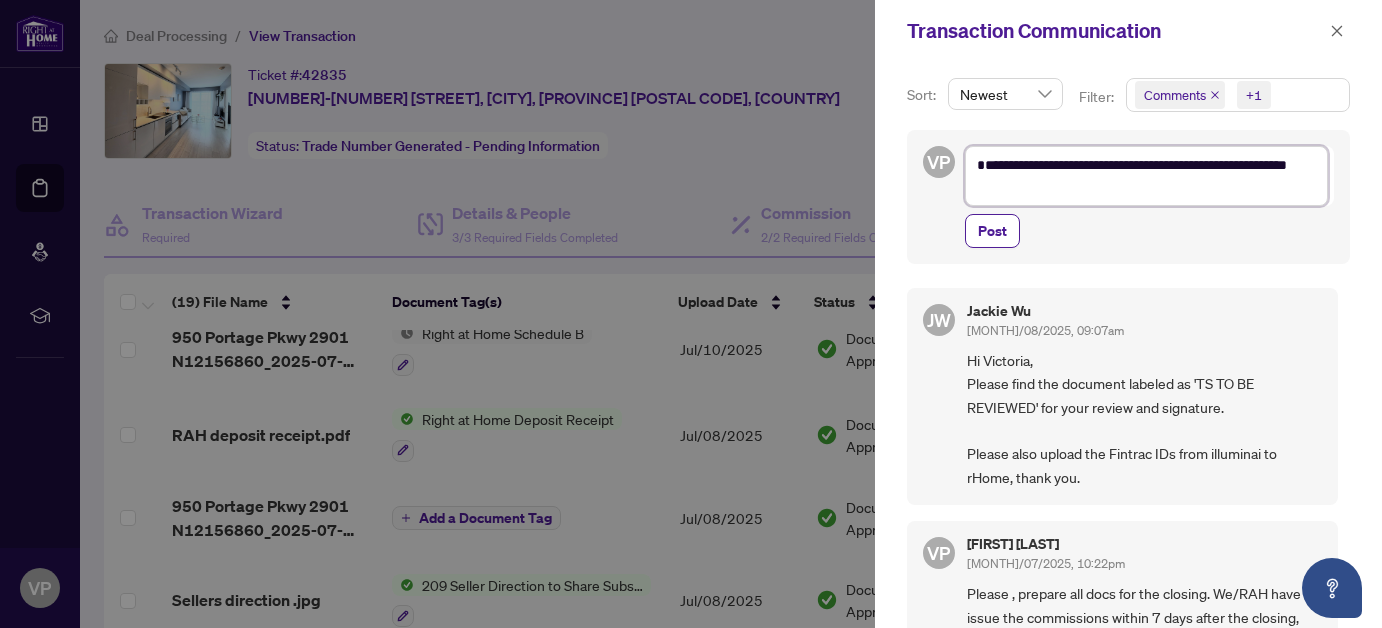click on "**********" at bounding box center (1146, 175) 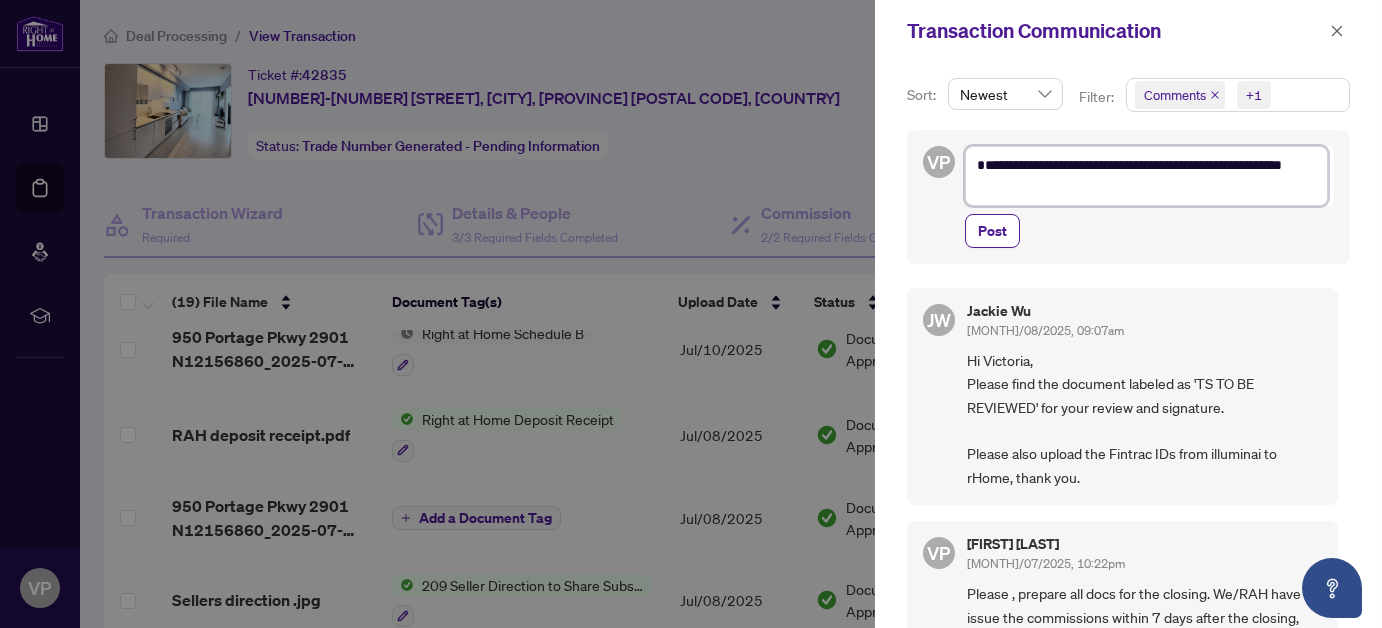 type on "**********" 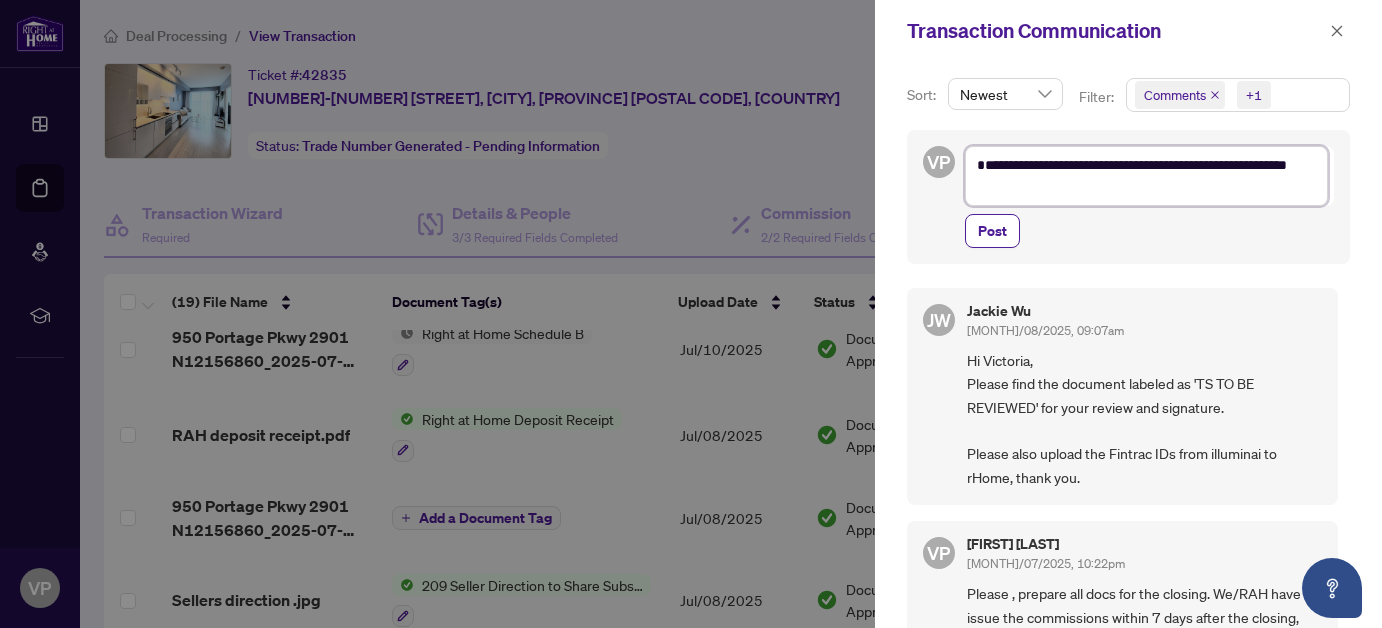 click on "**********" at bounding box center (1146, 175) 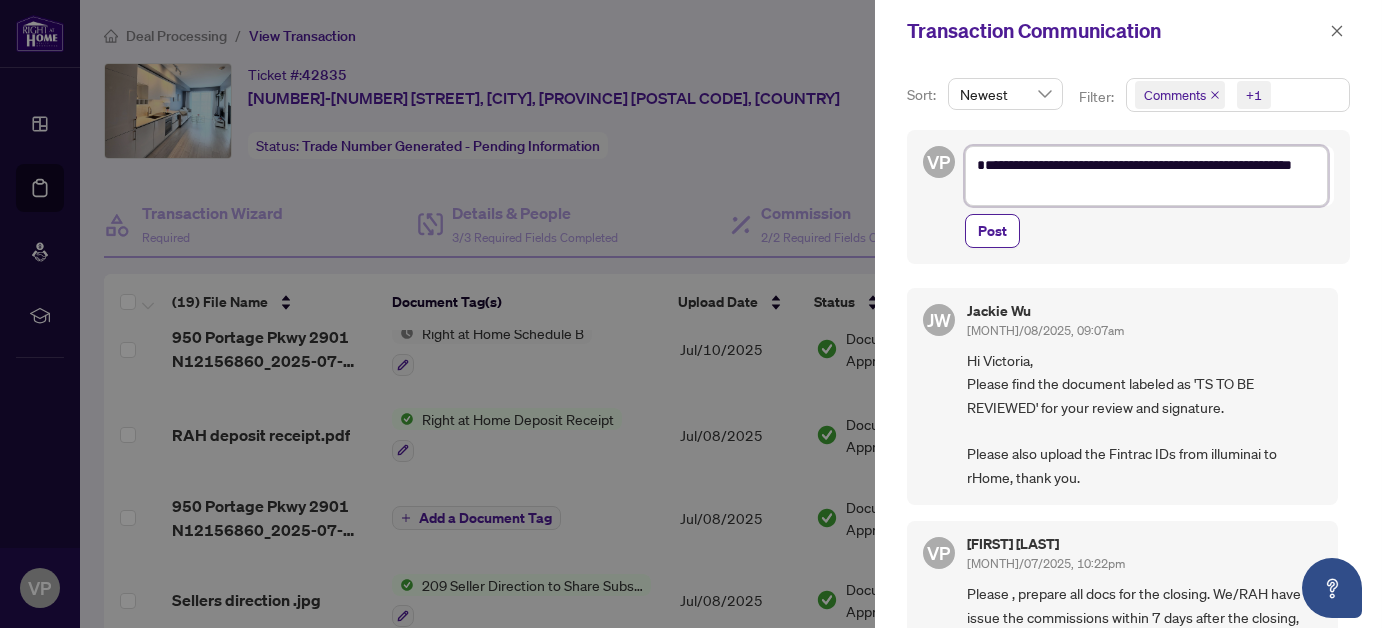 type on "**********" 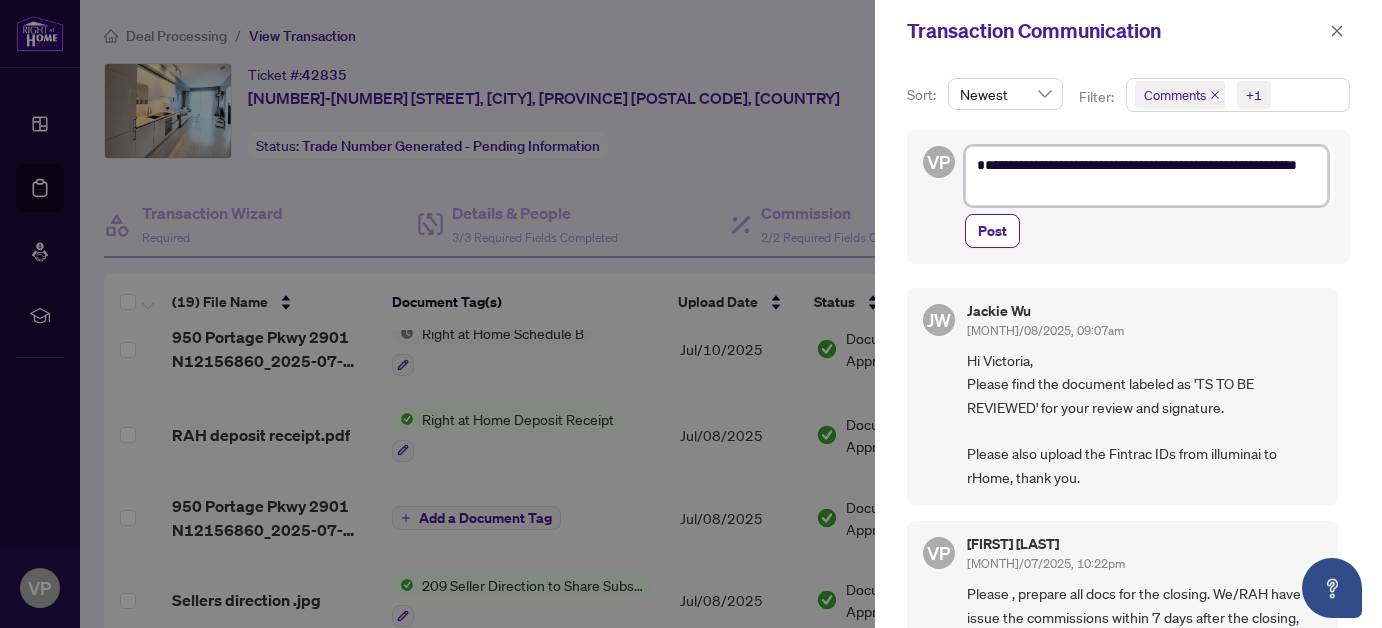 type on "**********" 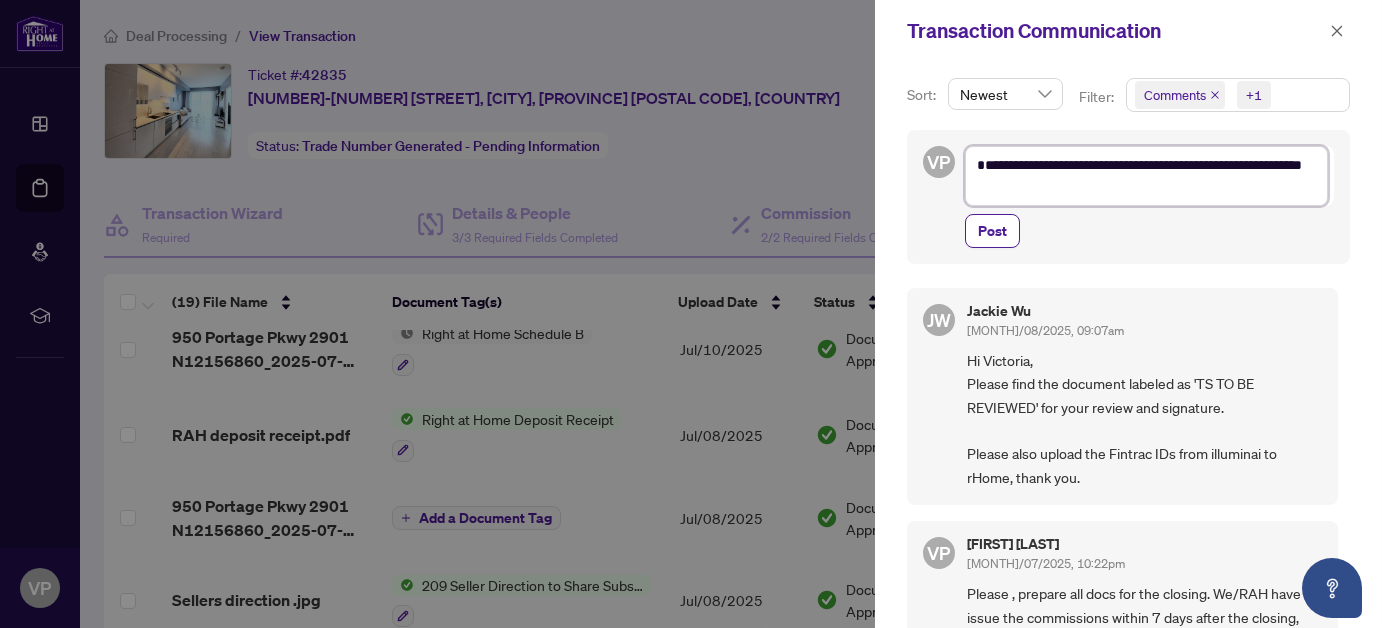 type on "**********" 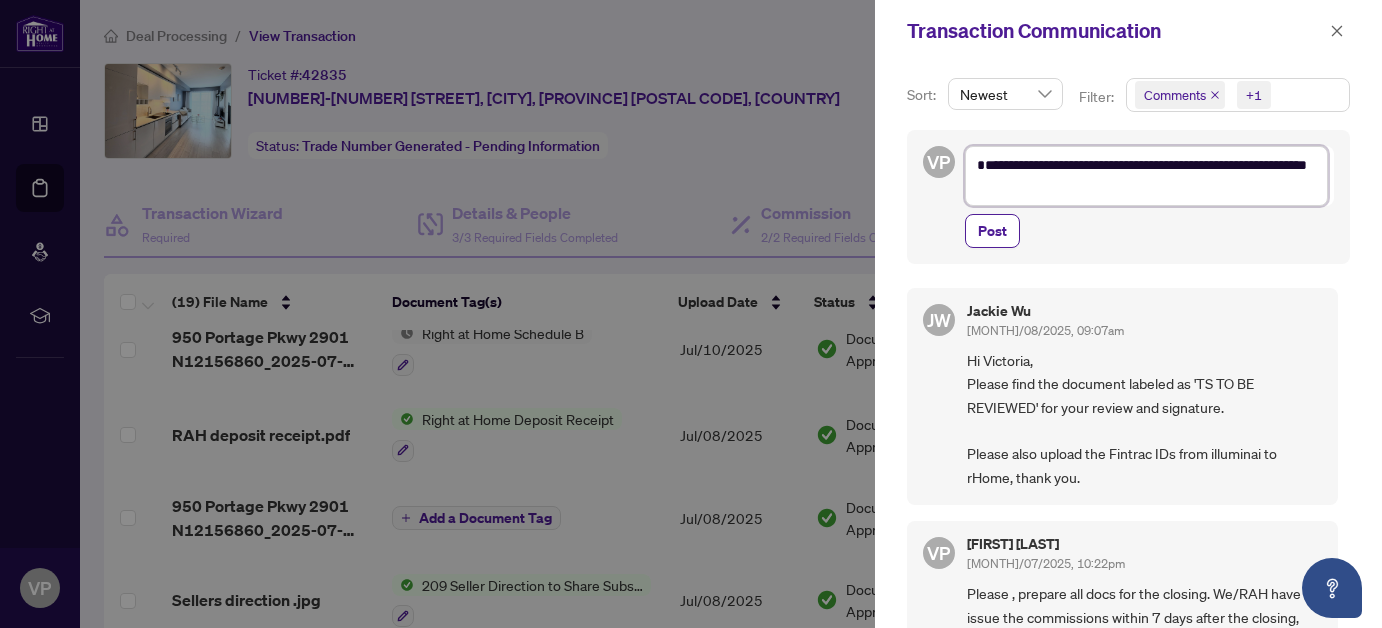 type on "**********" 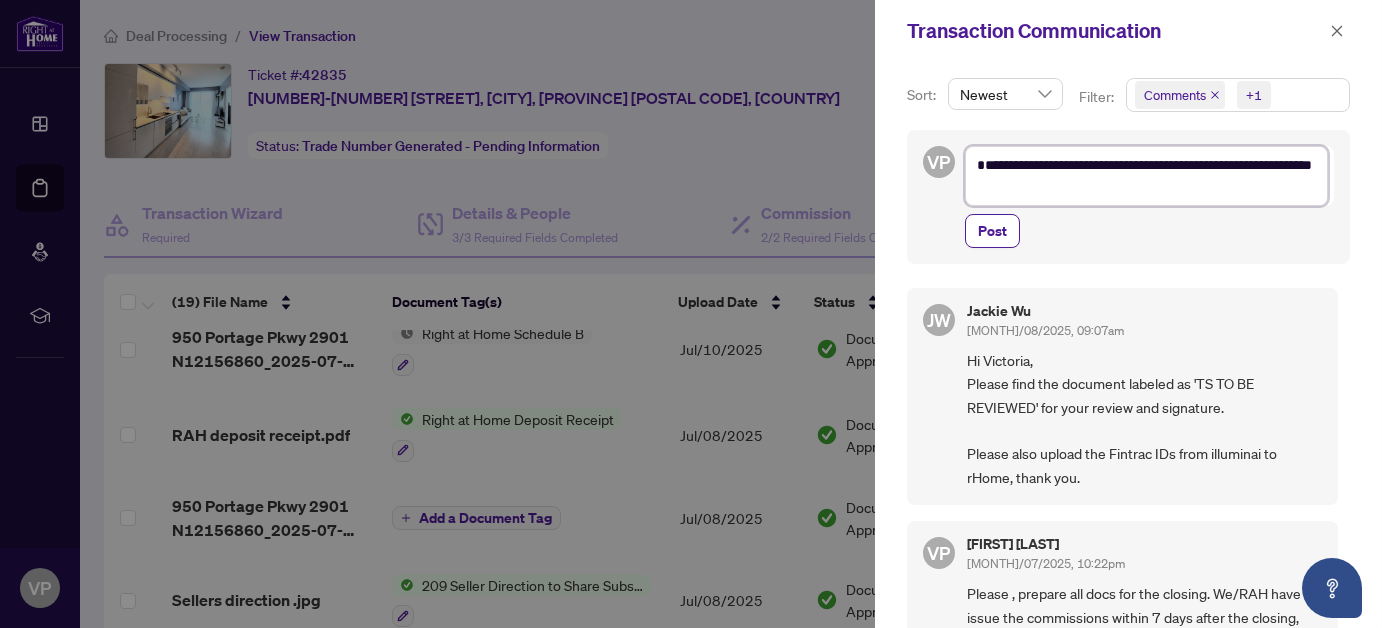 type on "**********" 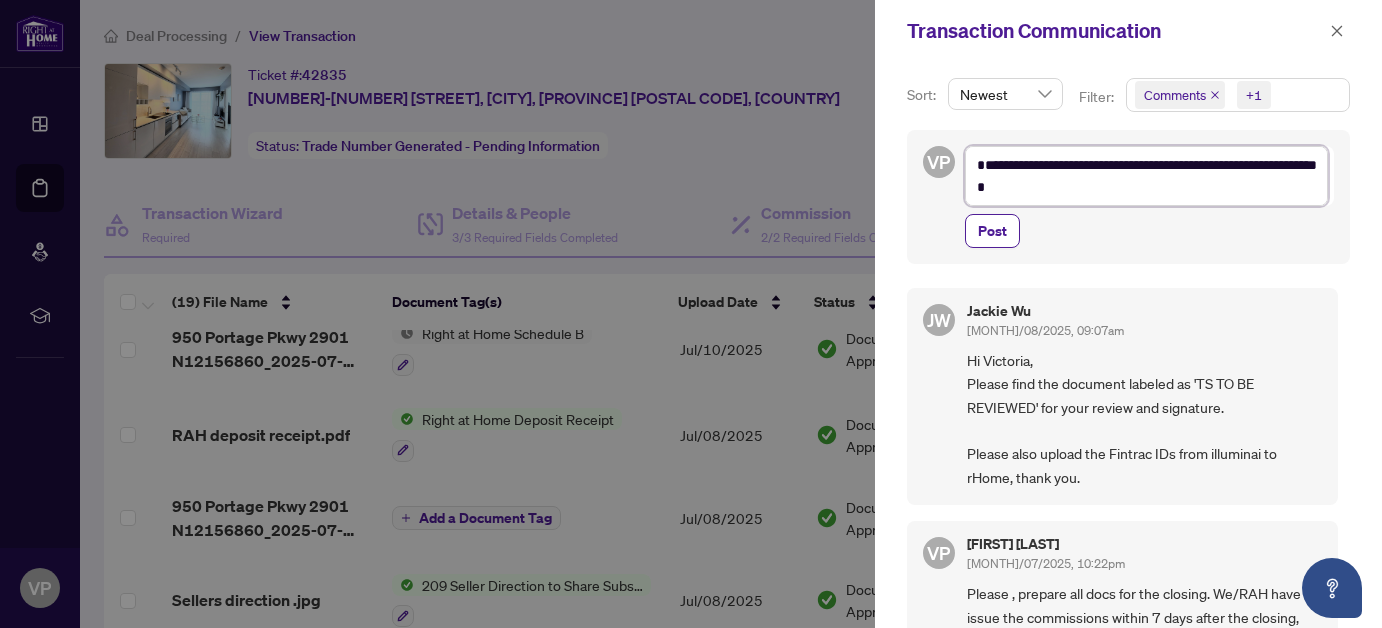 type on "**********" 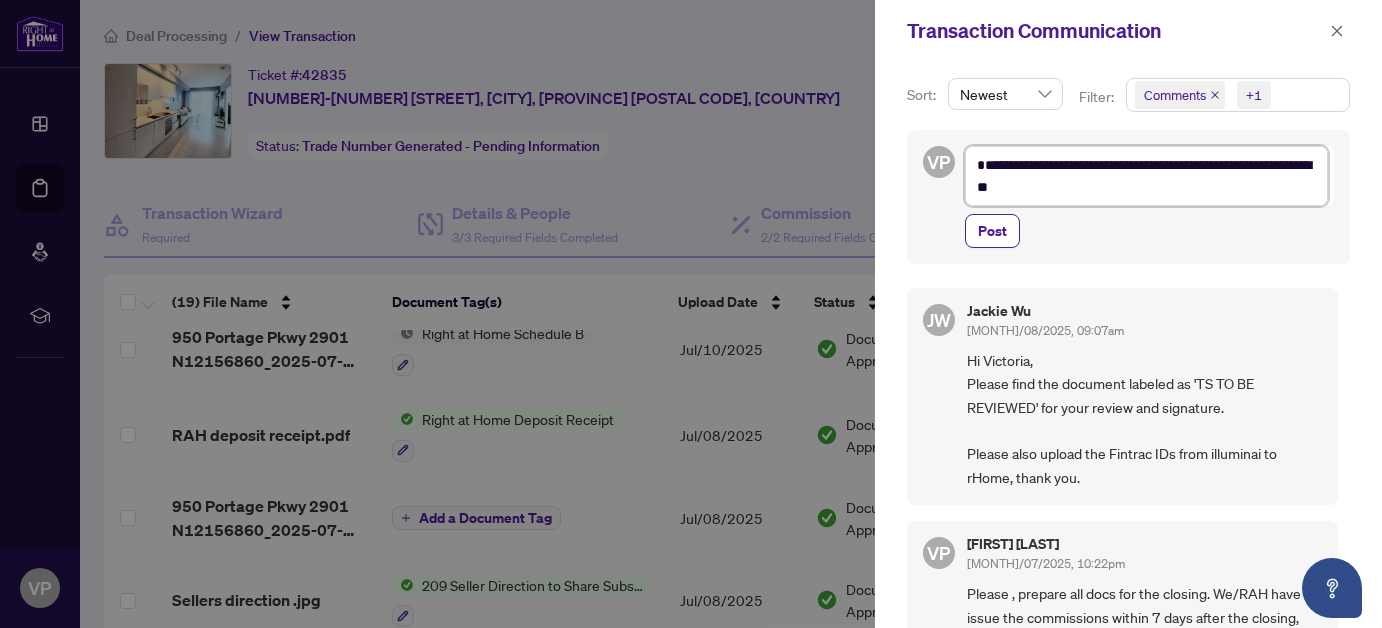 type on "**********" 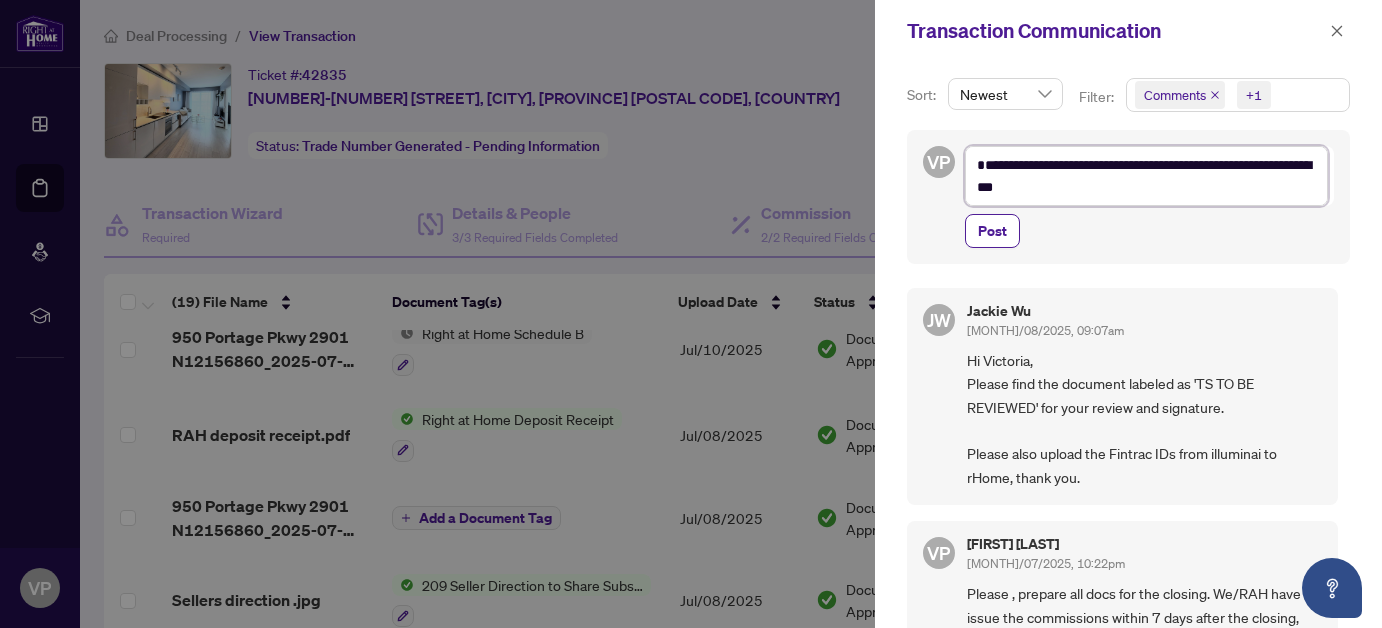 type on "**********" 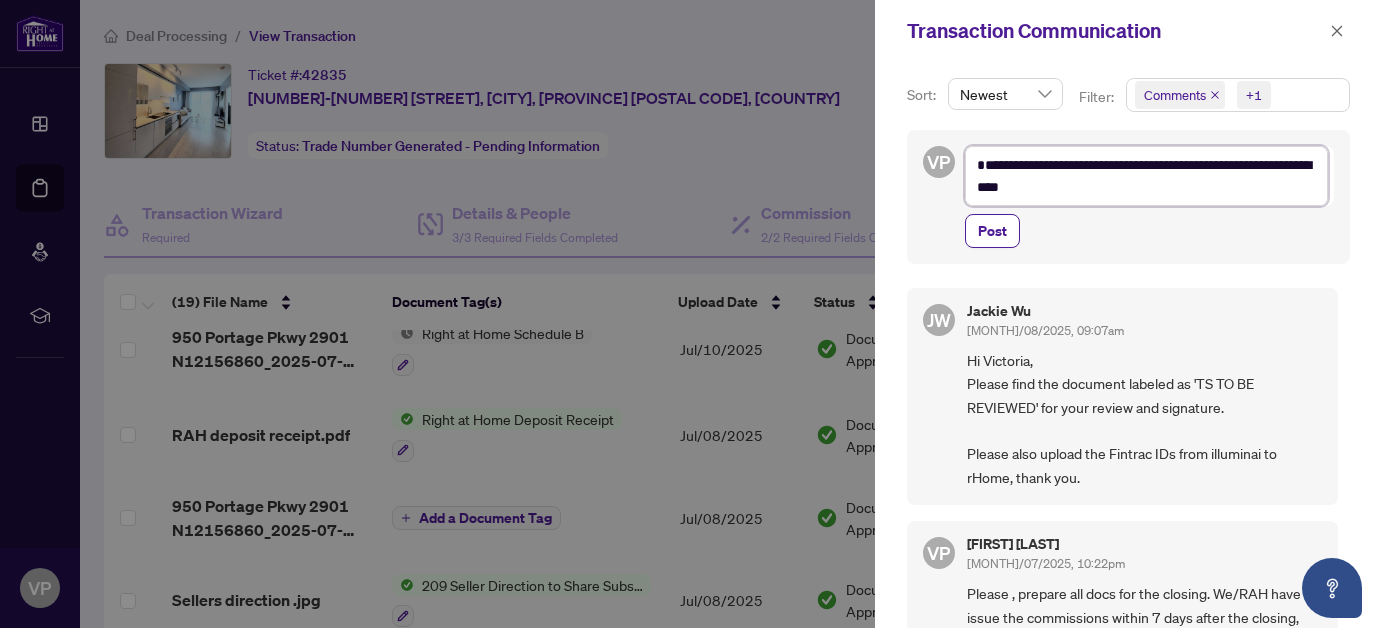 type on "**********" 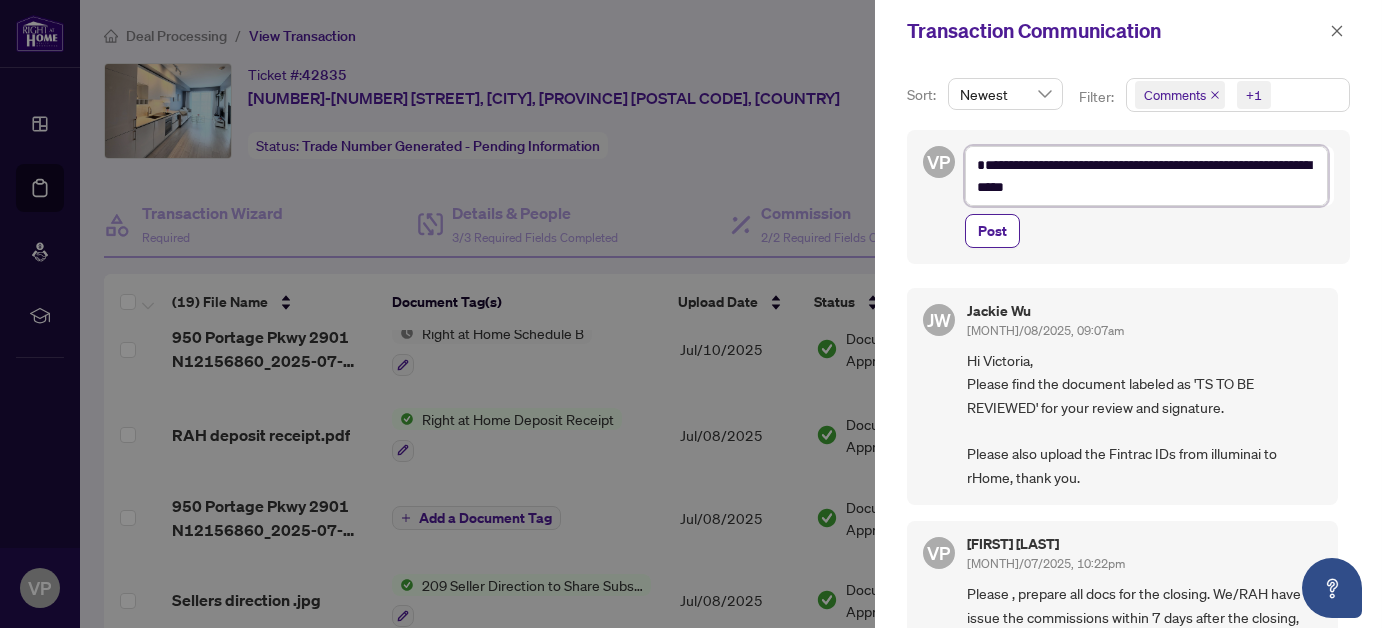 type on "**********" 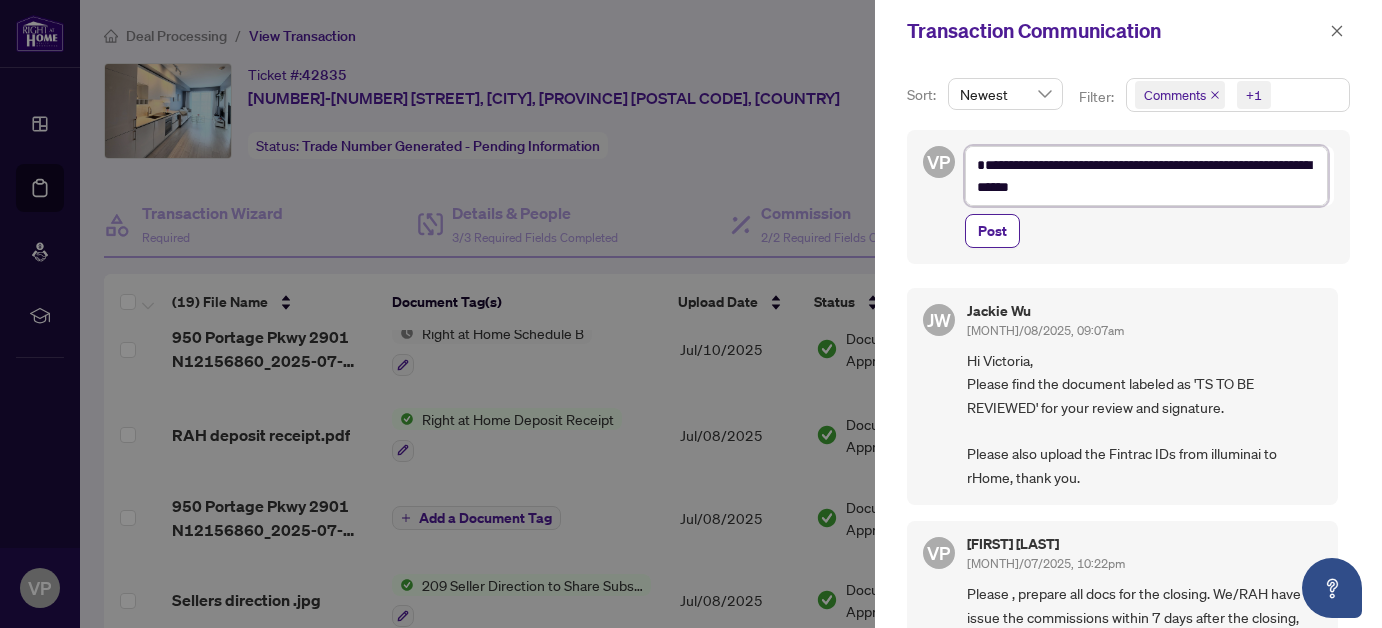 type on "**********" 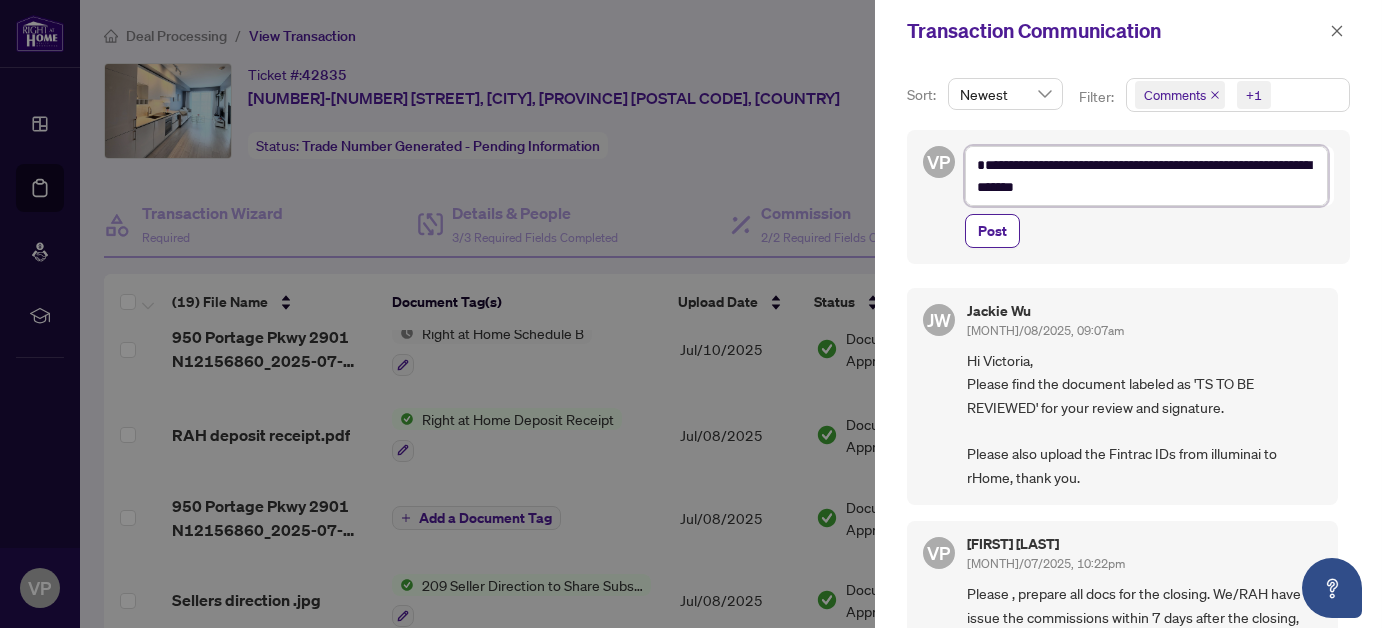type on "**********" 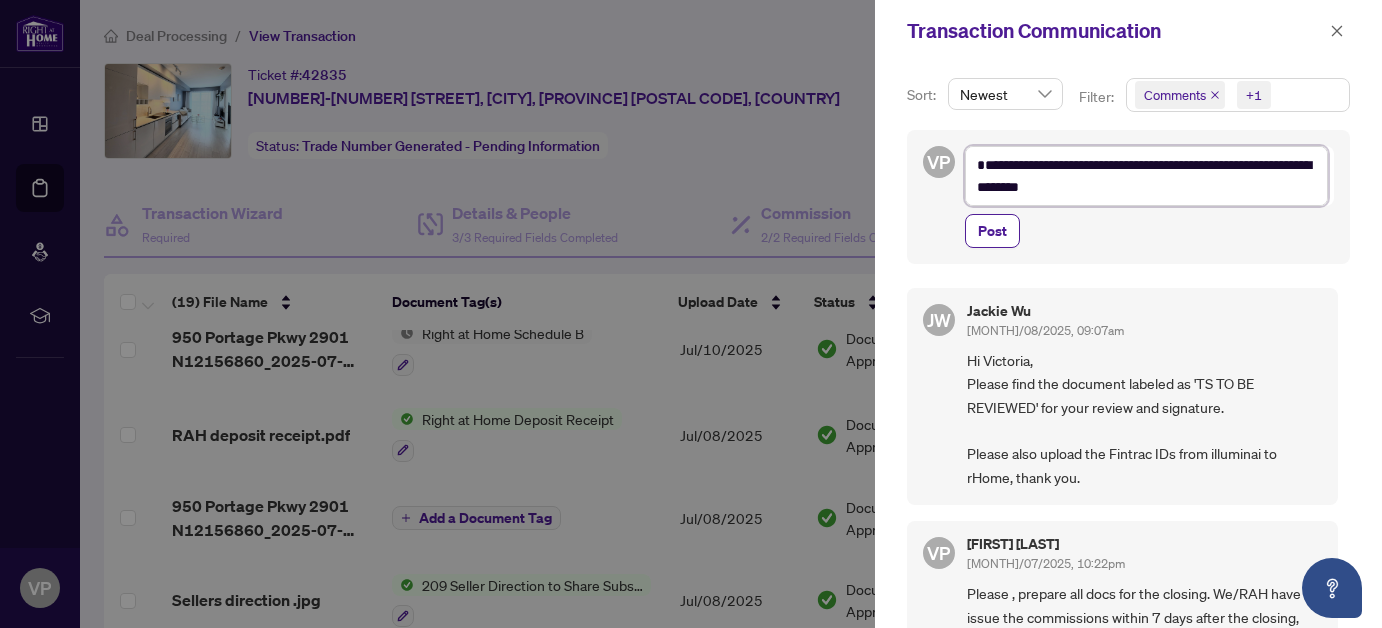 type on "**********" 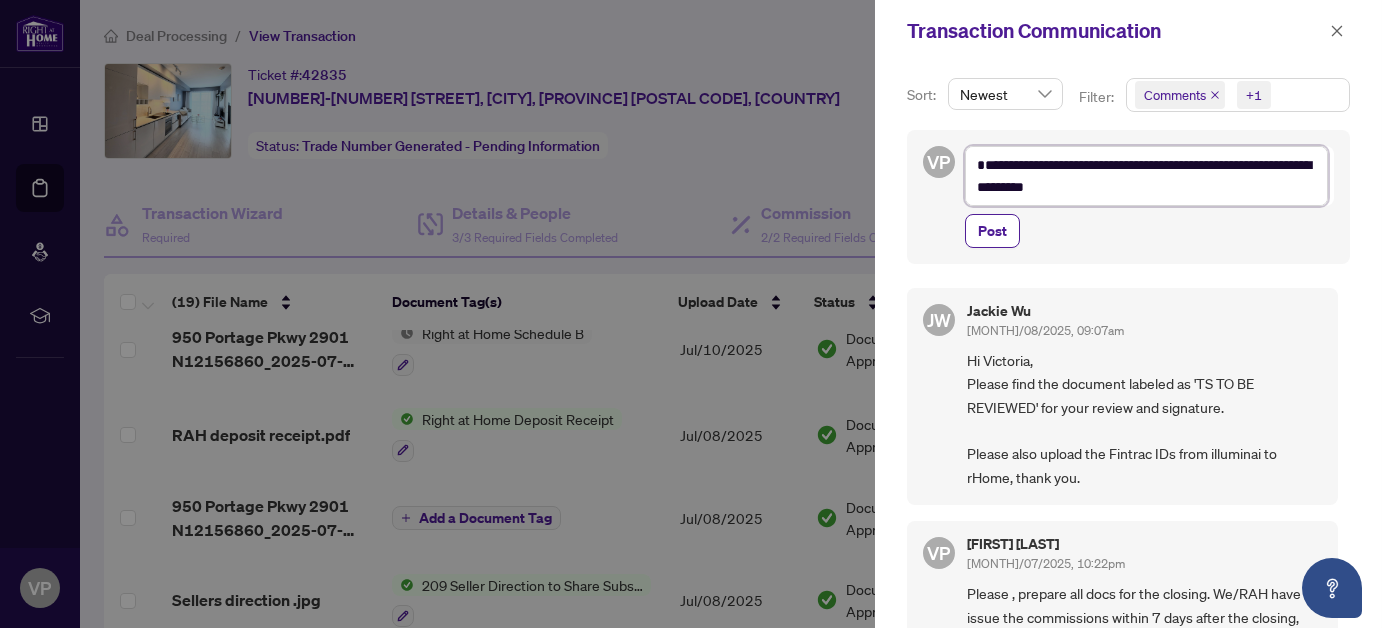 type on "**********" 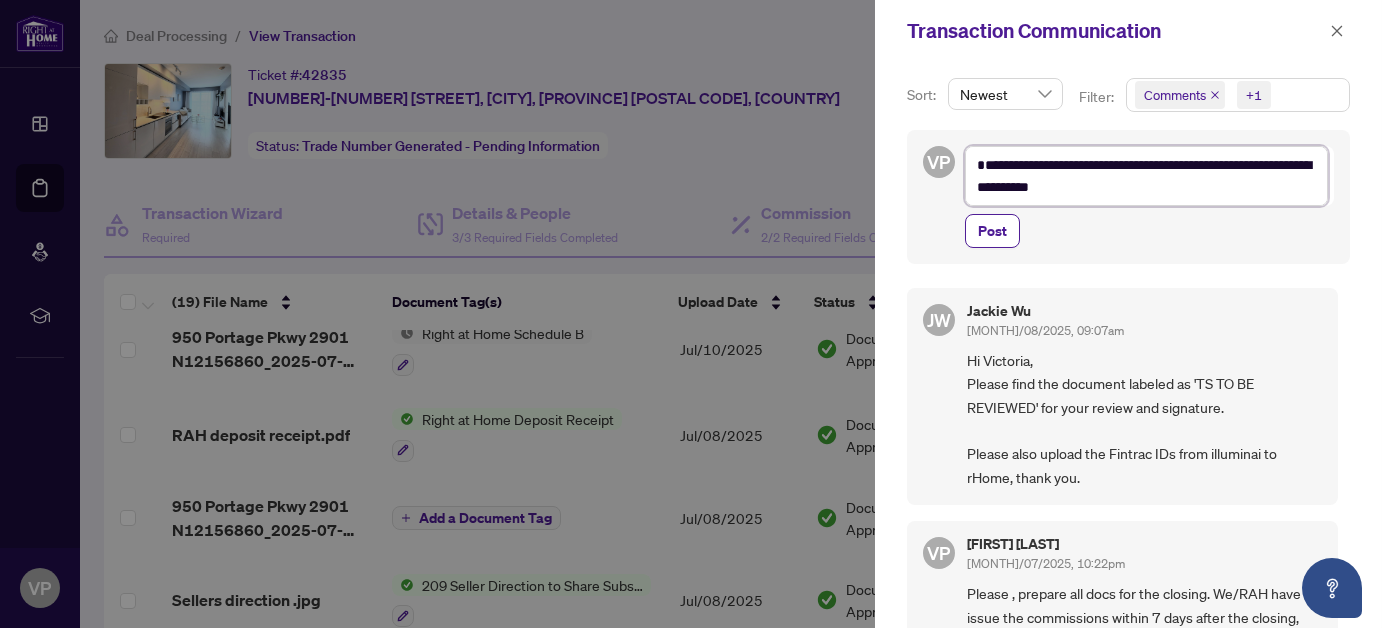 type on "**********" 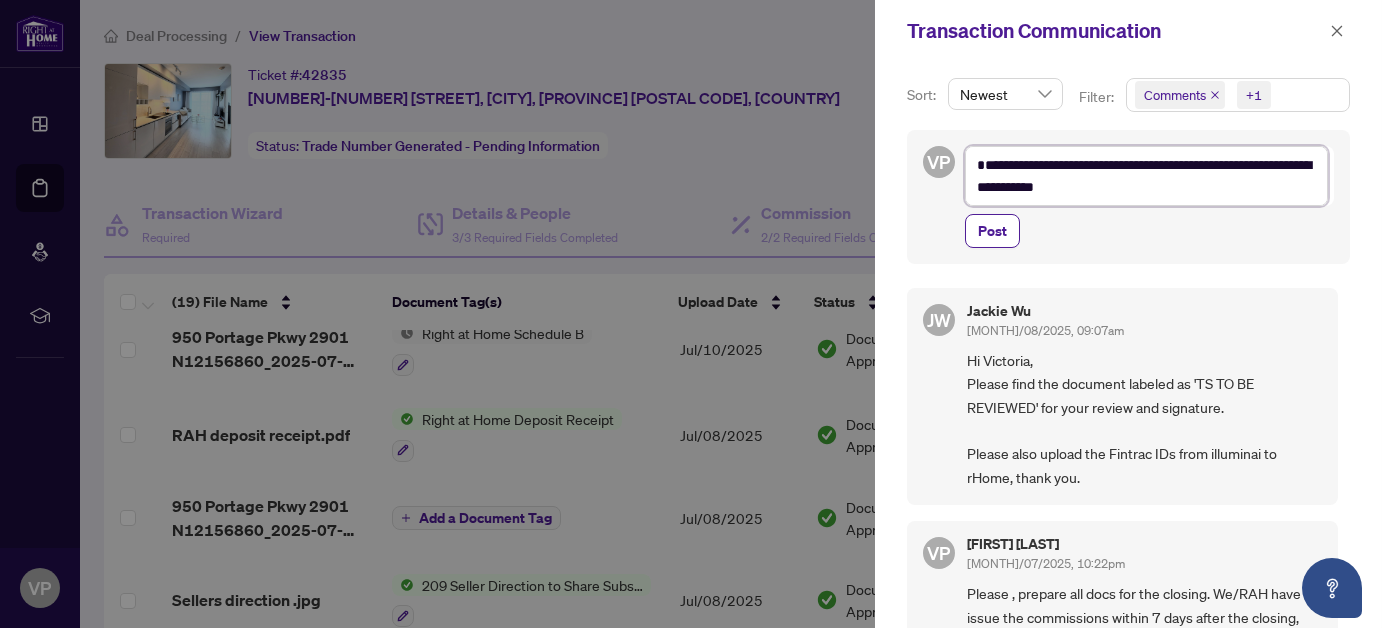 type on "**********" 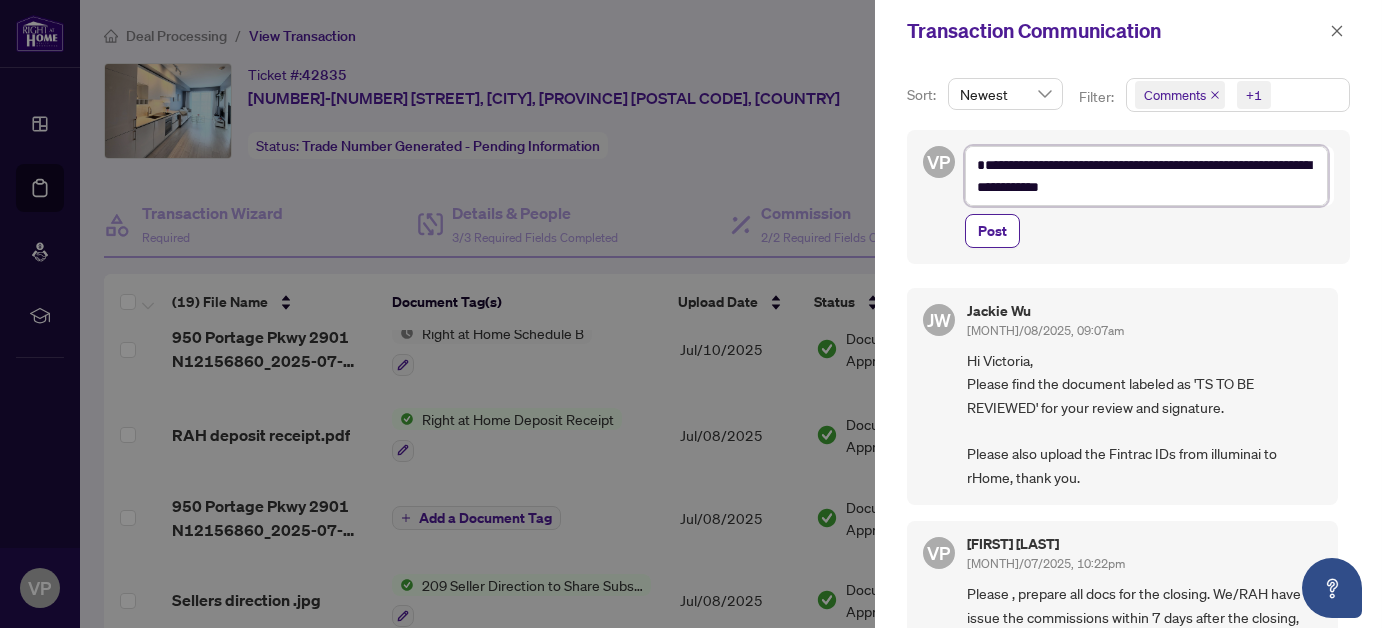 type on "**********" 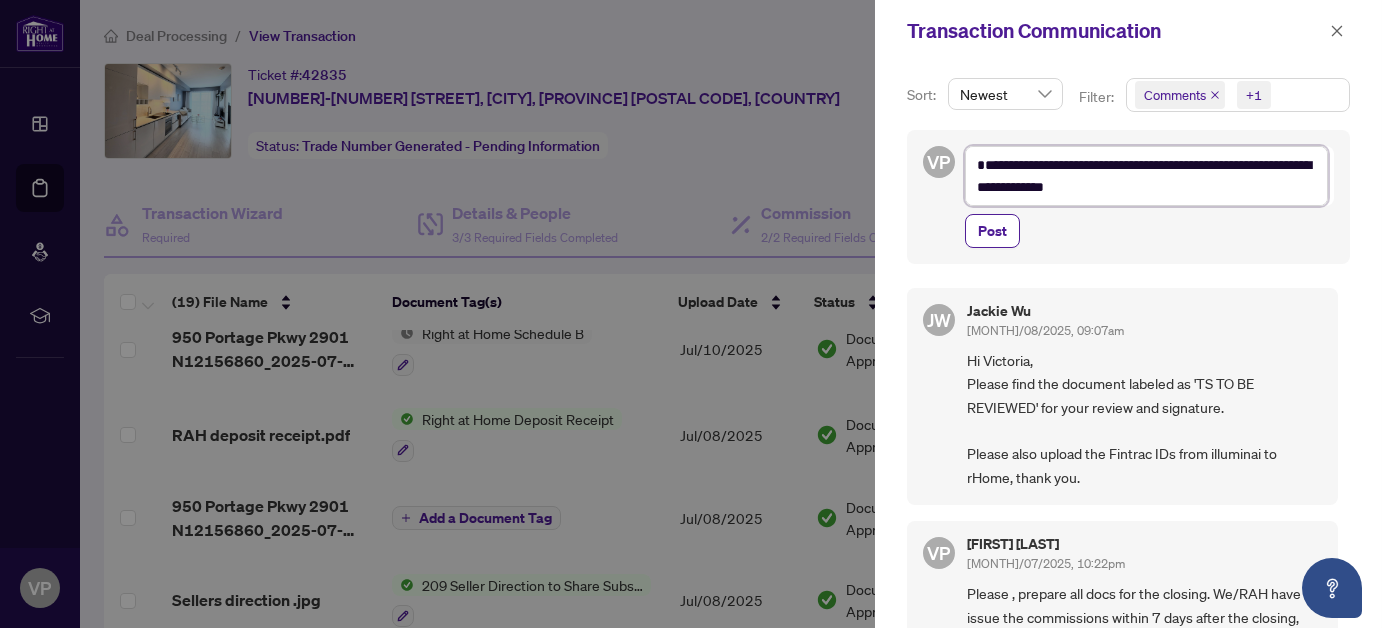type on "**********" 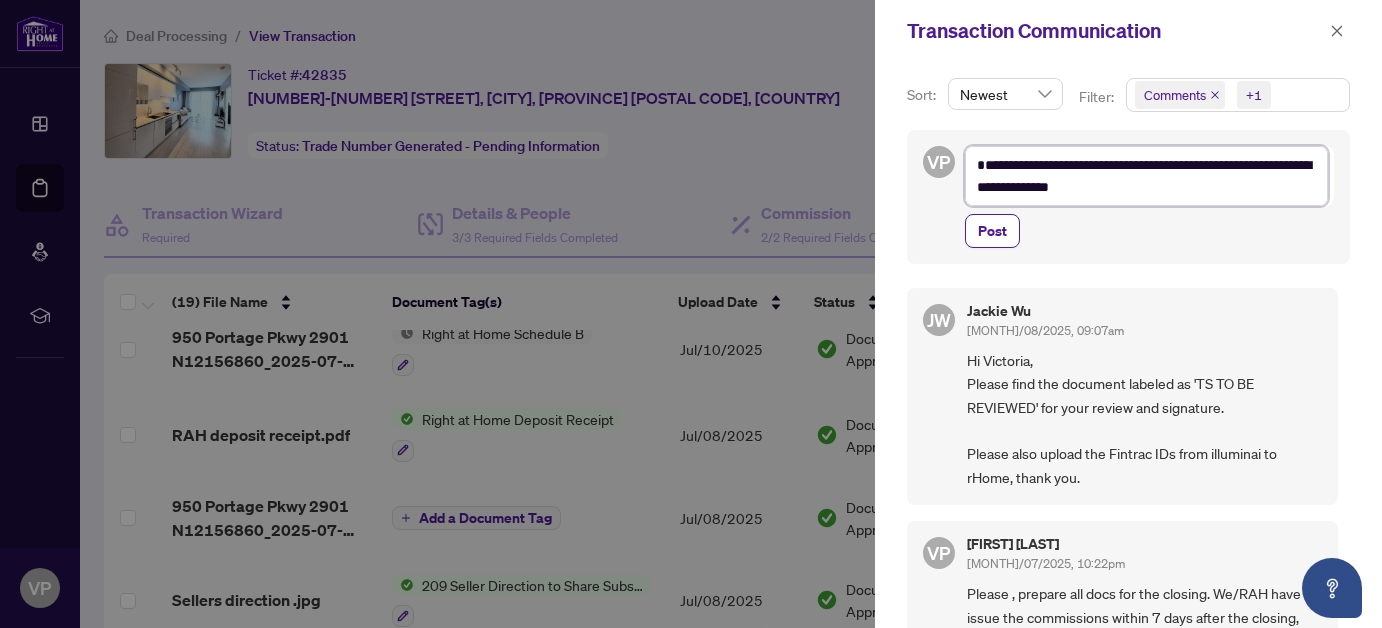 type on "**********" 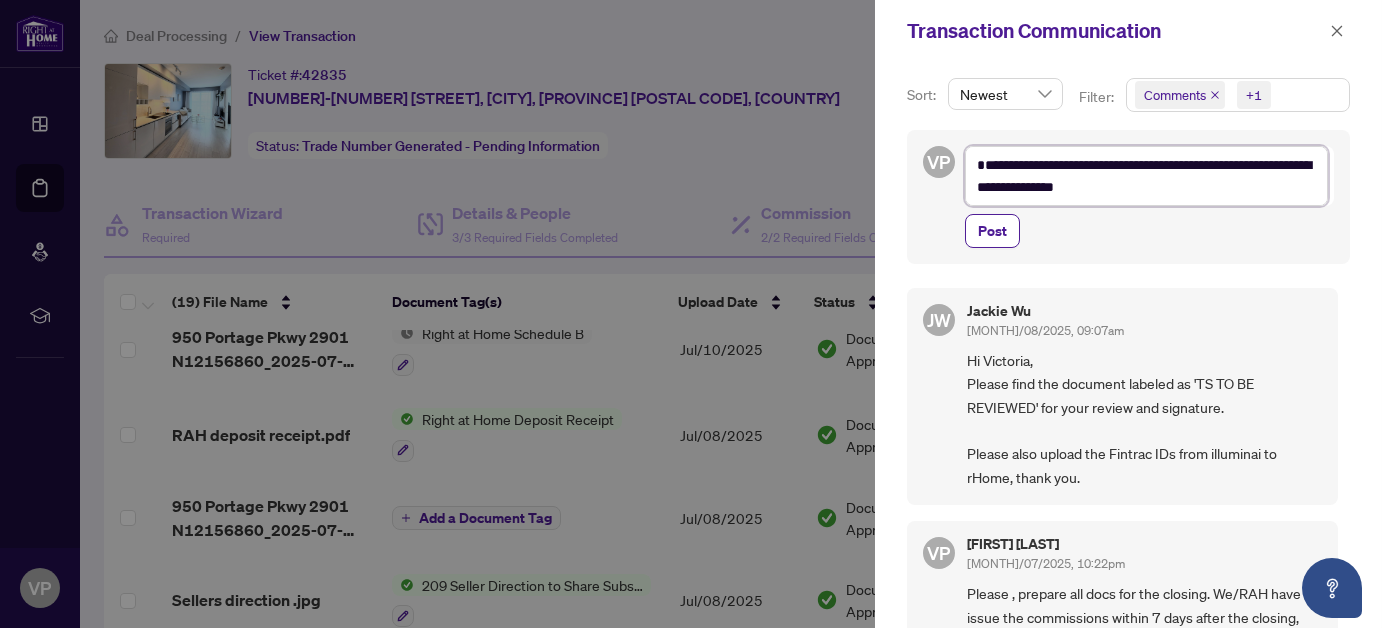type on "**********" 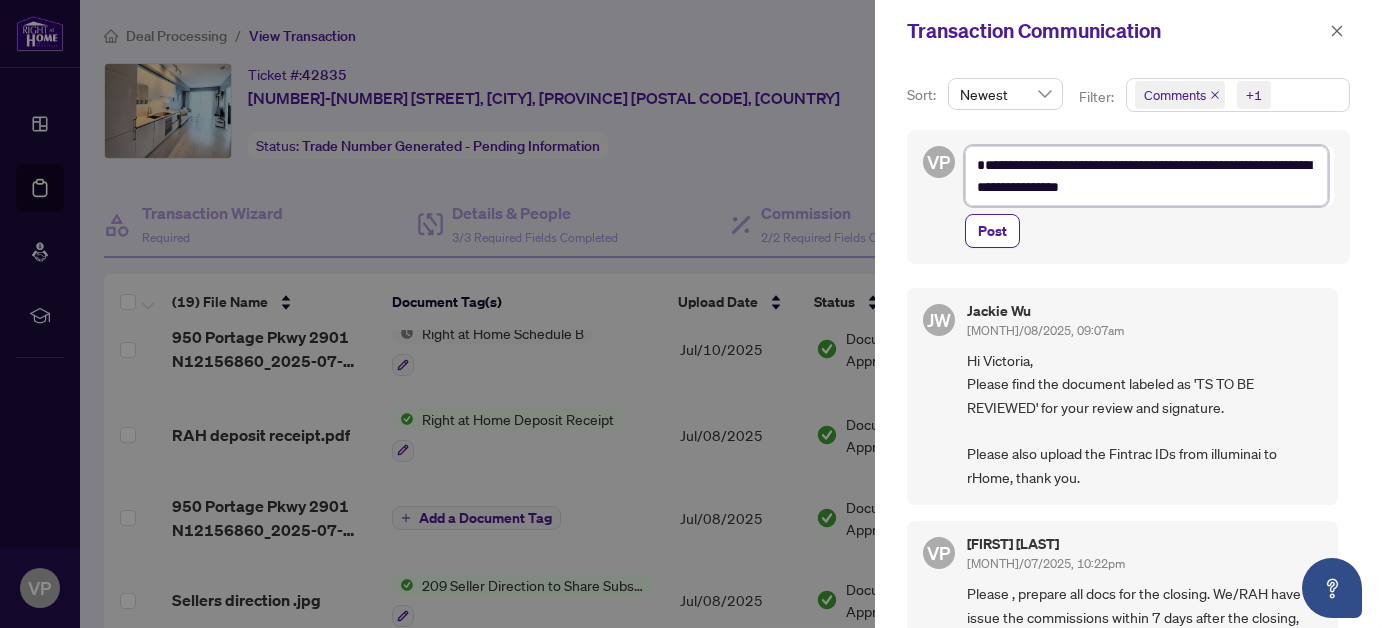 type on "**********" 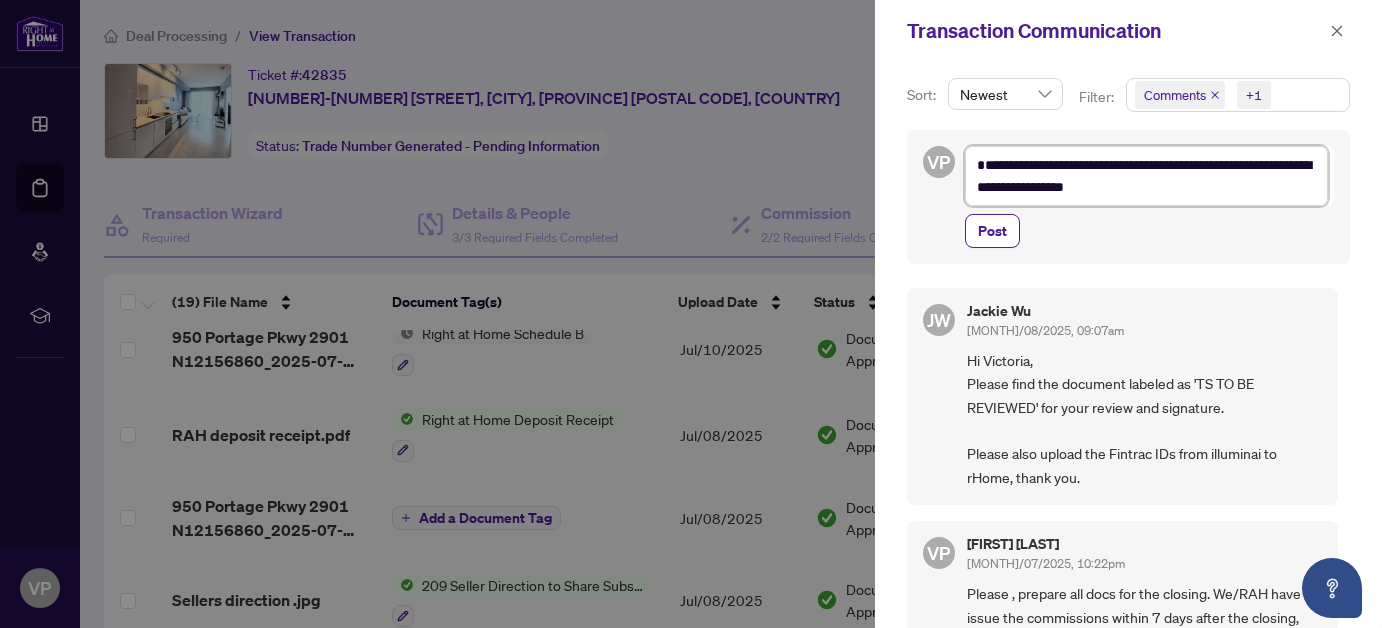 type on "**********" 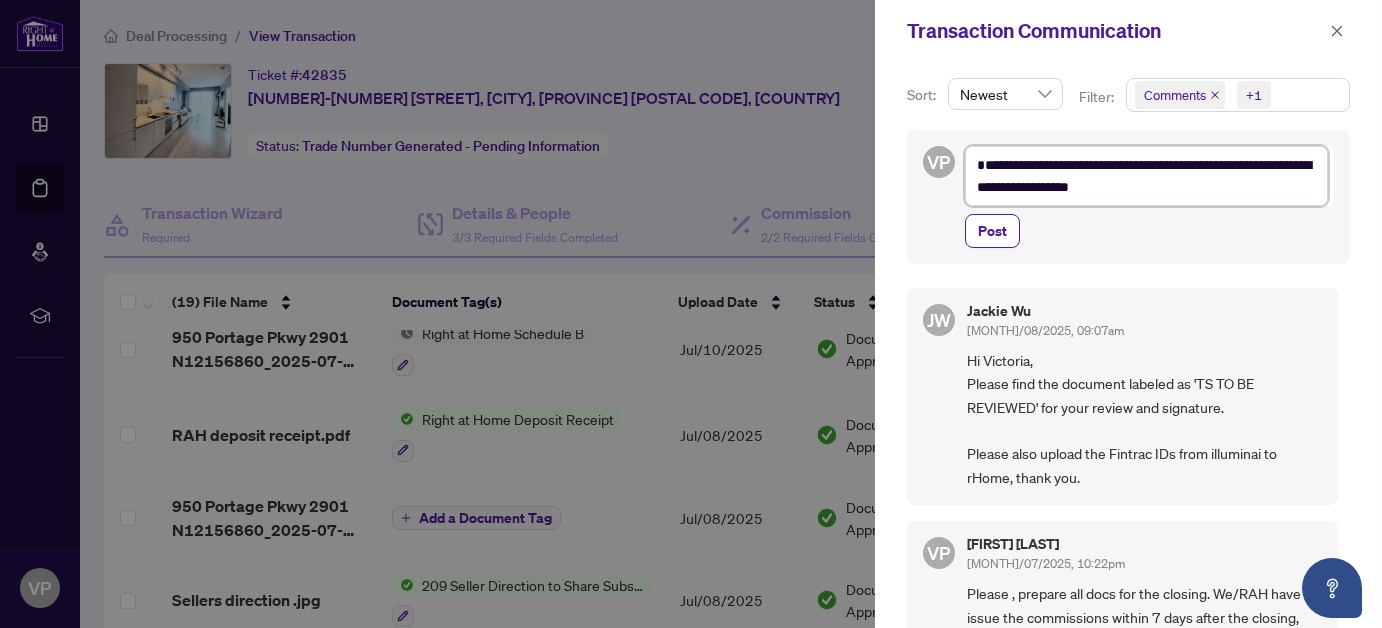 type on "**********" 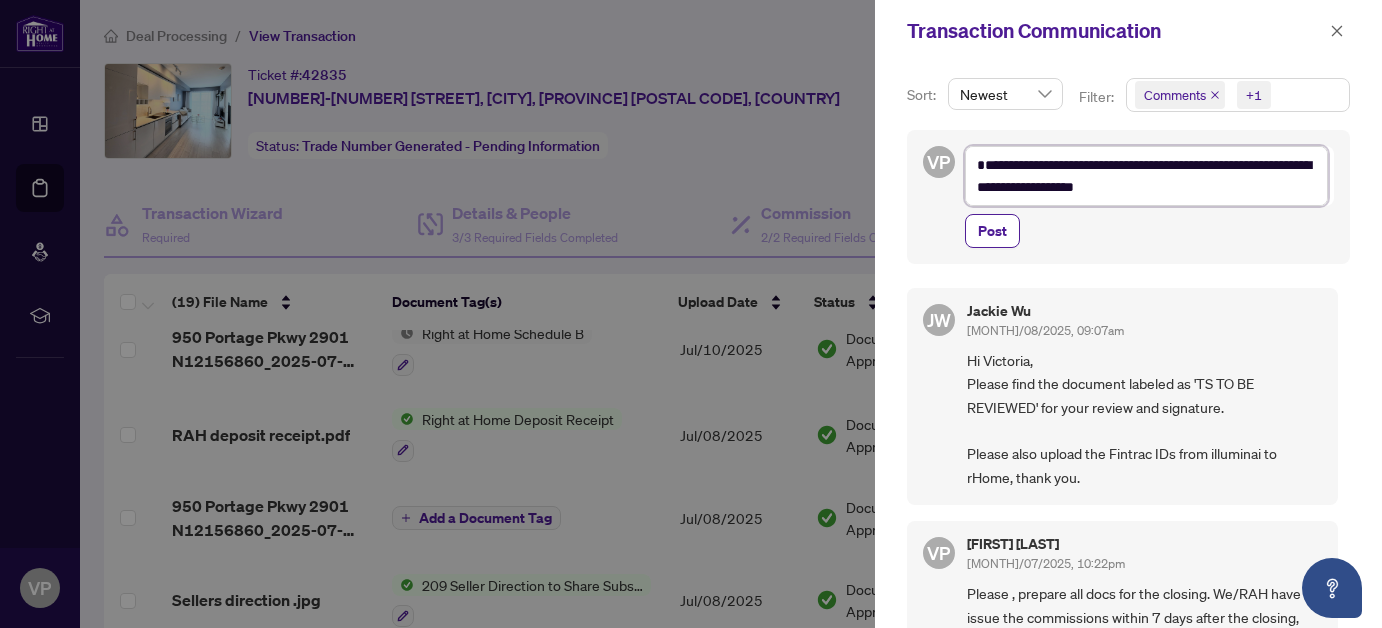 type on "**********" 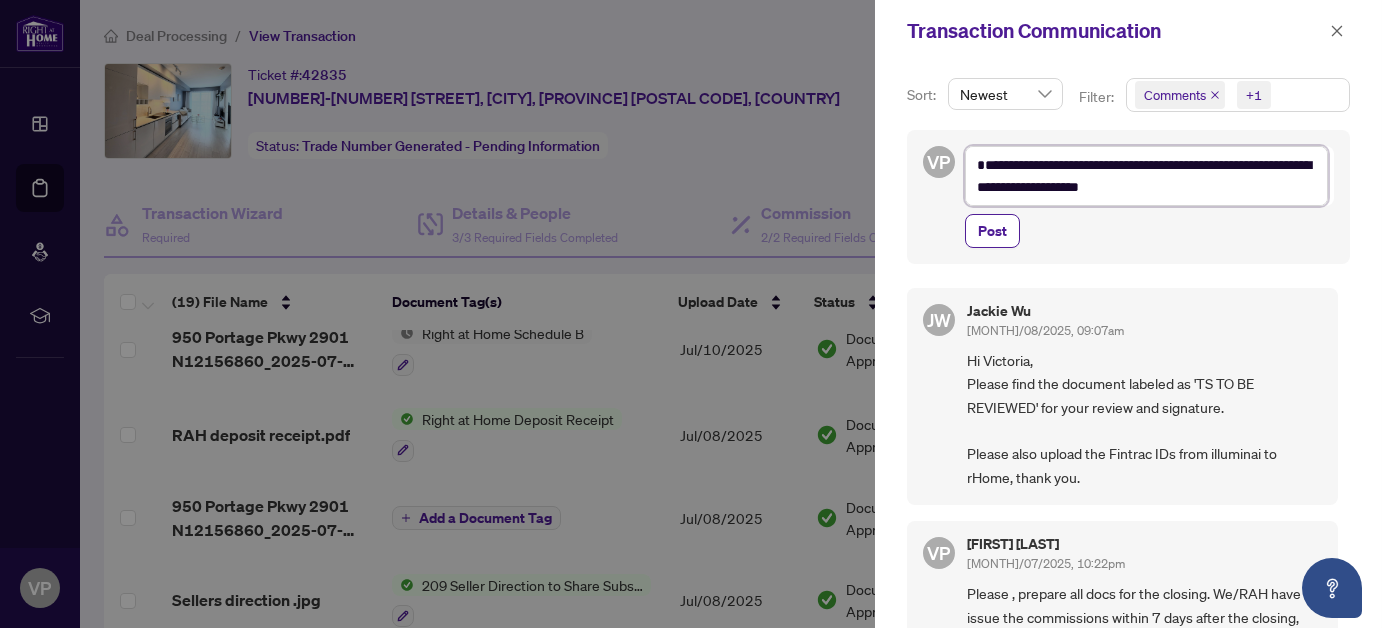 type on "**********" 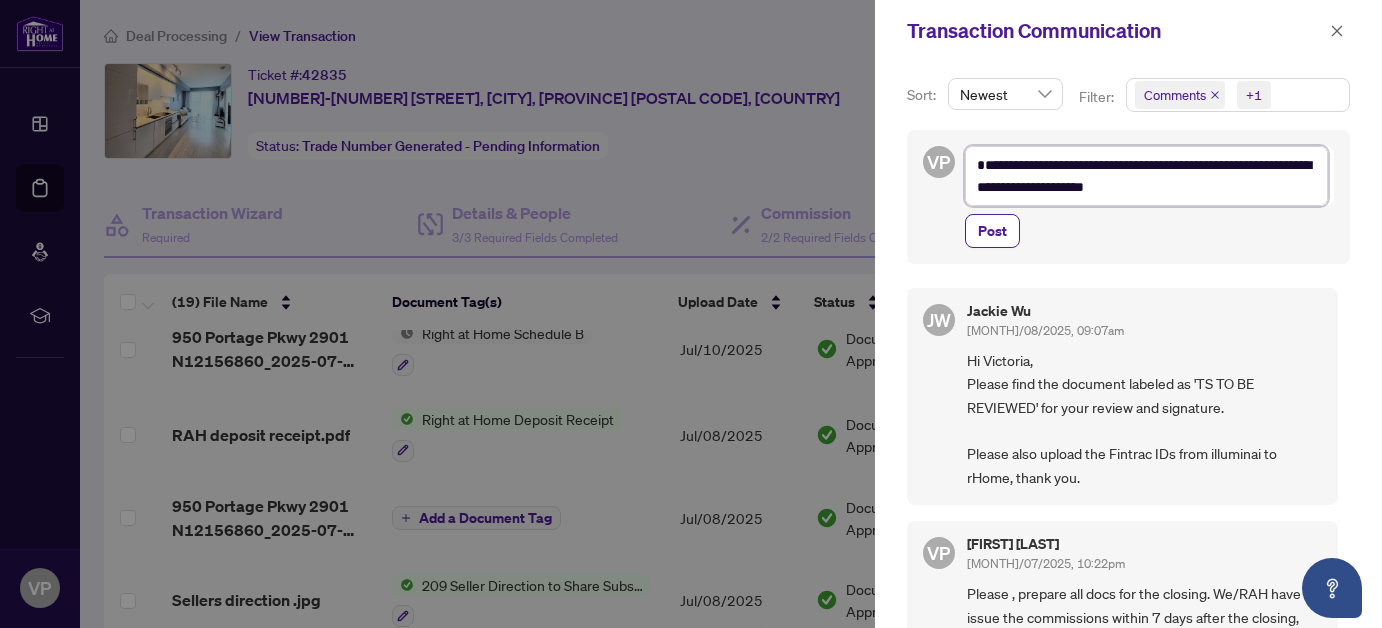 type on "**********" 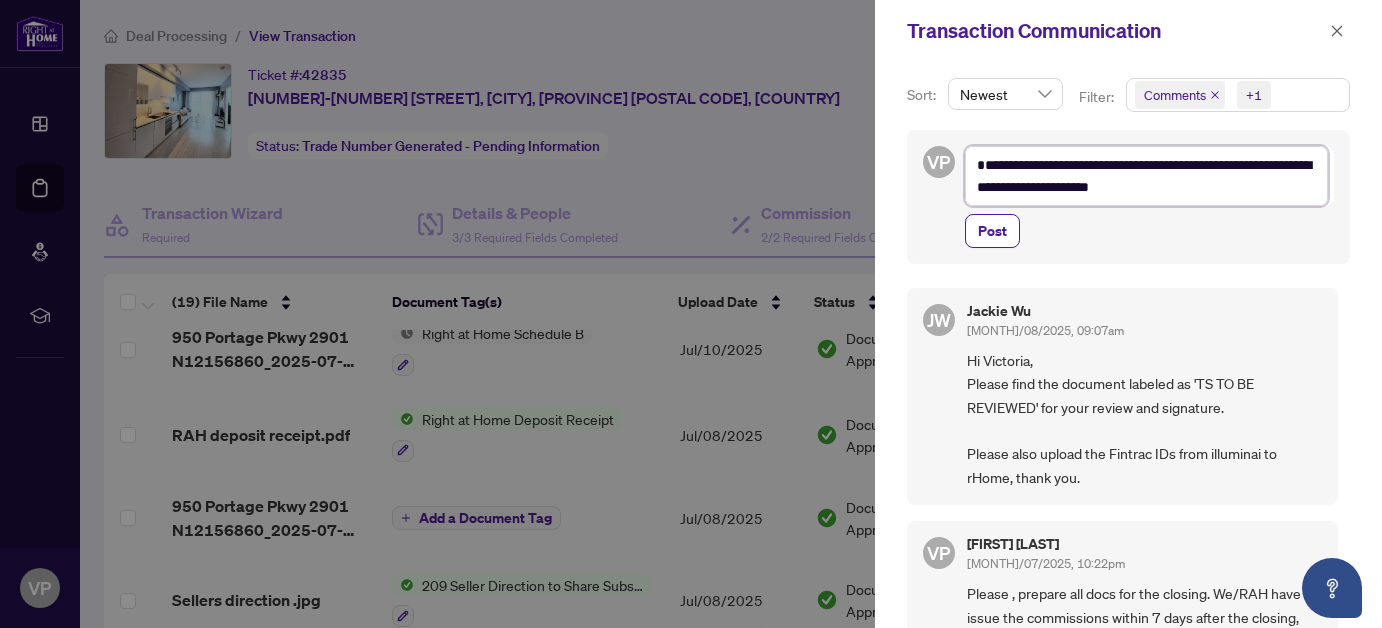 type on "**********" 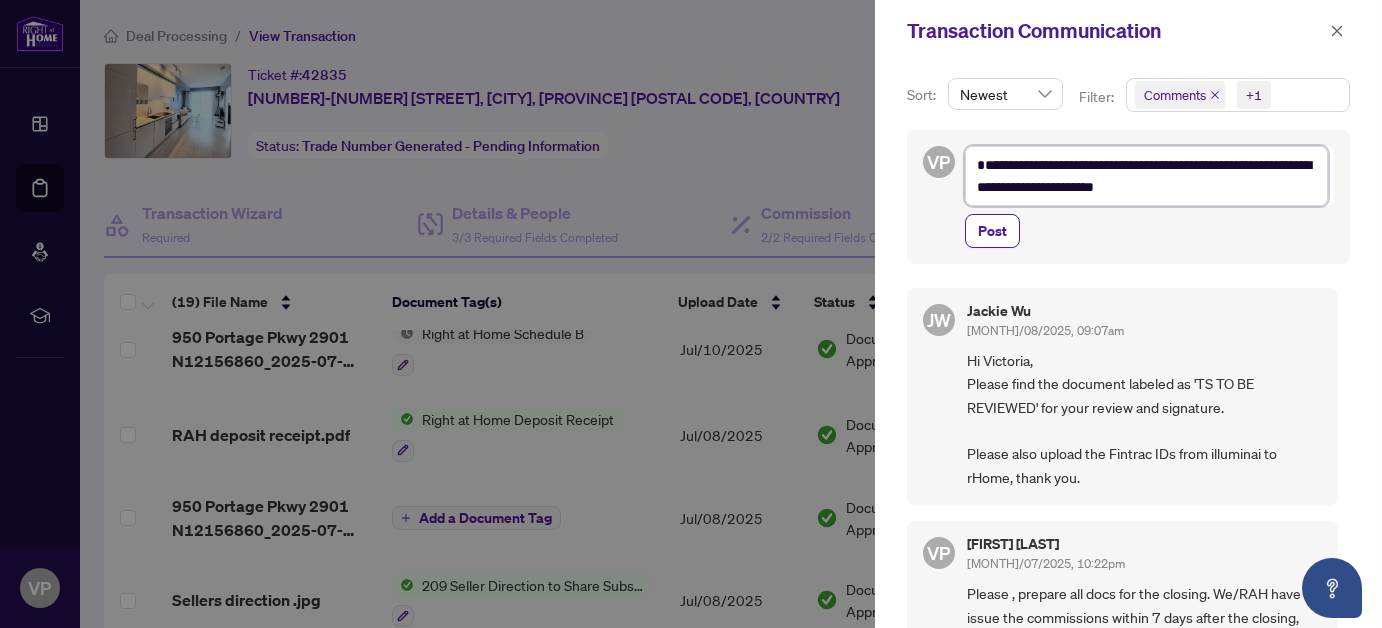 type on "**********" 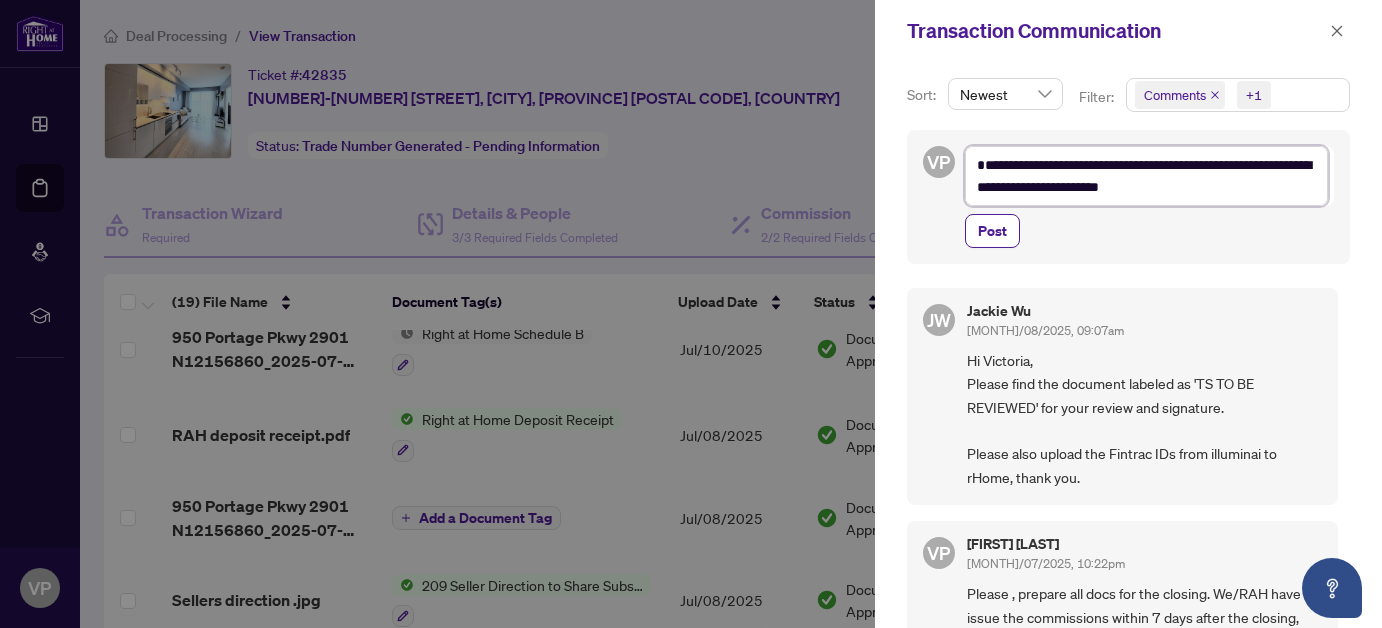 type on "**********" 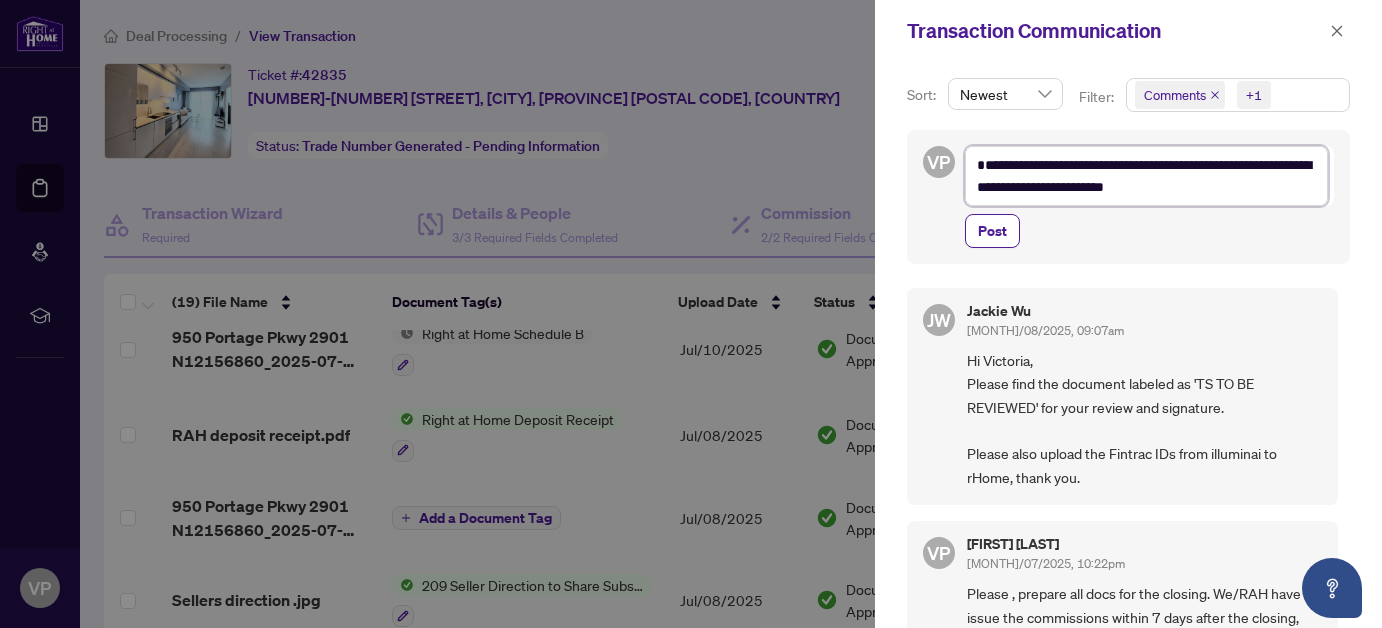 type on "**********" 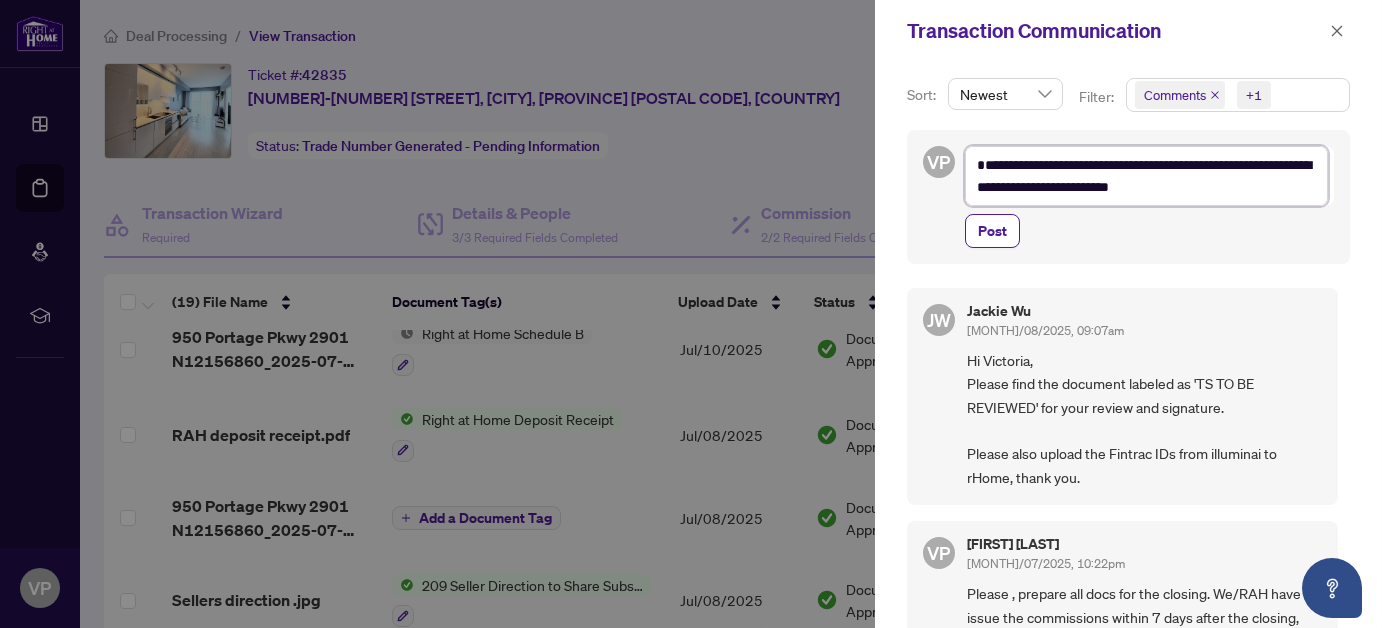 type on "**********" 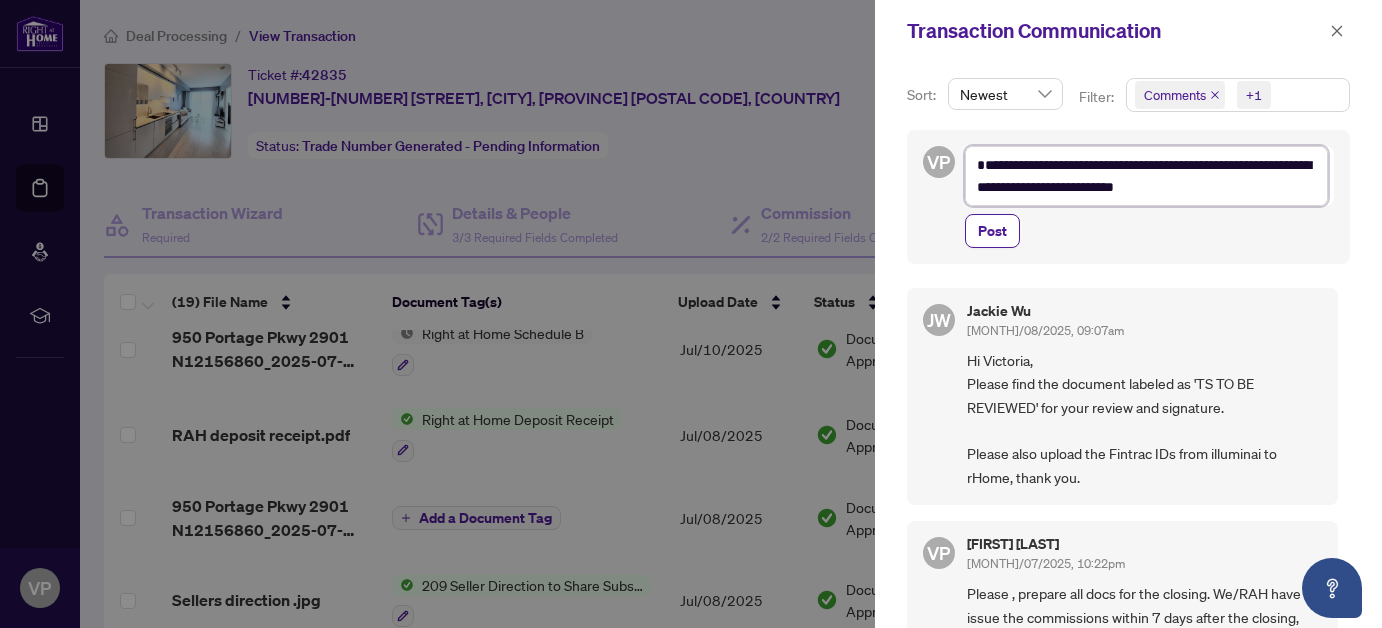 type on "**********" 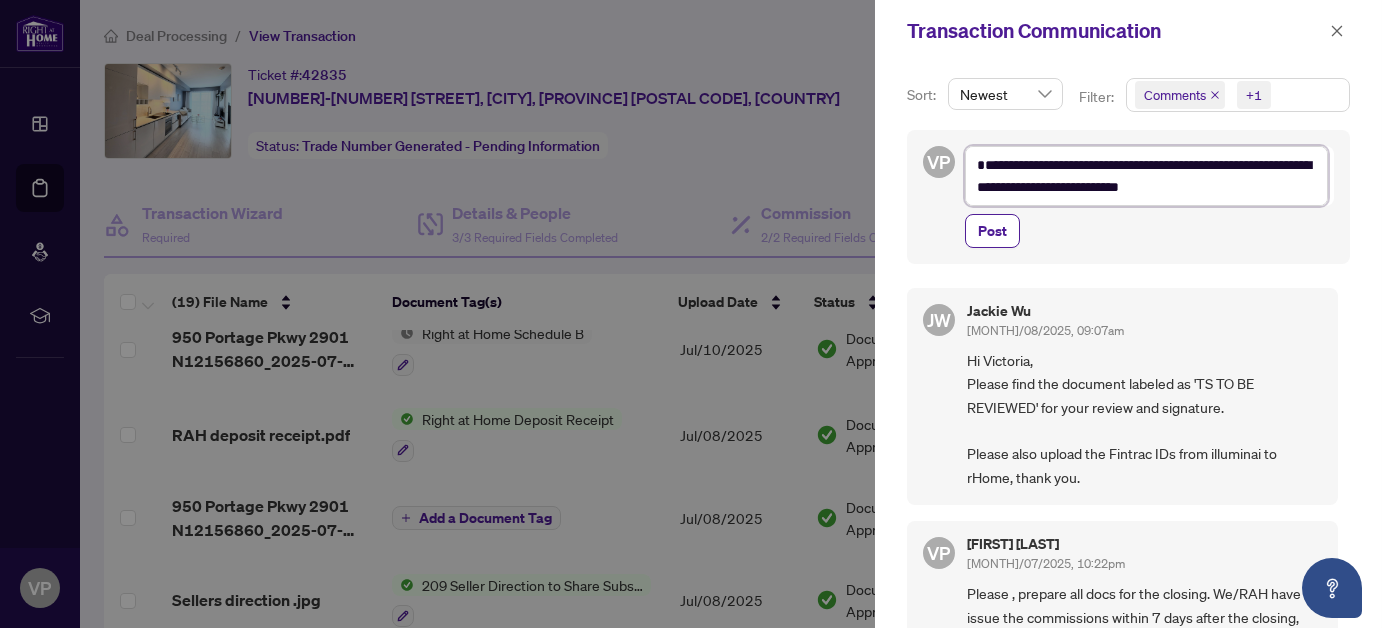 type on "**********" 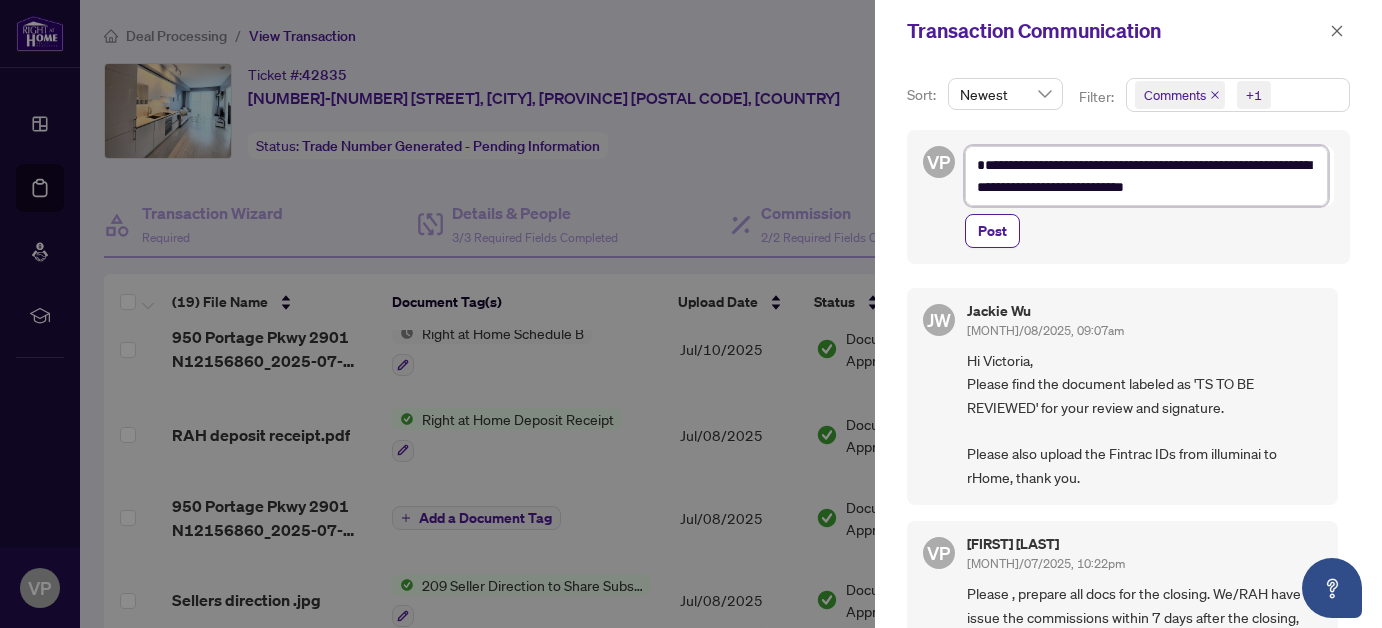 type on "**********" 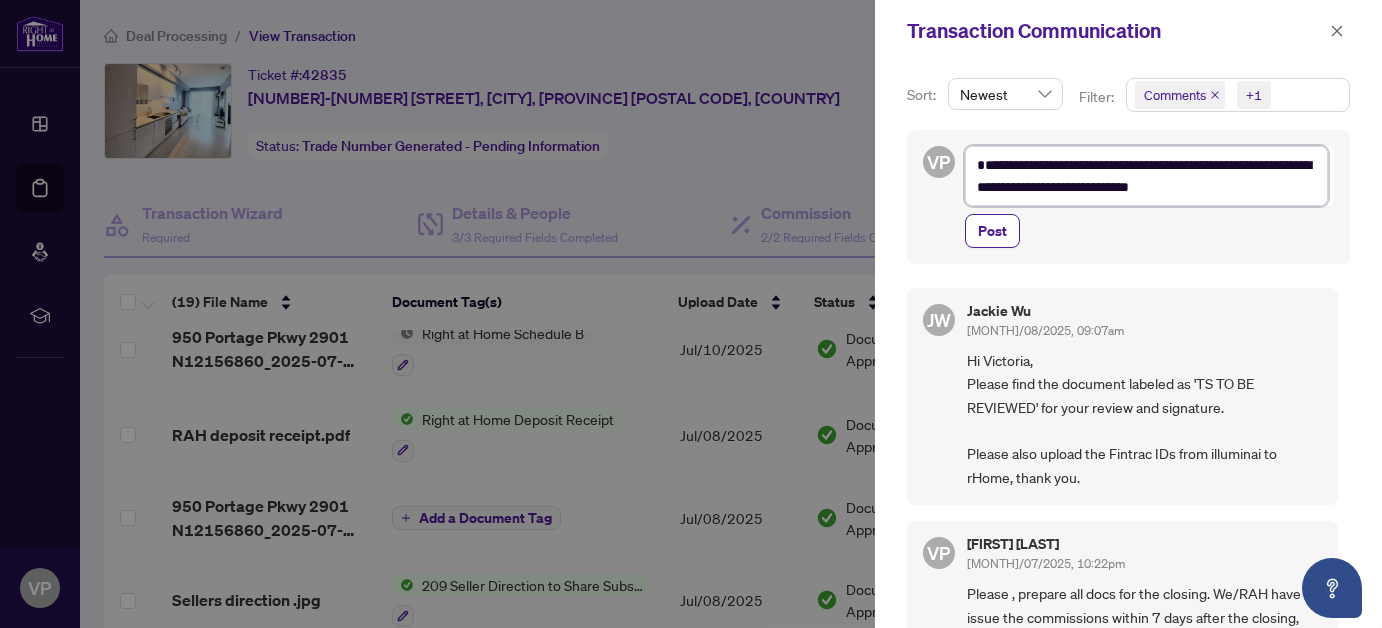type on "**********" 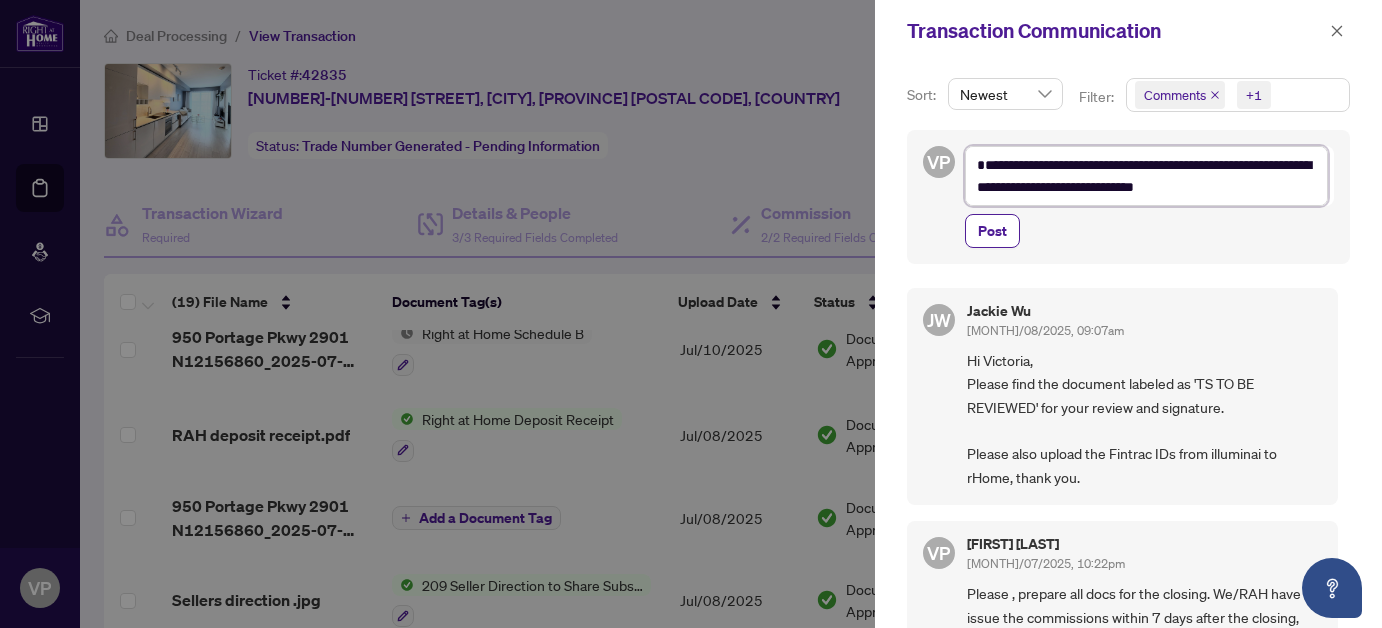 type on "**********" 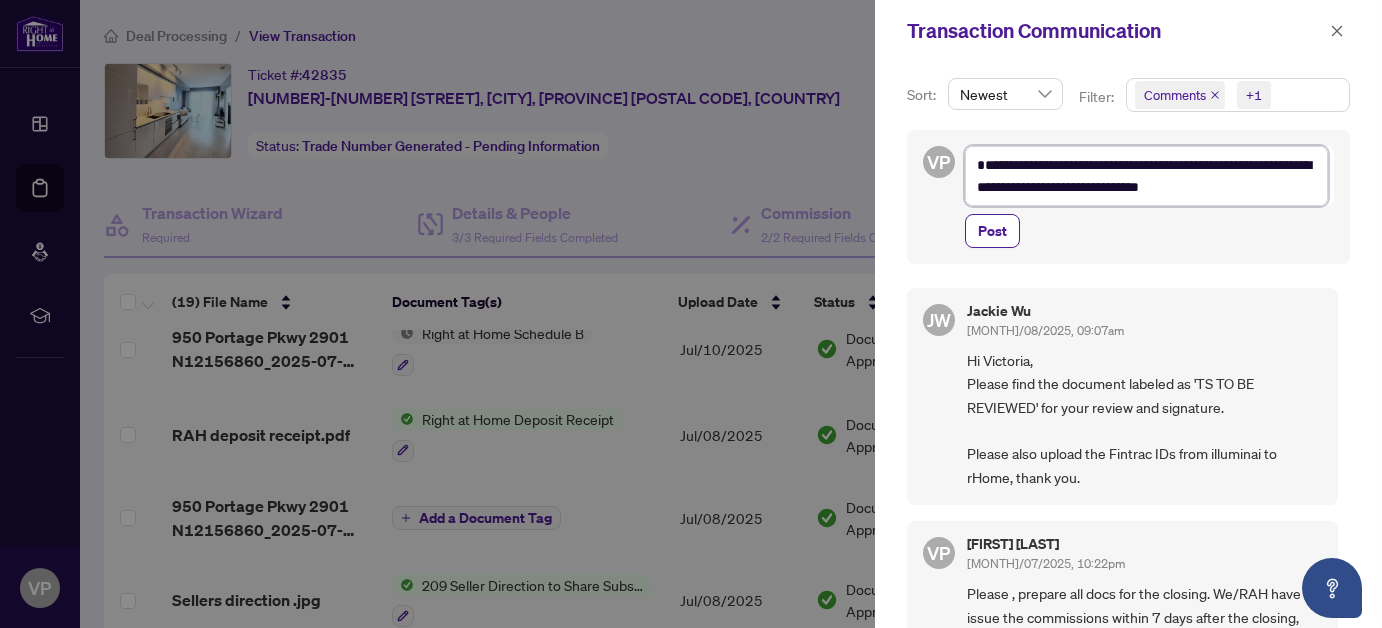 type 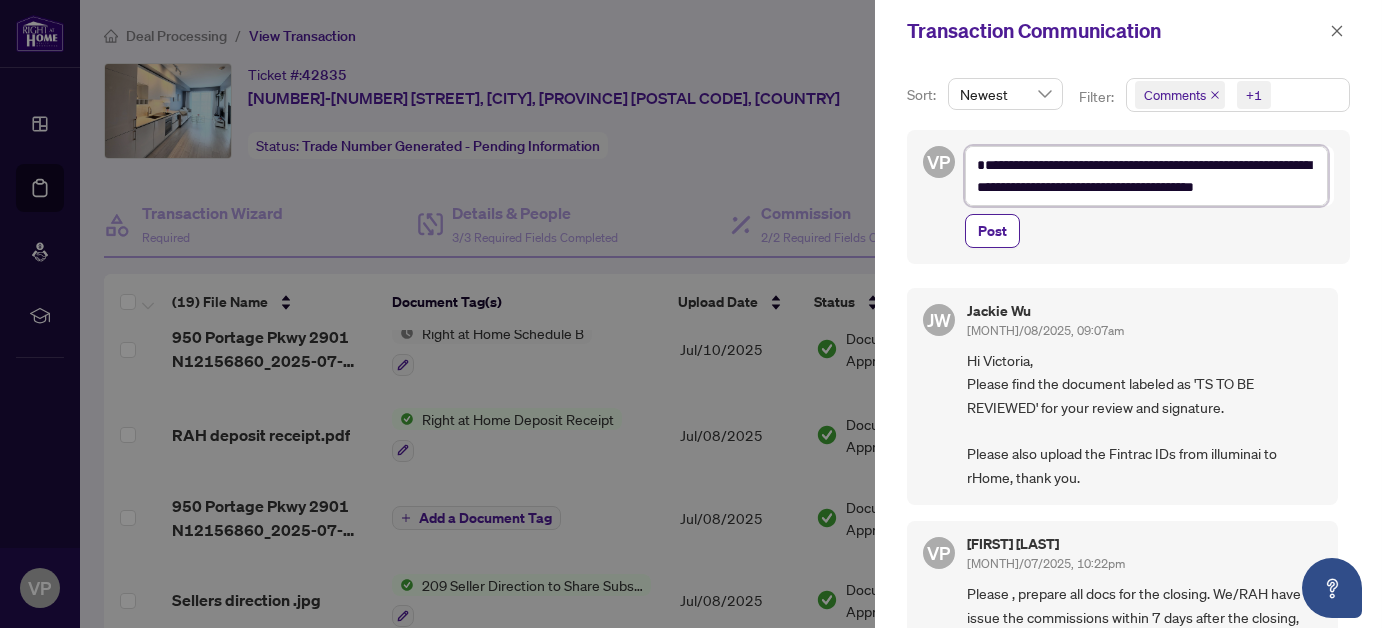click on "**********" at bounding box center [1146, 175] 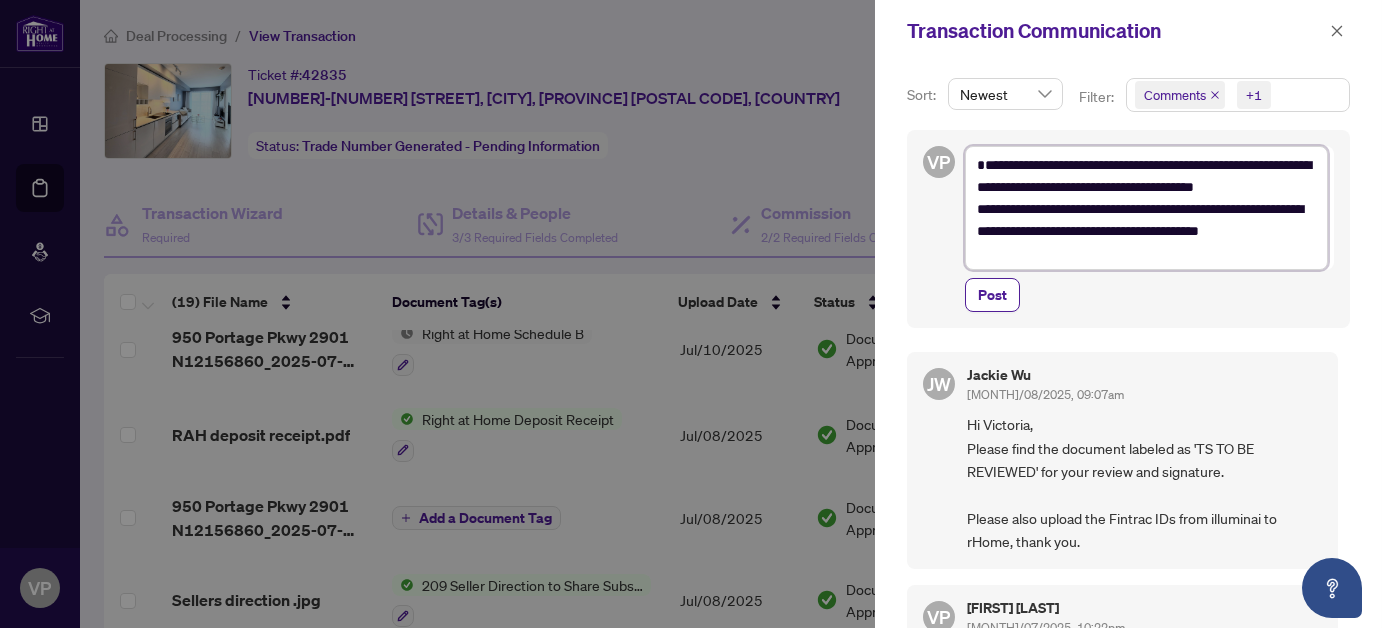 scroll, scrollTop: 0, scrollLeft: 0, axis: both 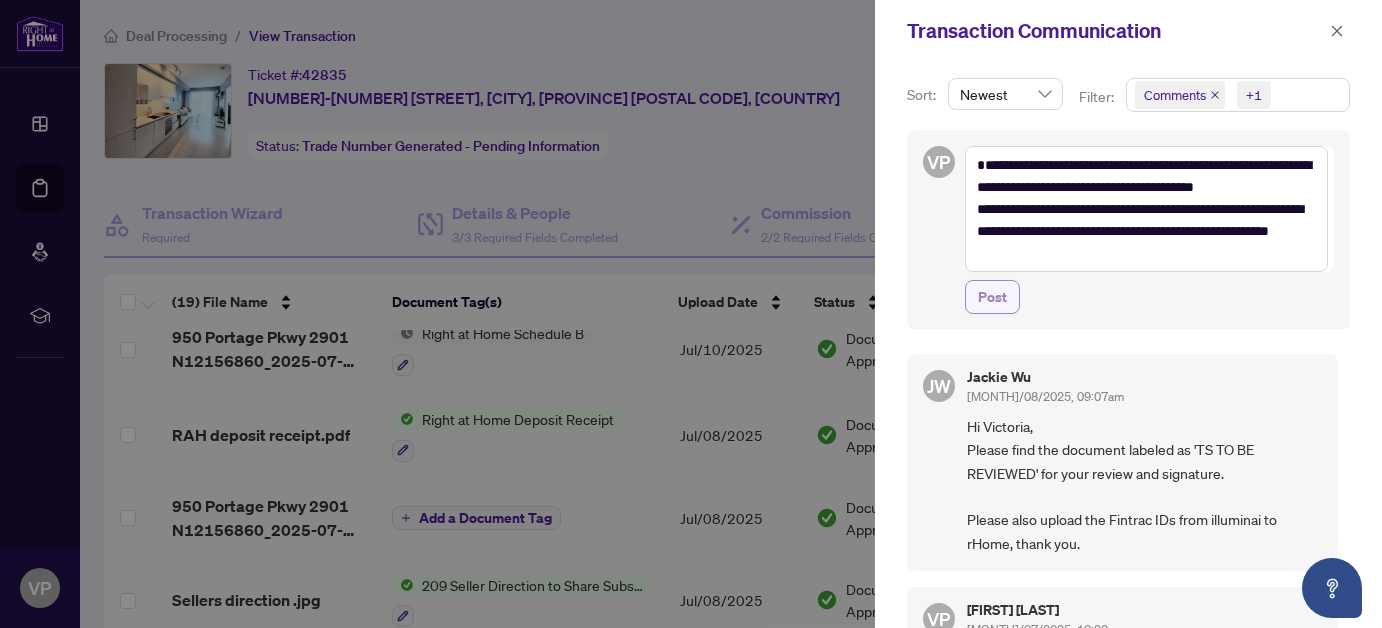 click on "Post" at bounding box center (992, 297) 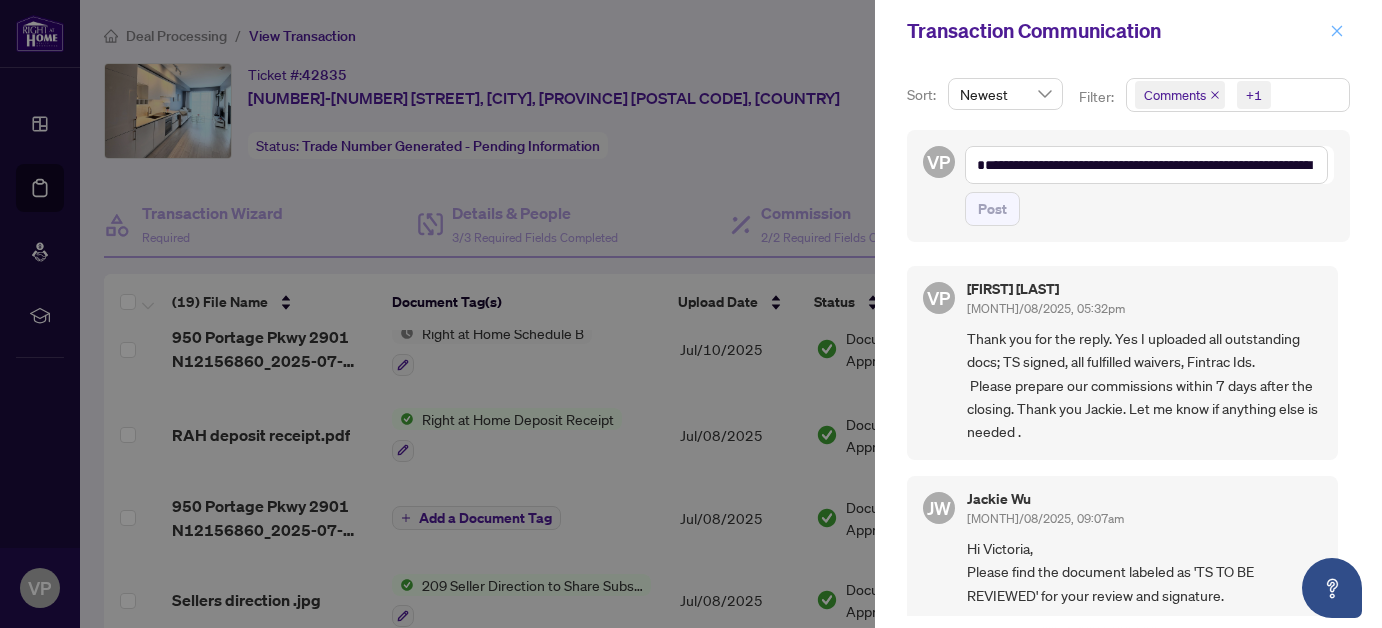 click 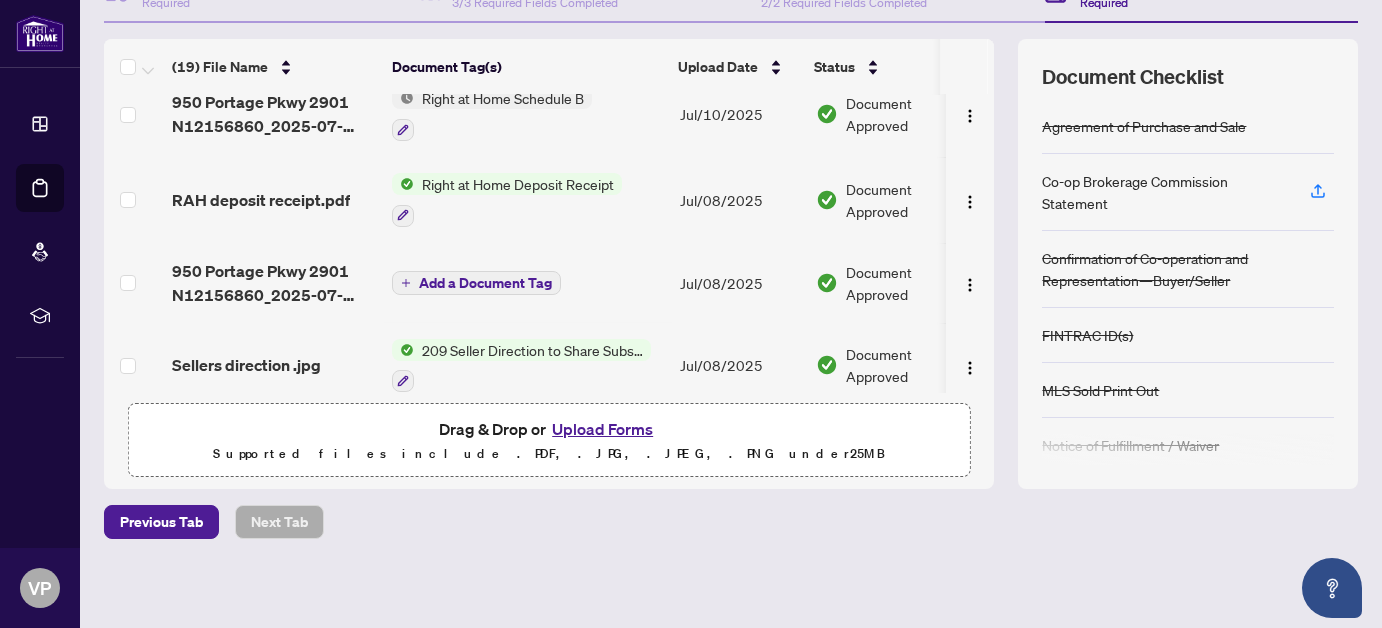 scroll, scrollTop: 236, scrollLeft: 0, axis: vertical 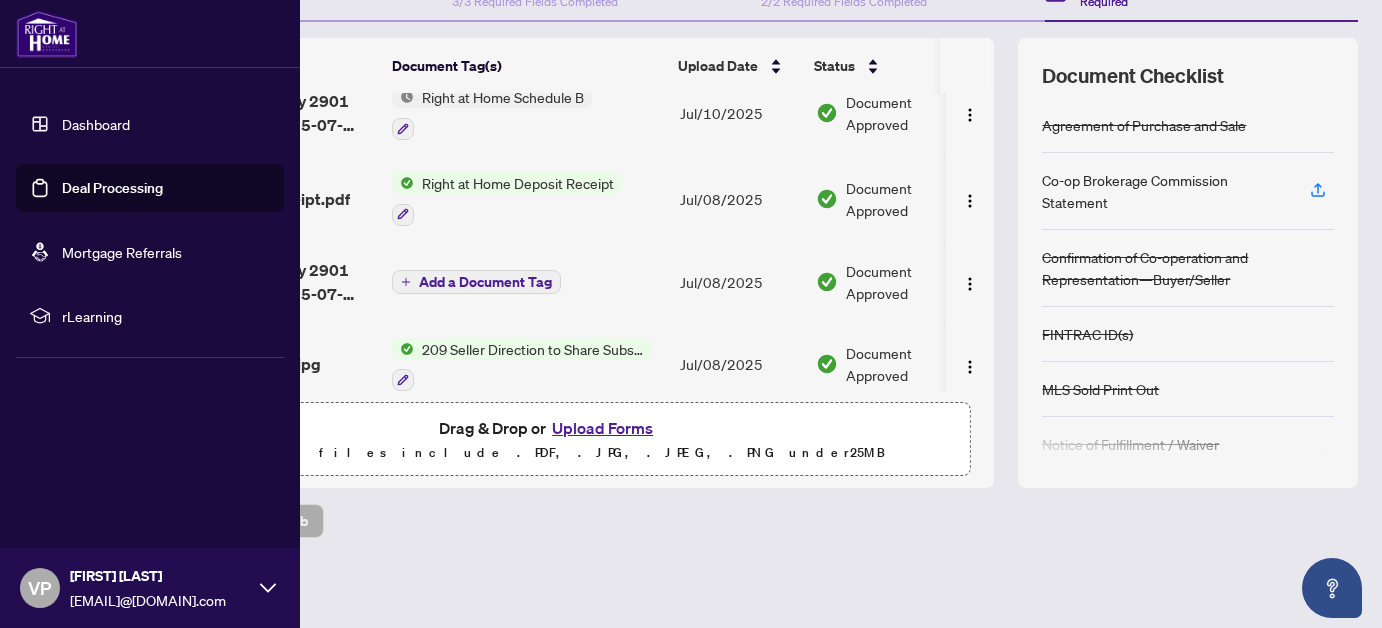 click on "Dashboard" at bounding box center (96, 124) 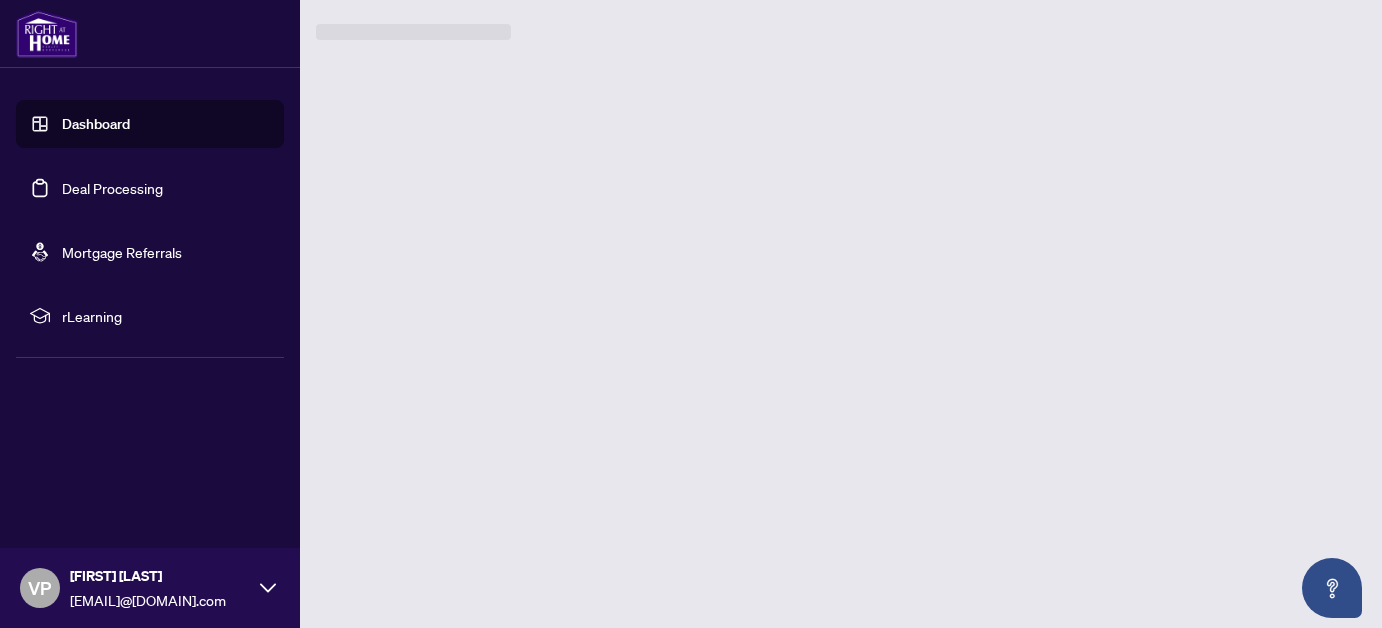 scroll, scrollTop: 0, scrollLeft: 0, axis: both 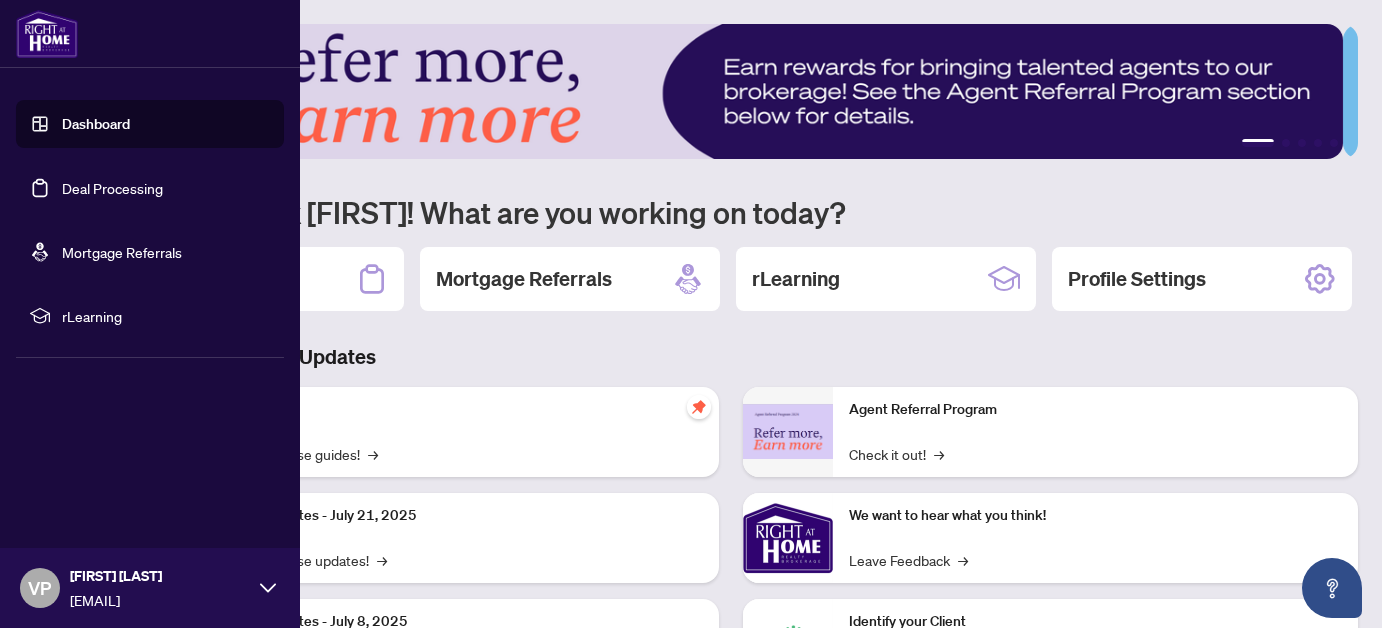 click on "Dashboard" at bounding box center [96, 124] 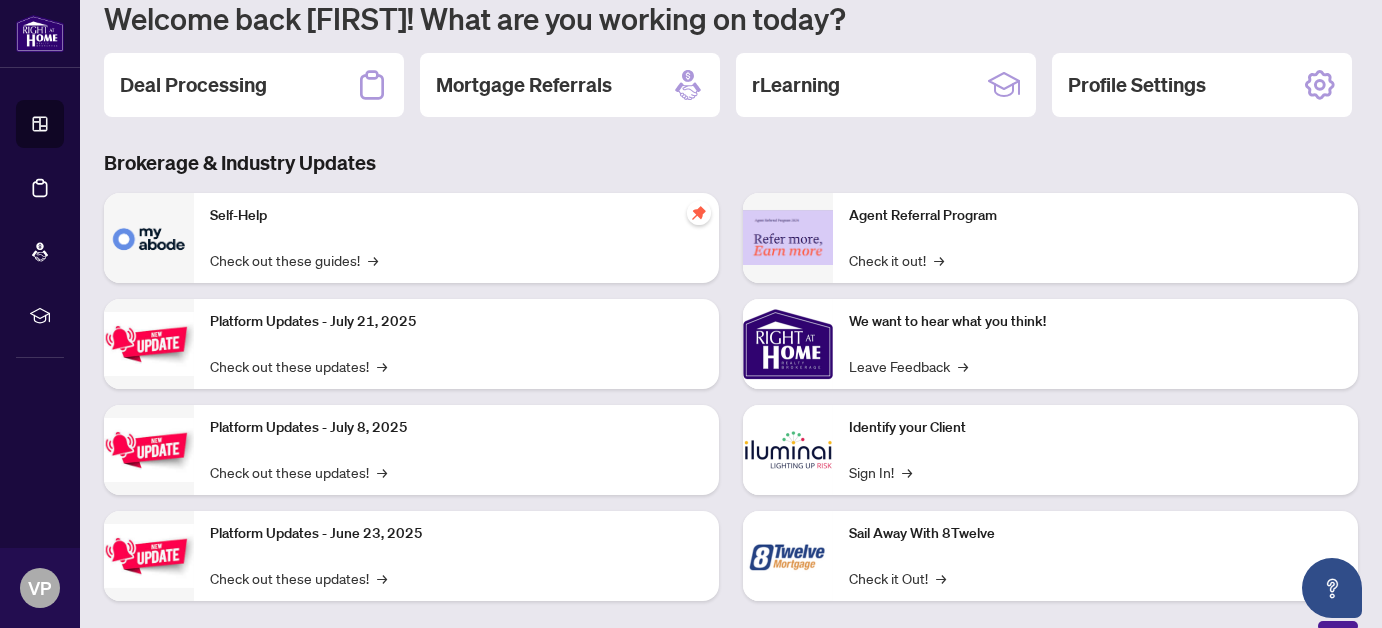 scroll, scrollTop: 0, scrollLeft: 0, axis: both 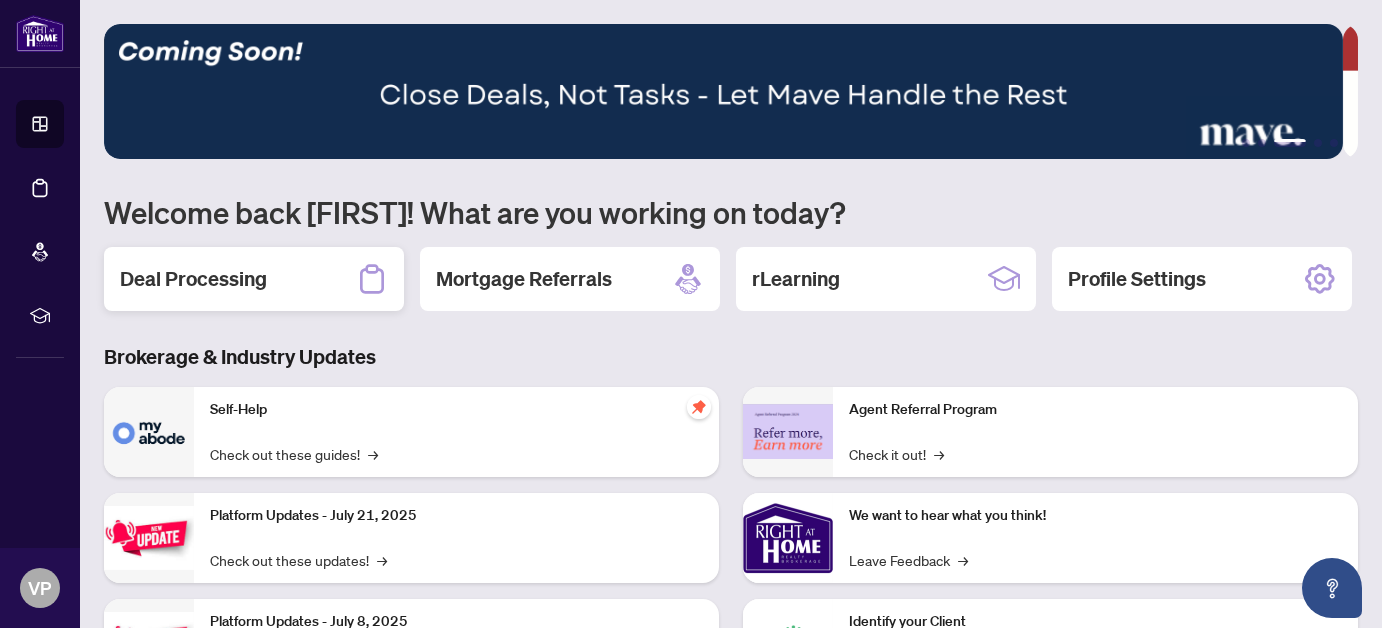 click on "Deal Processing" at bounding box center [193, 279] 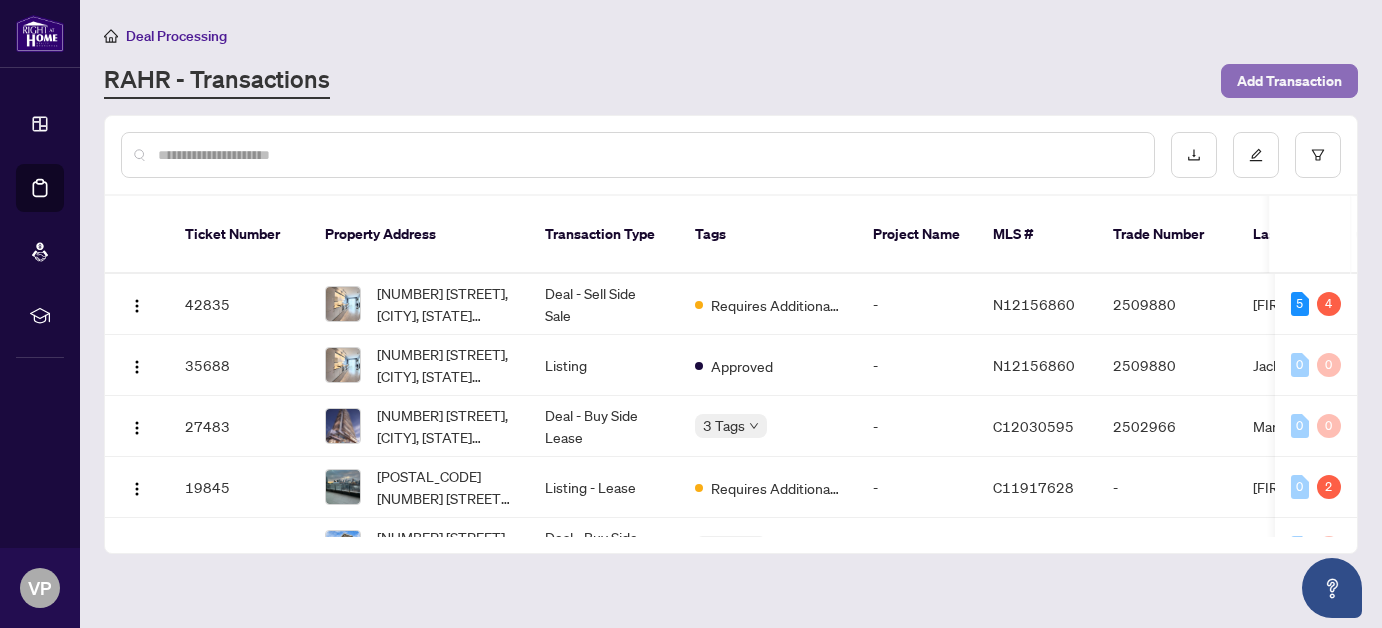 click on "Add Transaction" at bounding box center (1289, 81) 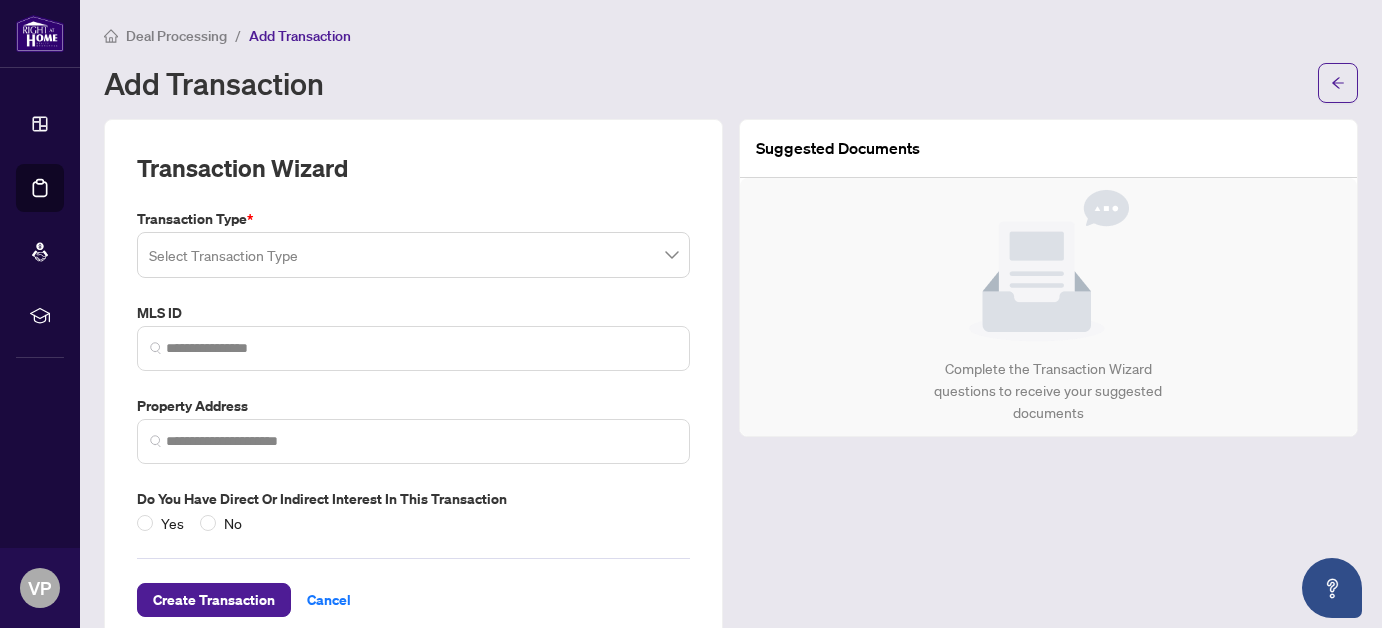 click at bounding box center (413, 255) 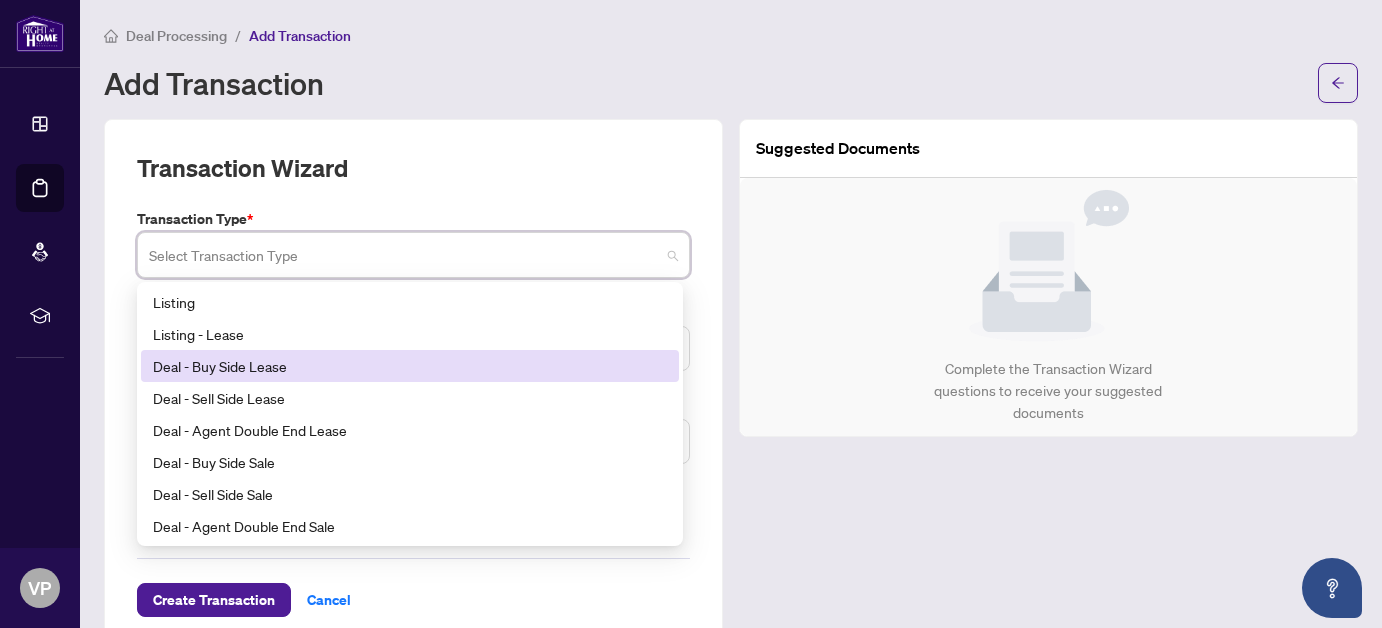 click on "Deal - Buy Side Lease" at bounding box center (410, 366) 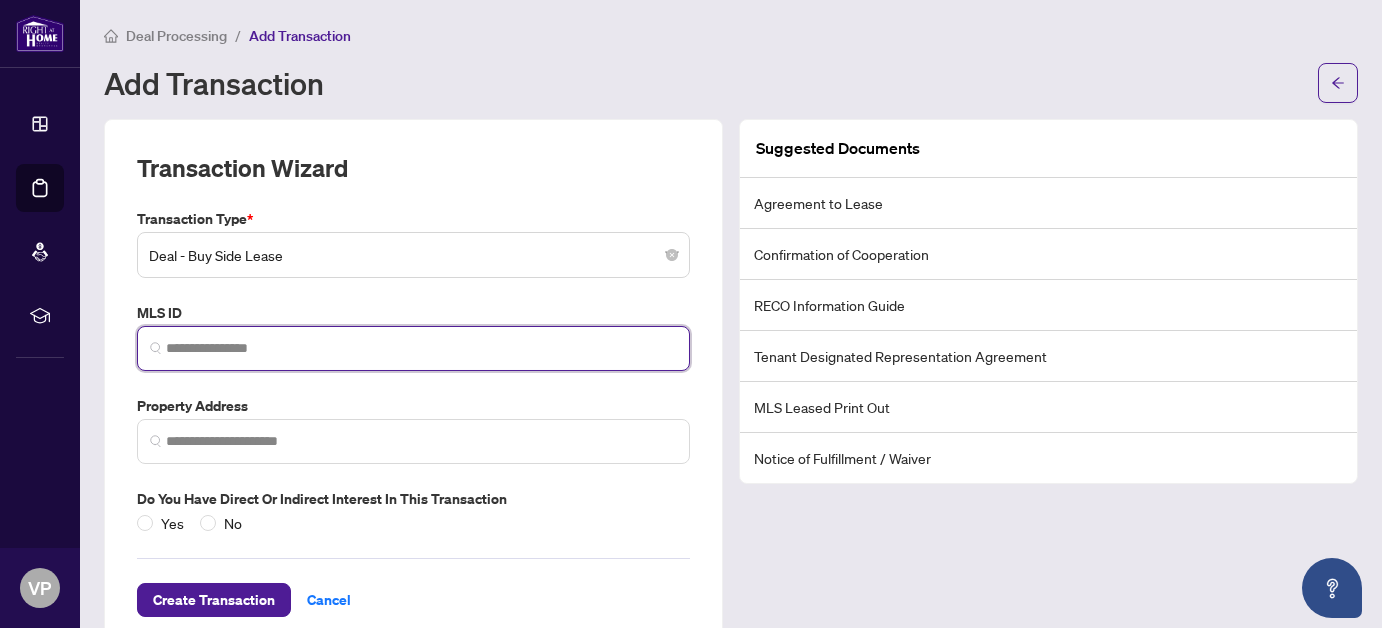 paste on "*********" 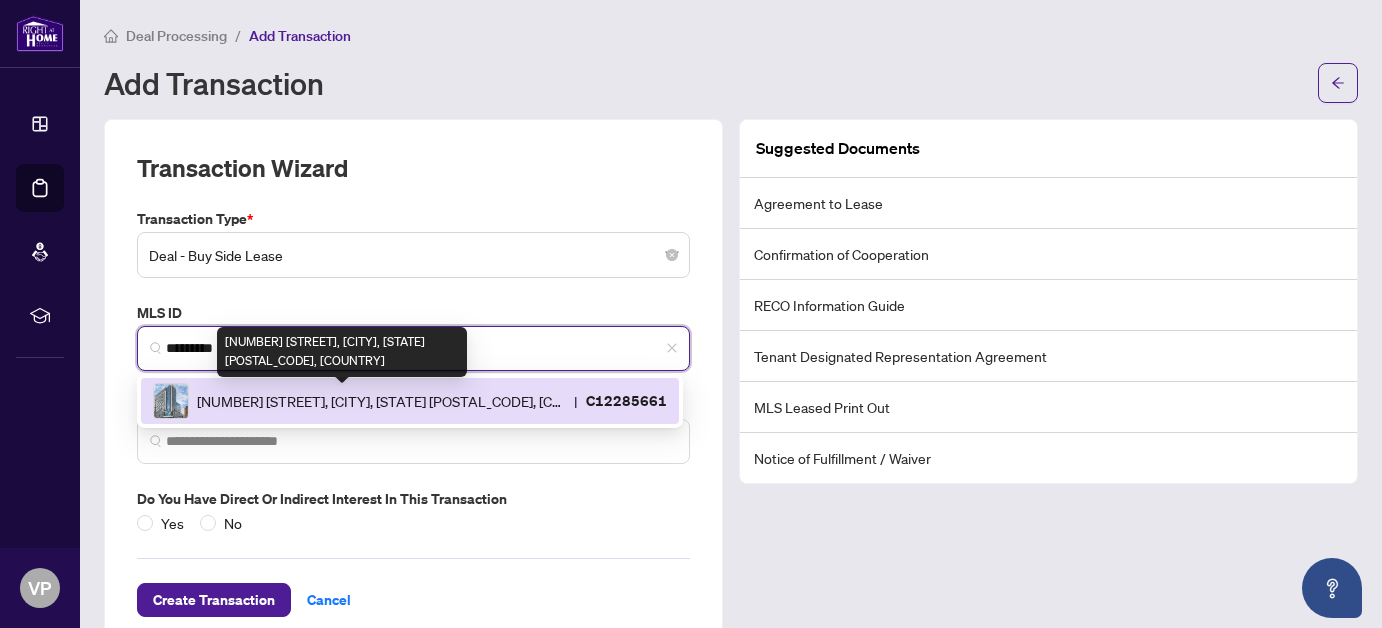 click on "[NUMBER] [STREET], [CITY], [STATE] [POSTAL_CODE], [COUNTRY]" at bounding box center [381, 401] 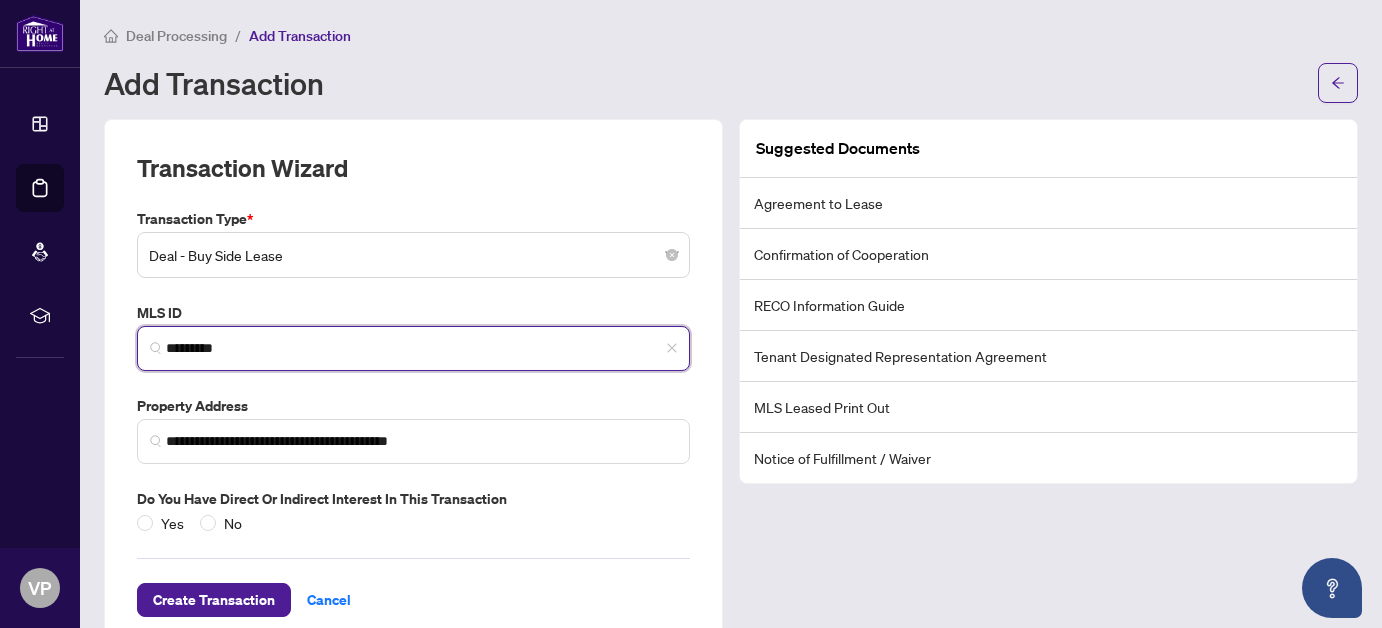 scroll, scrollTop: 42, scrollLeft: 0, axis: vertical 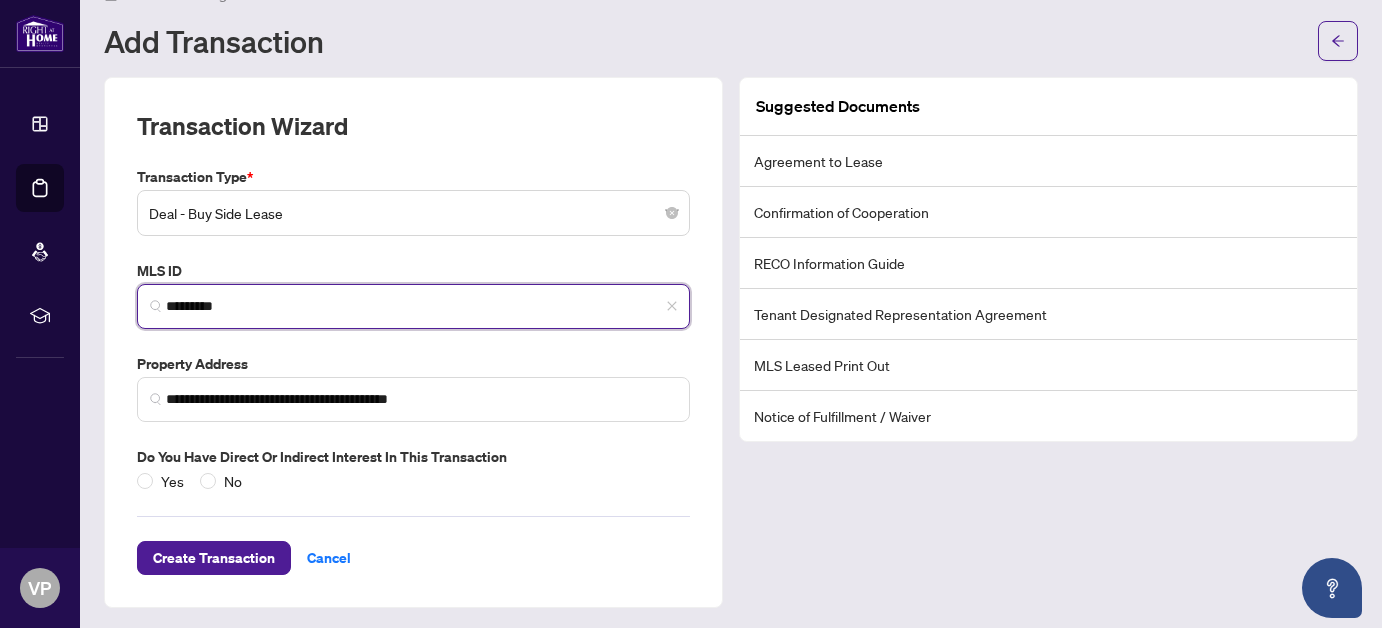 type on "*********" 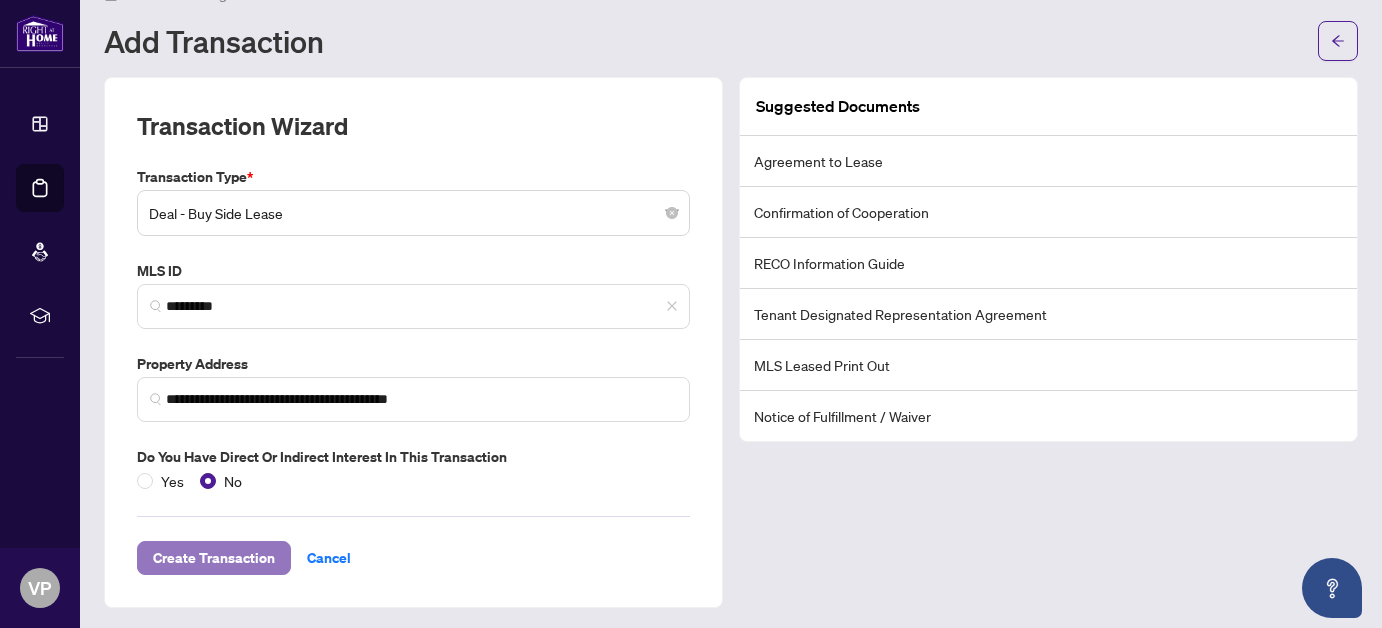 click on "Create Transaction" at bounding box center [214, 558] 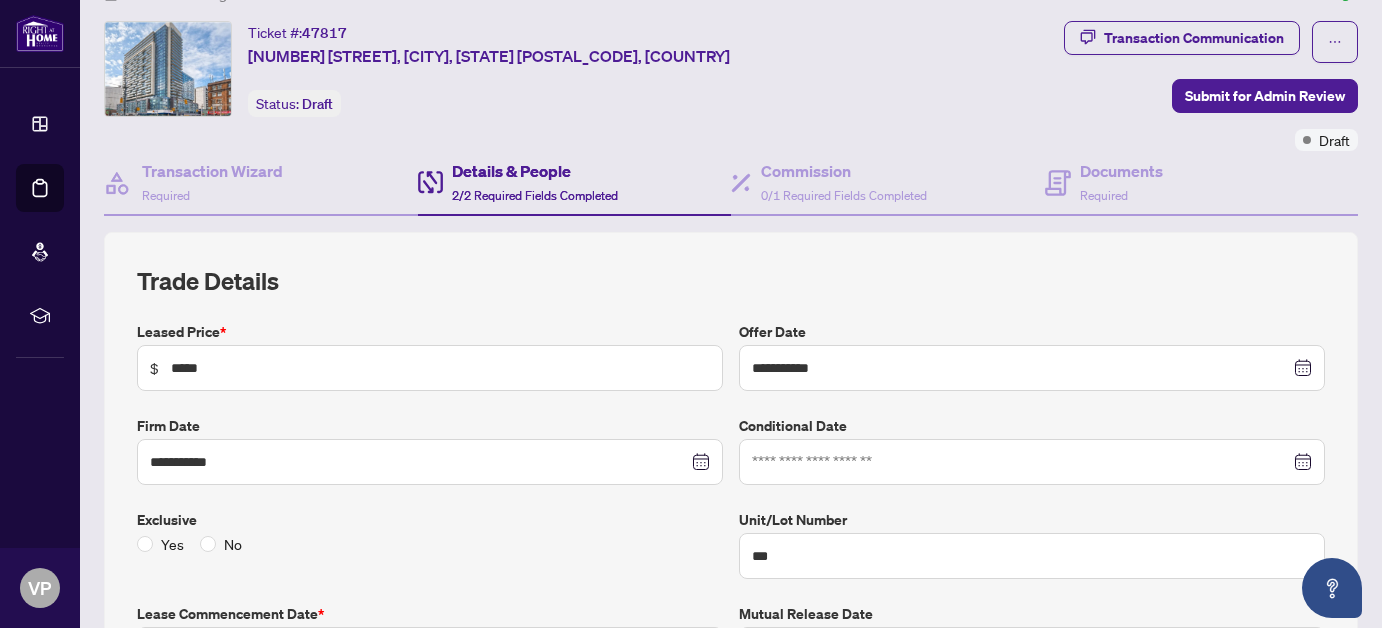 scroll, scrollTop: 142, scrollLeft: 0, axis: vertical 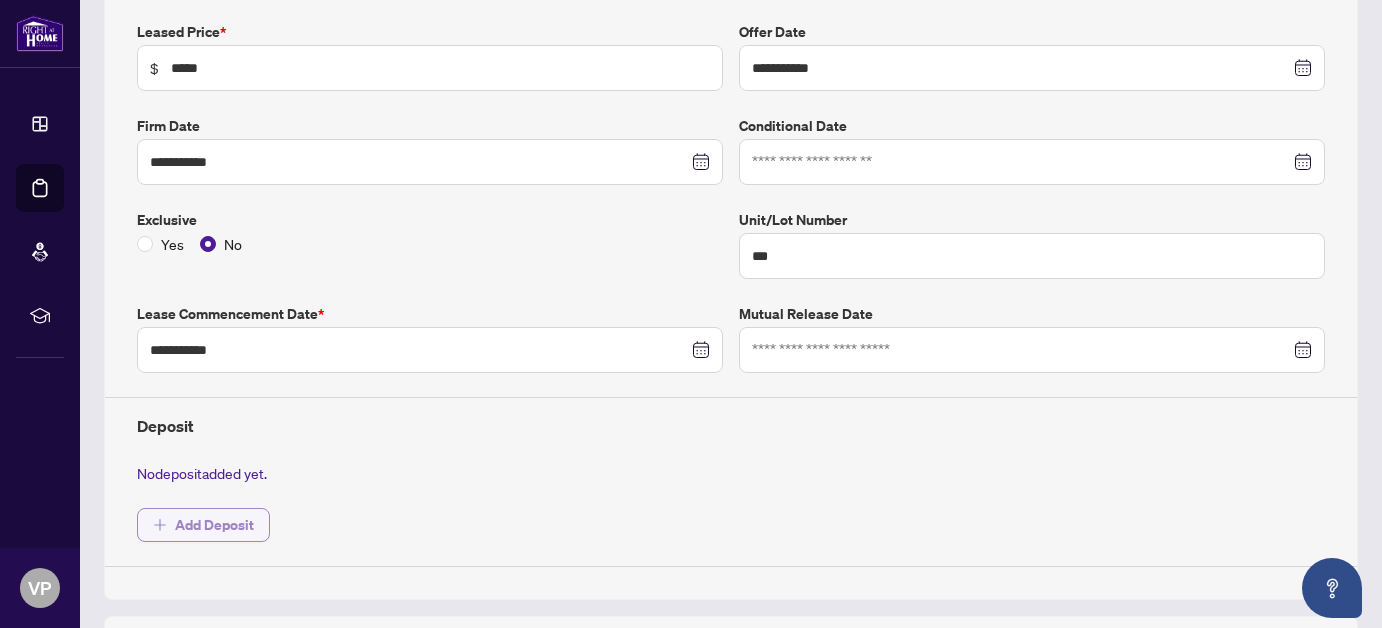click on "Add Deposit" at bounding box center [214, 525] 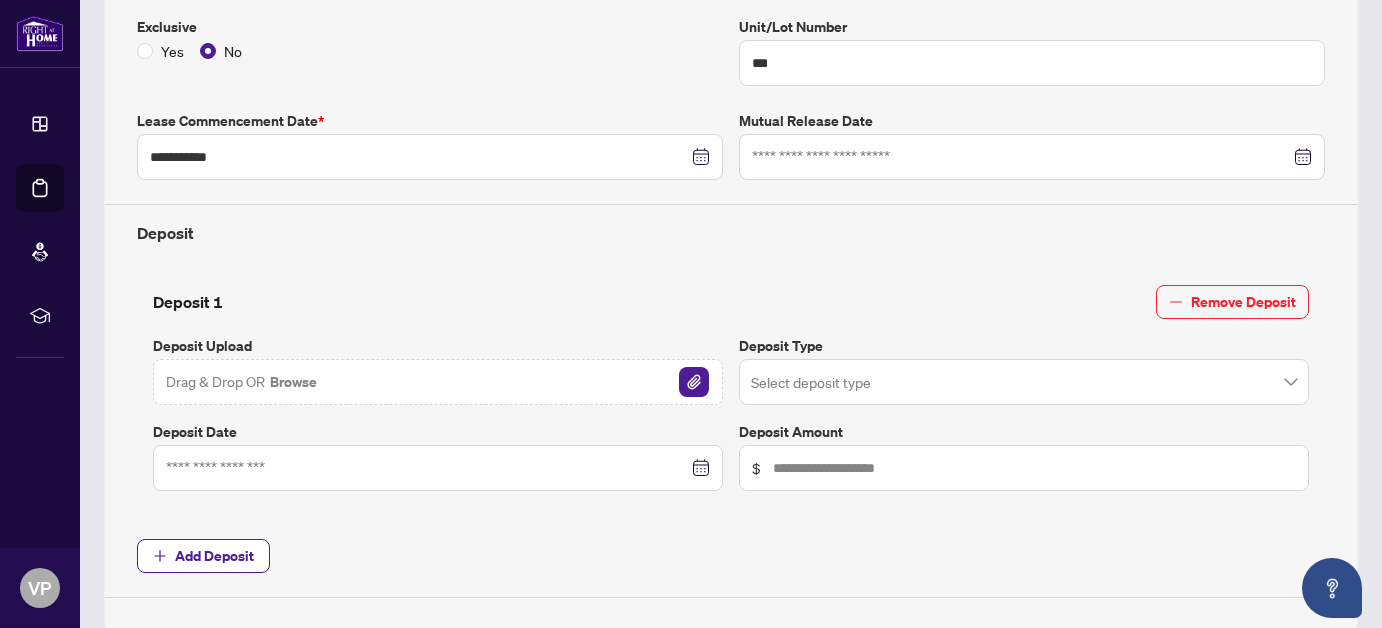 scroll, scrollTop: 542, scrollLeft: 0, axis: vertical 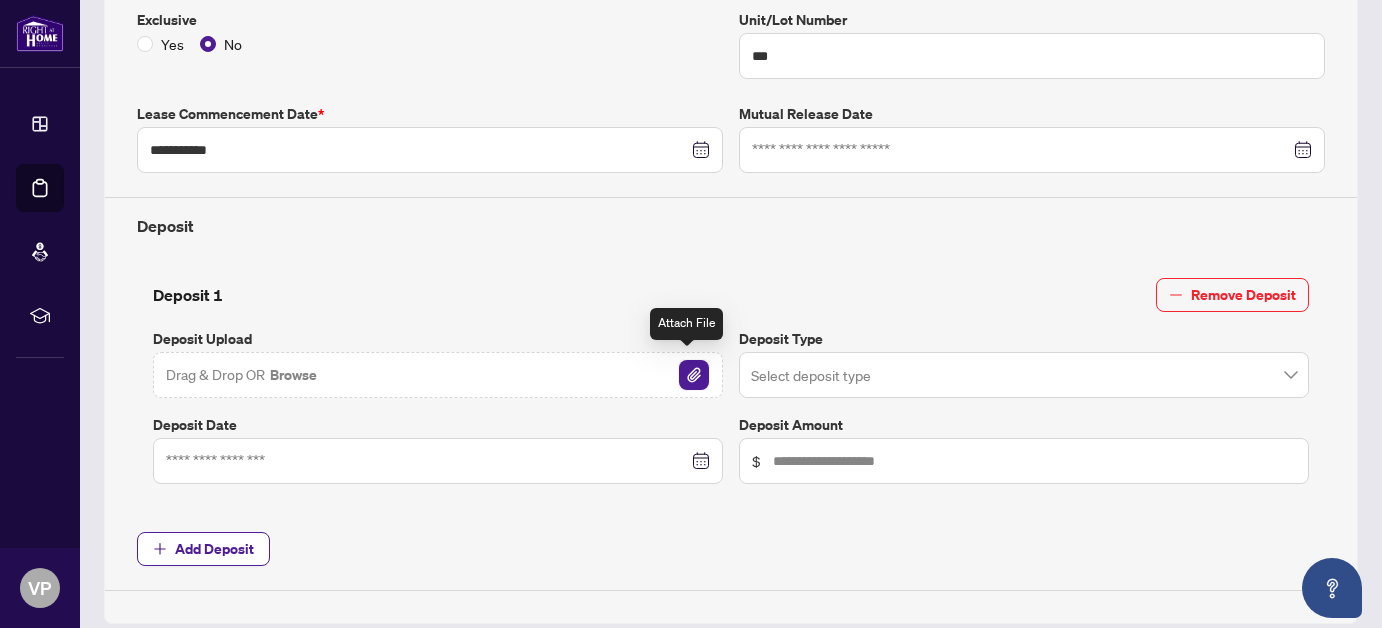 click at bounding box center [694, 375] 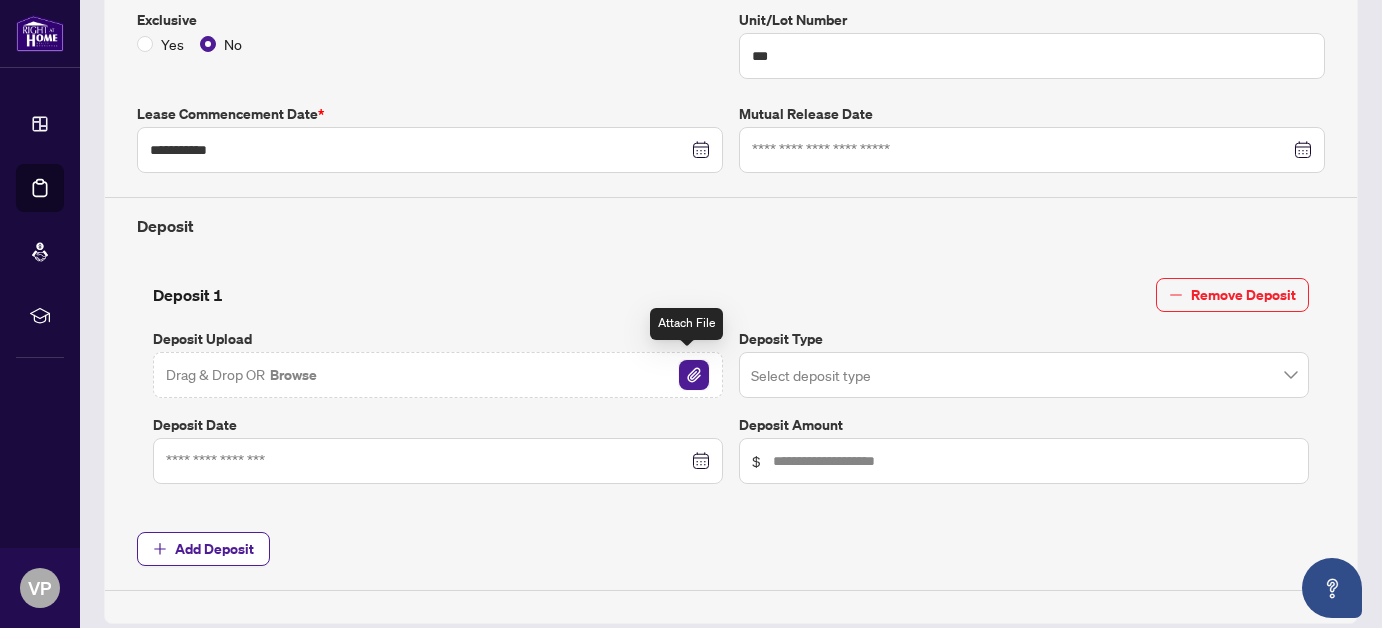 click at bounding box center (694, 375) 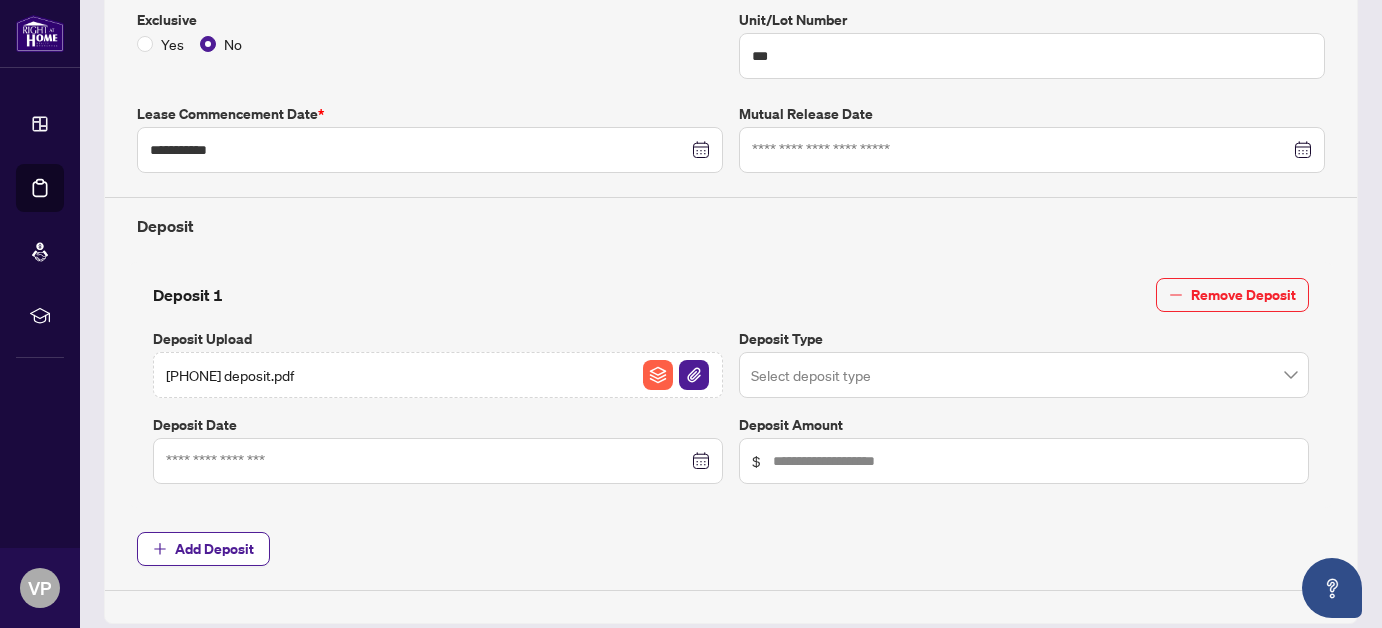 click at bounding box center (438, 461) 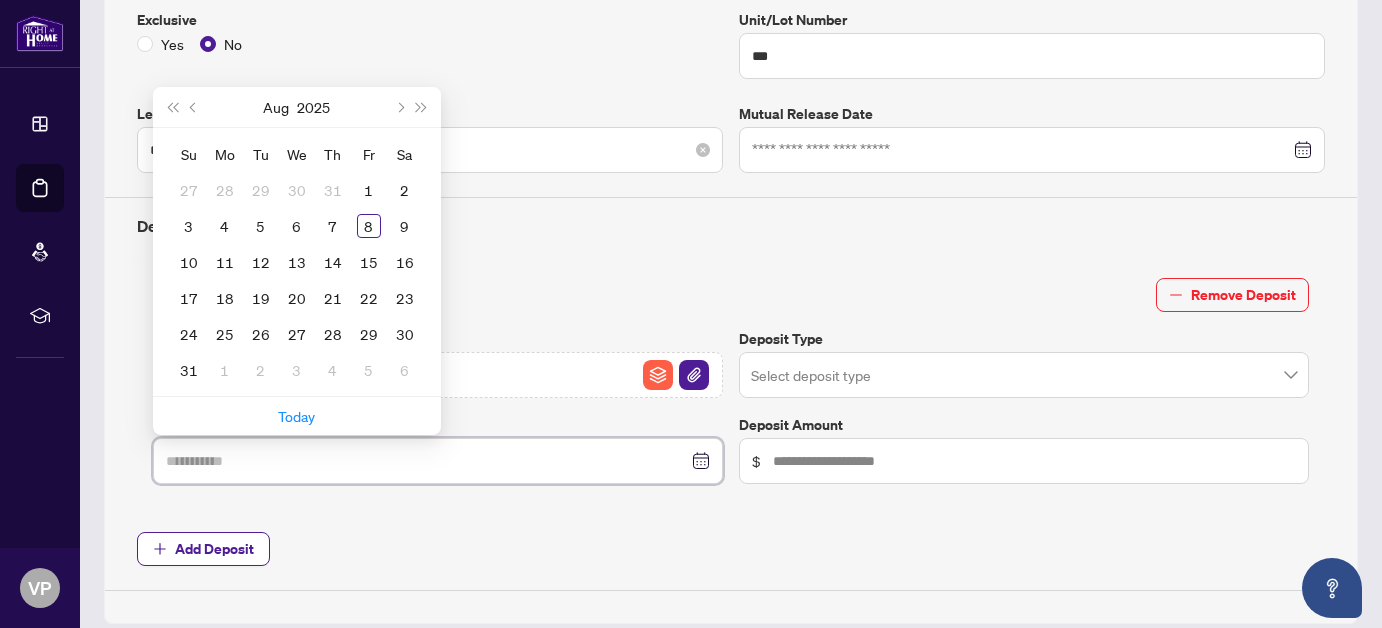 type on "**********" 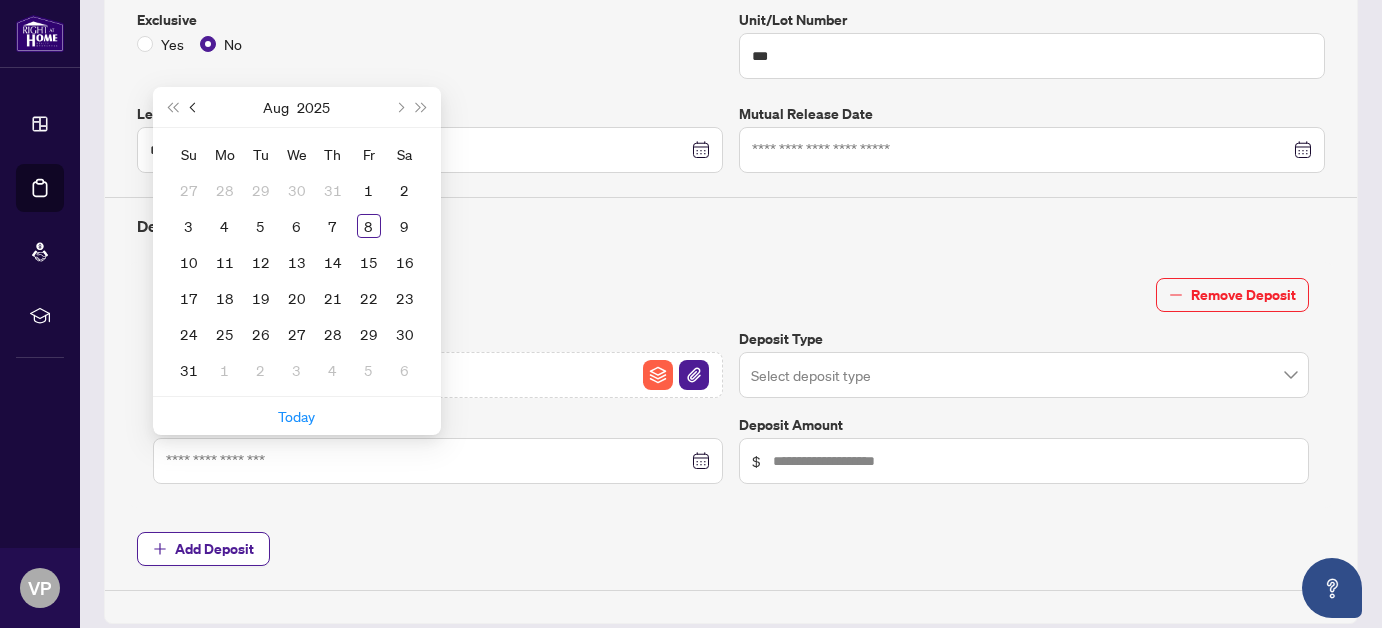 click at bounding box center (195, 107) 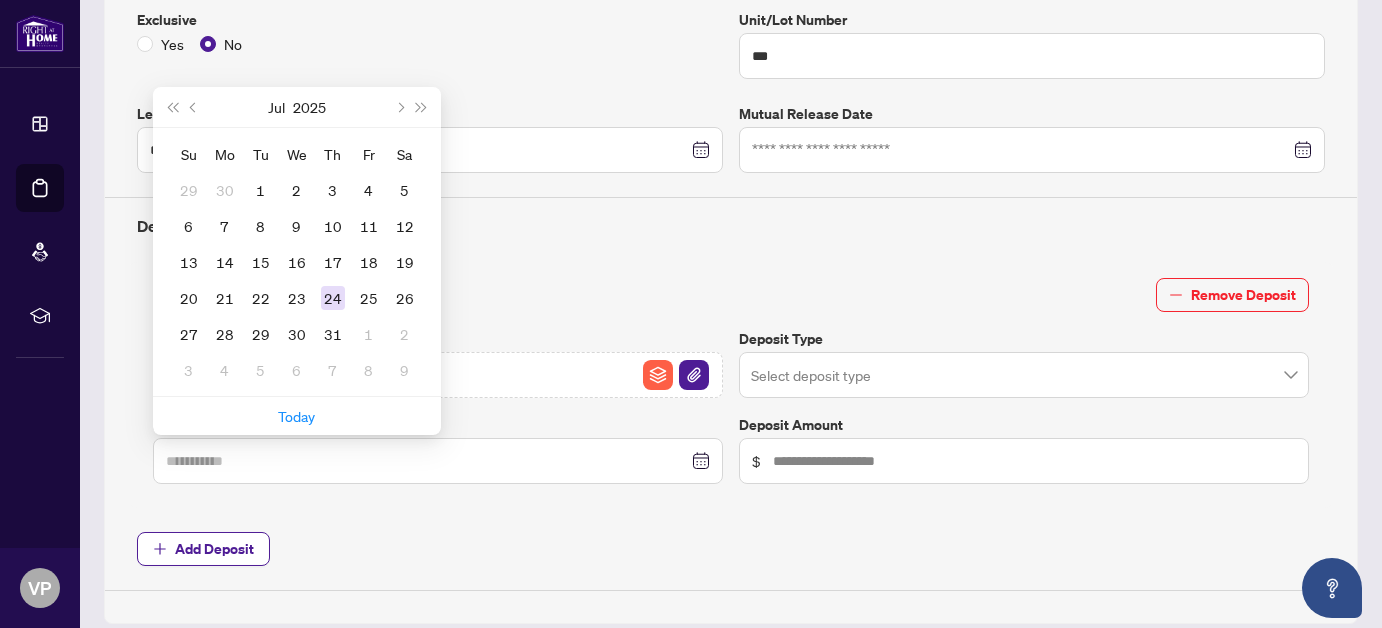 type on "**********" 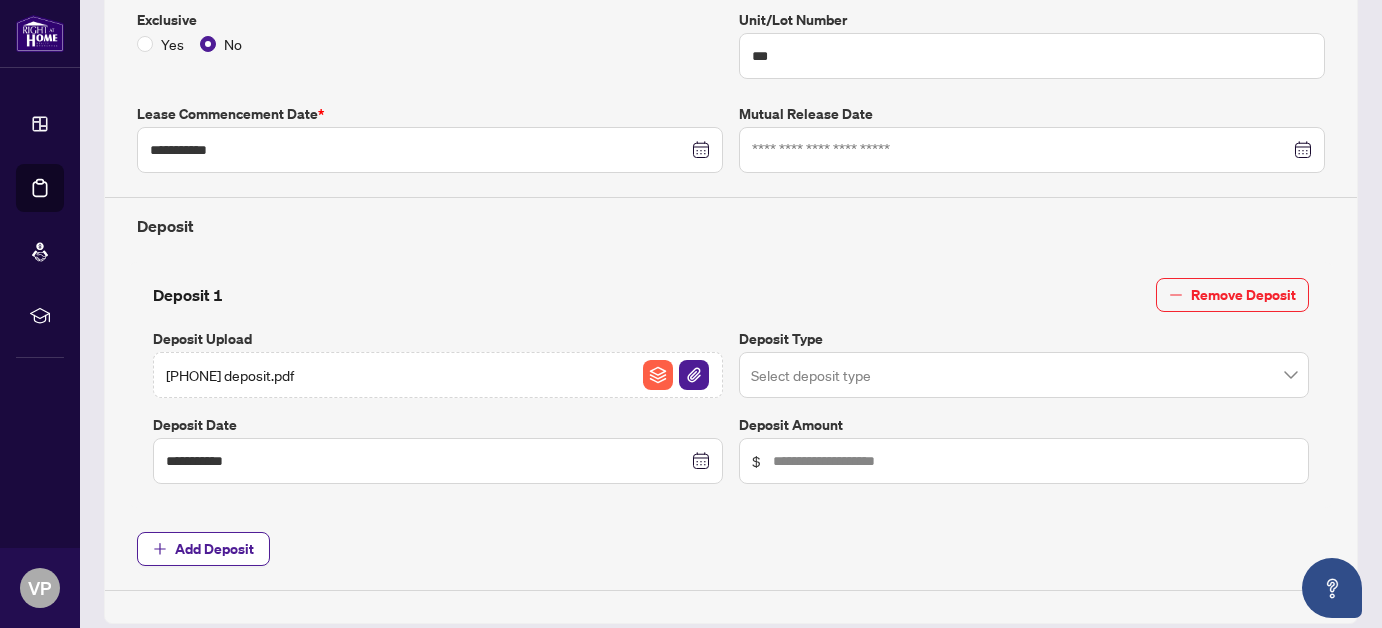 click at bounding box center (1024, 375) 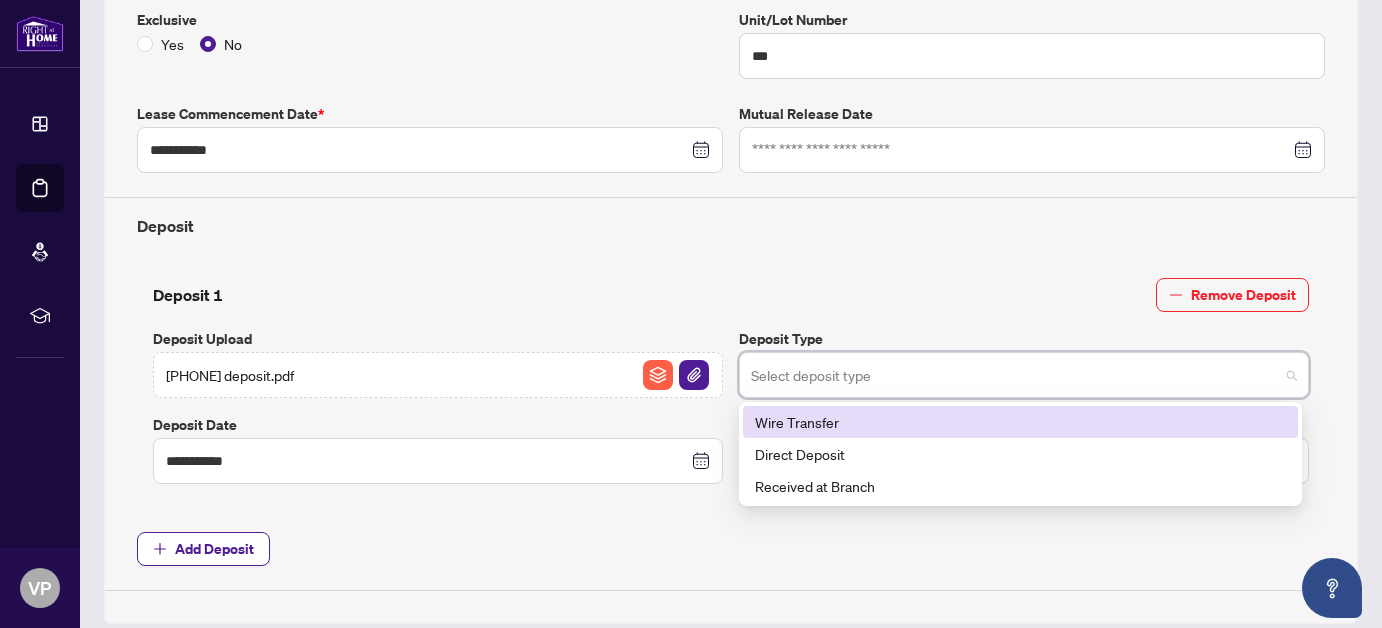 click on "Wire Transfer" at bounding box center (1020, 422) 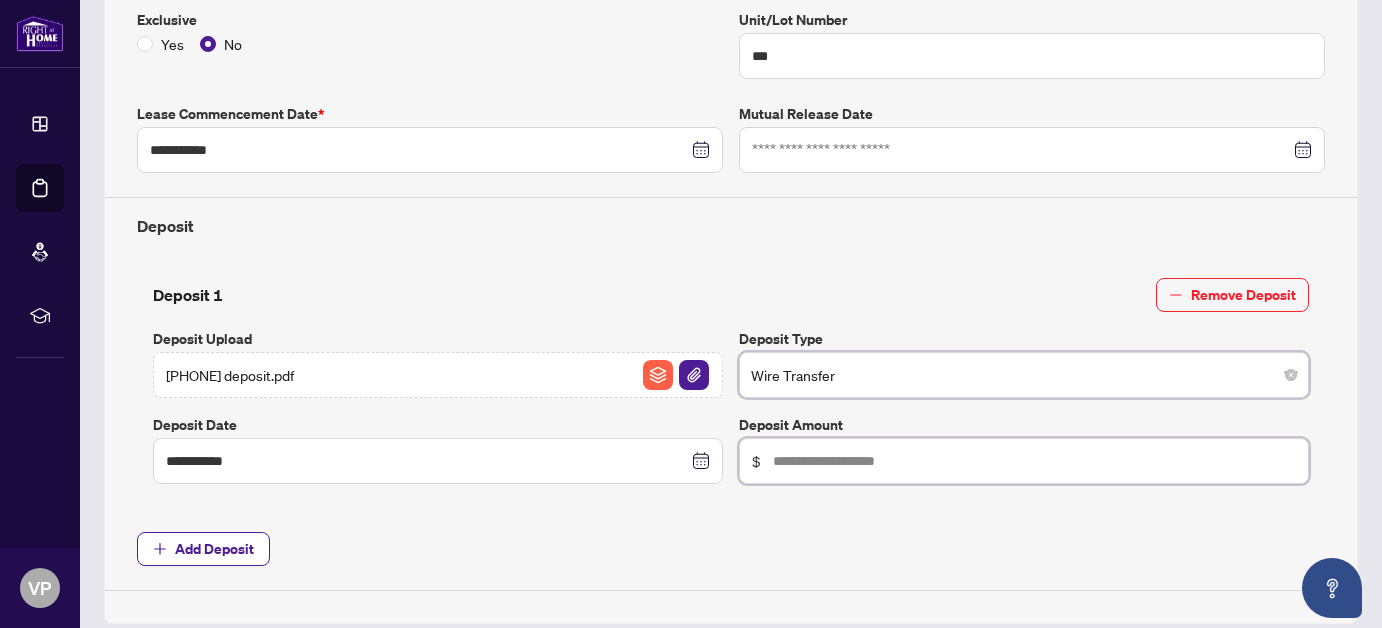 click at bounding box center [1034, 461] 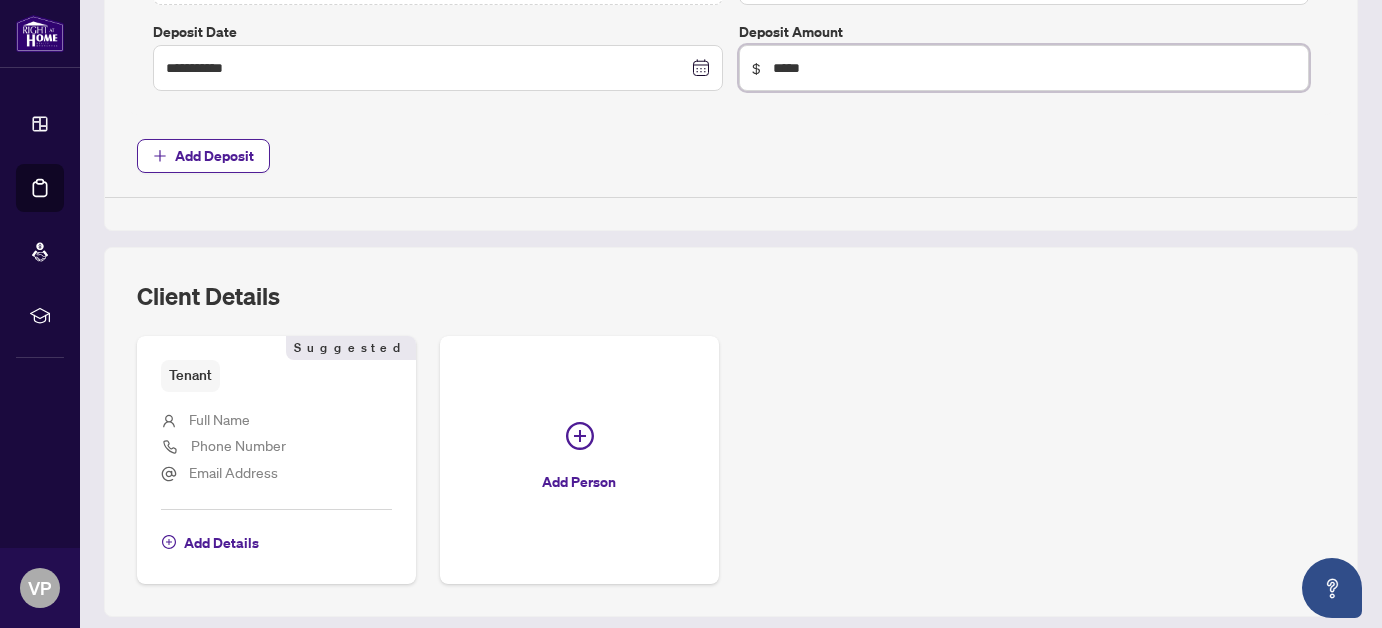 scroll, scrollTop: 942, scrollLeft: 0, axis: vertical 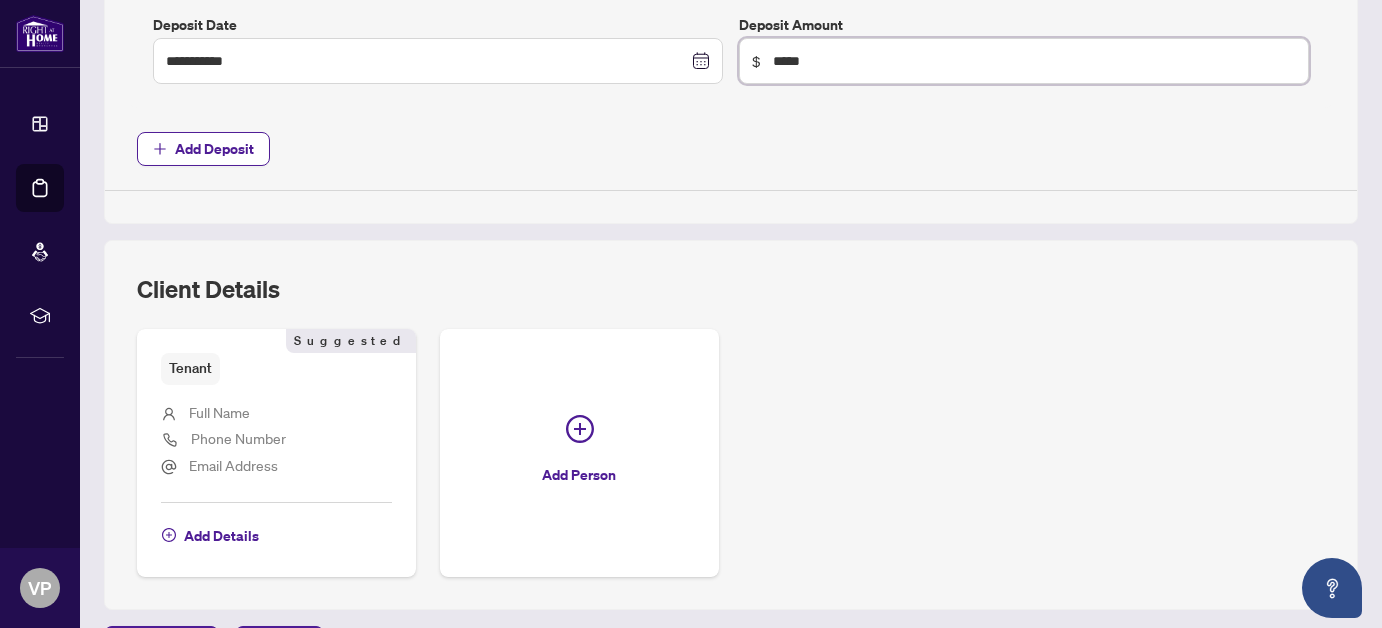 type on "*****" 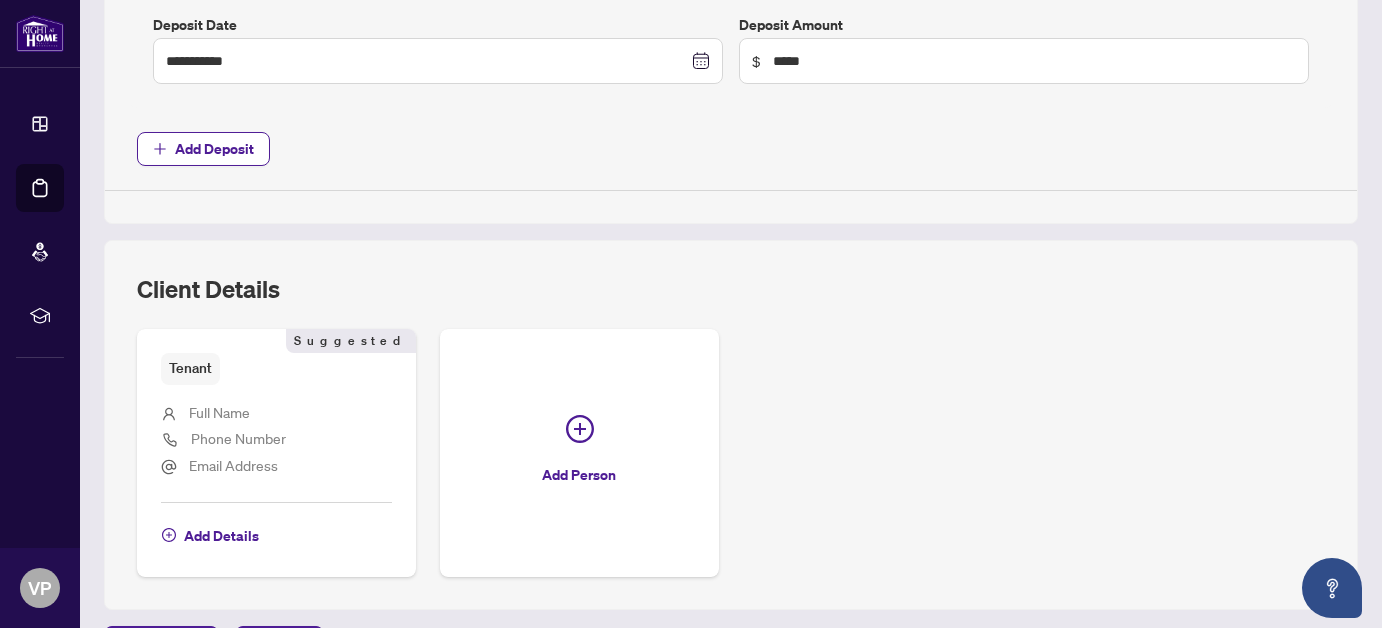 click on "Full Name" at bounding box center [219, 412] 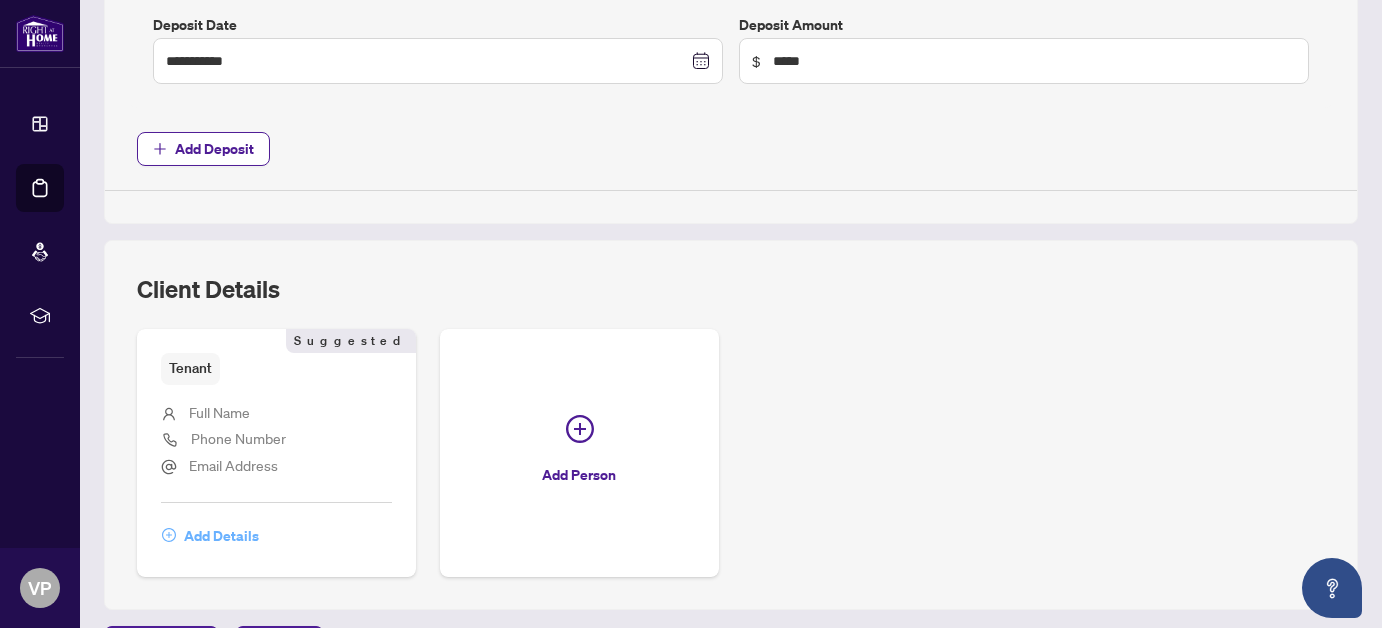 click on "Add Details" at bounding box center (221, 536) 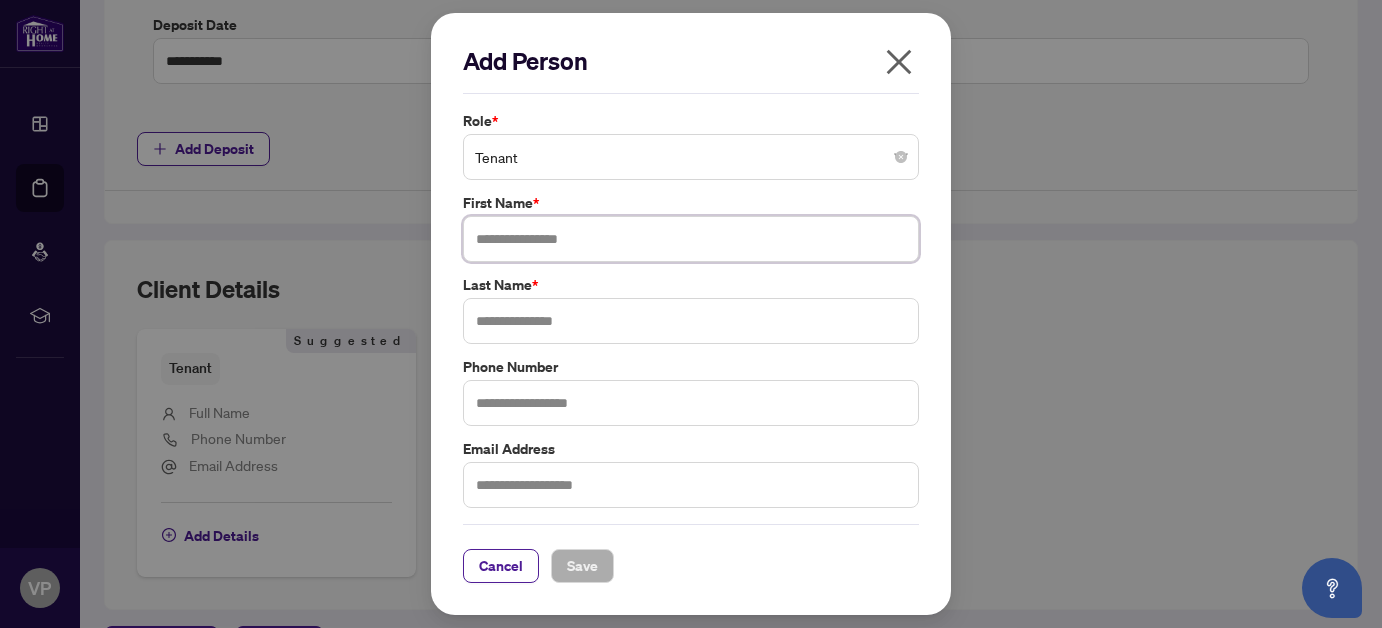 click at bounding box center [691, 239] 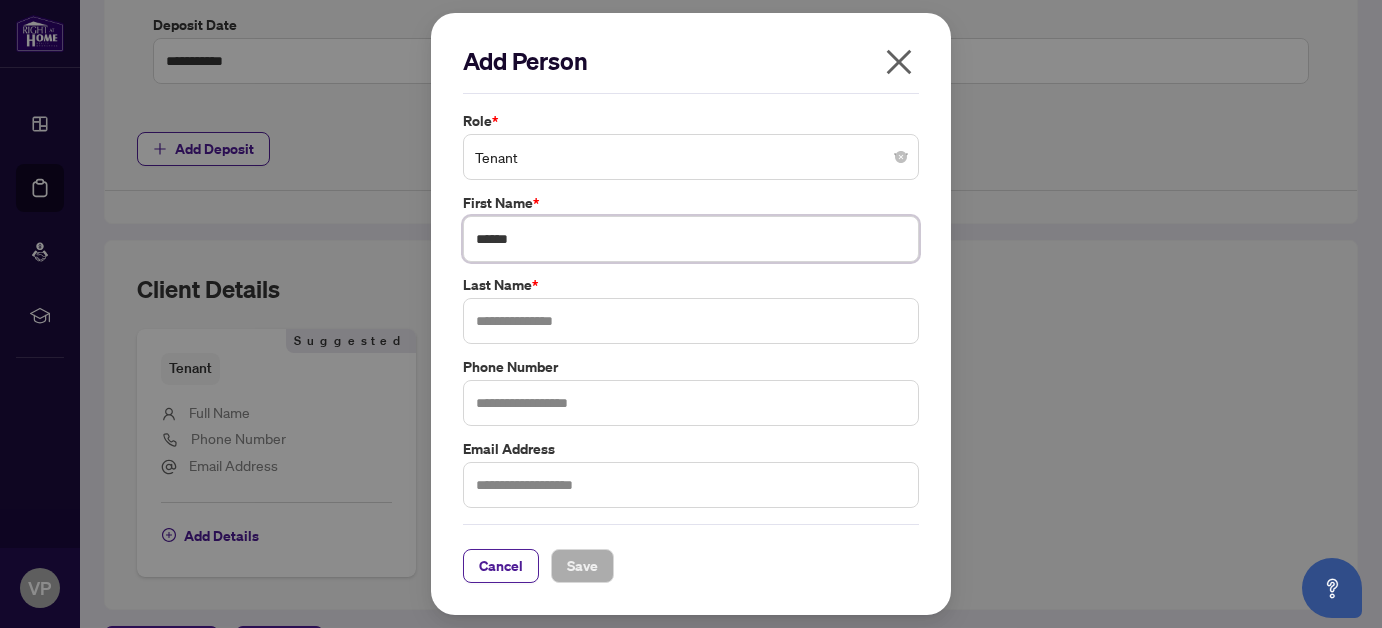 type on "*****" 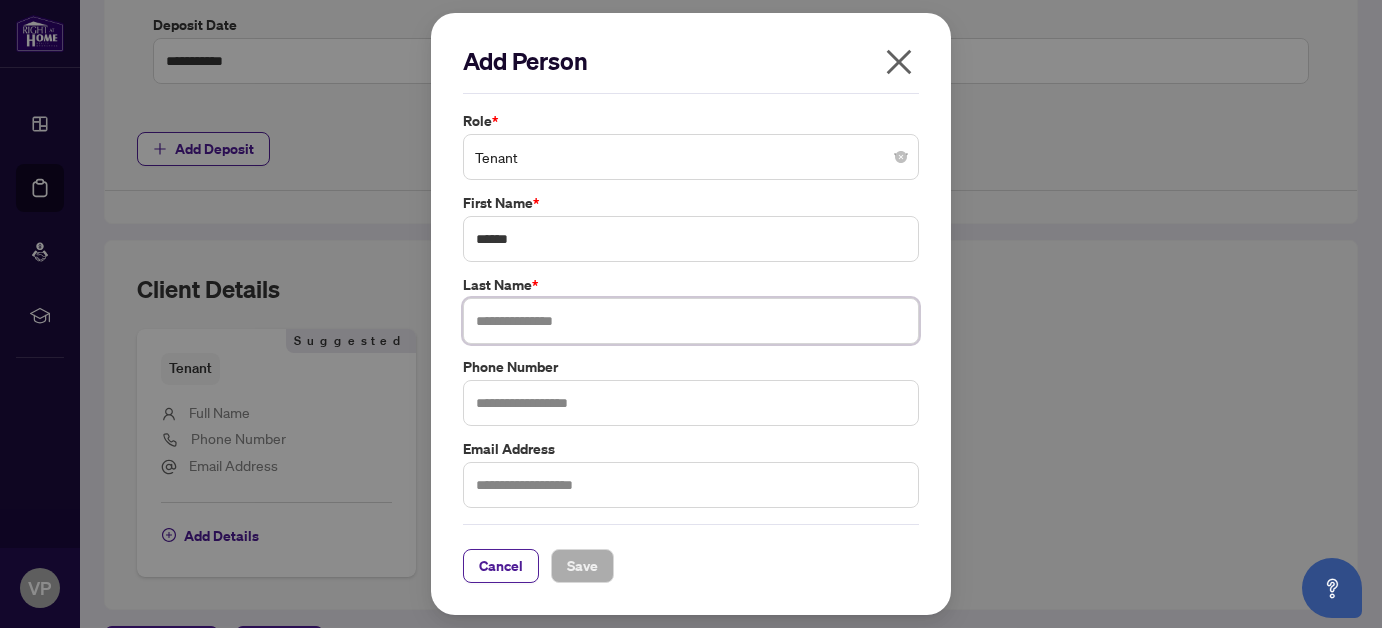 paste on "*********" 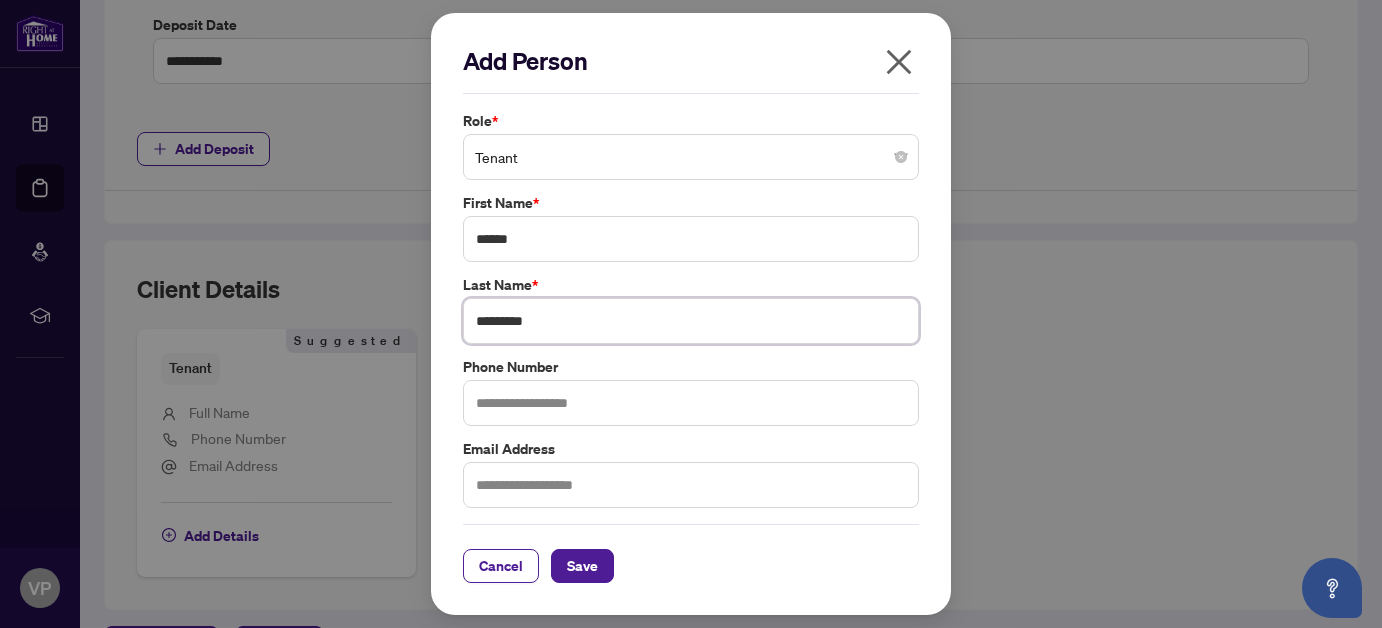 type on "*********" 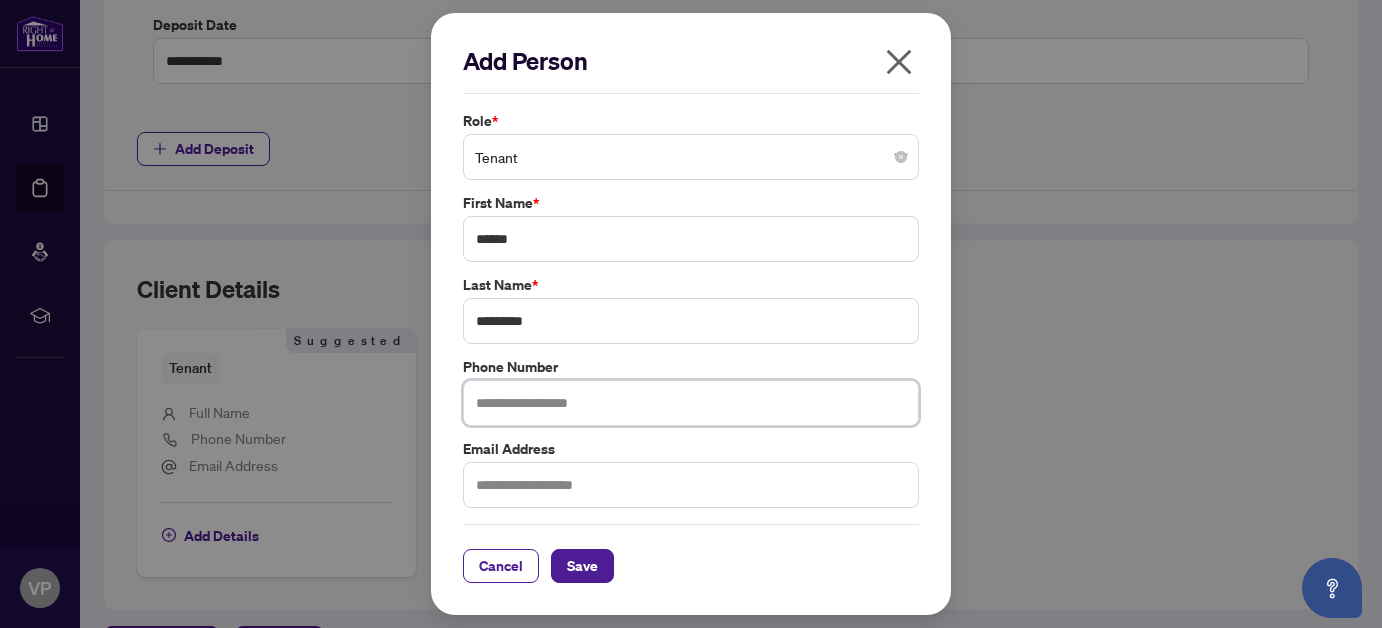 click at bounding box center [691, 403] 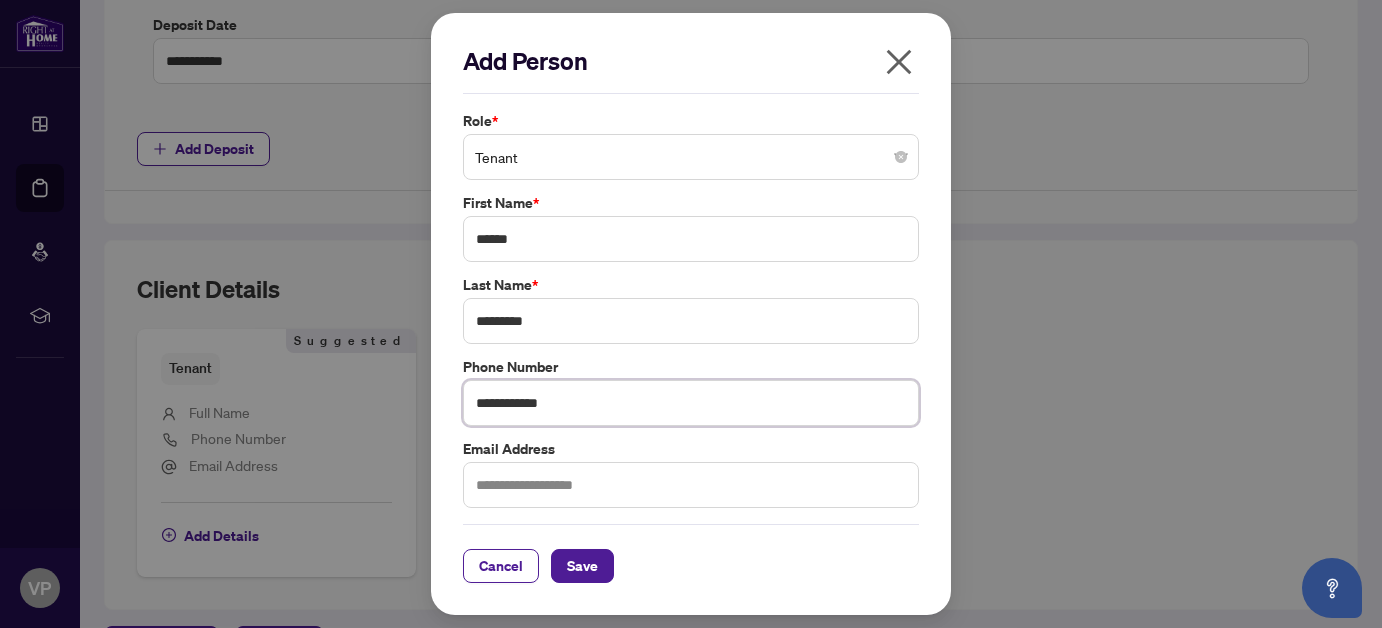 type on "**********" 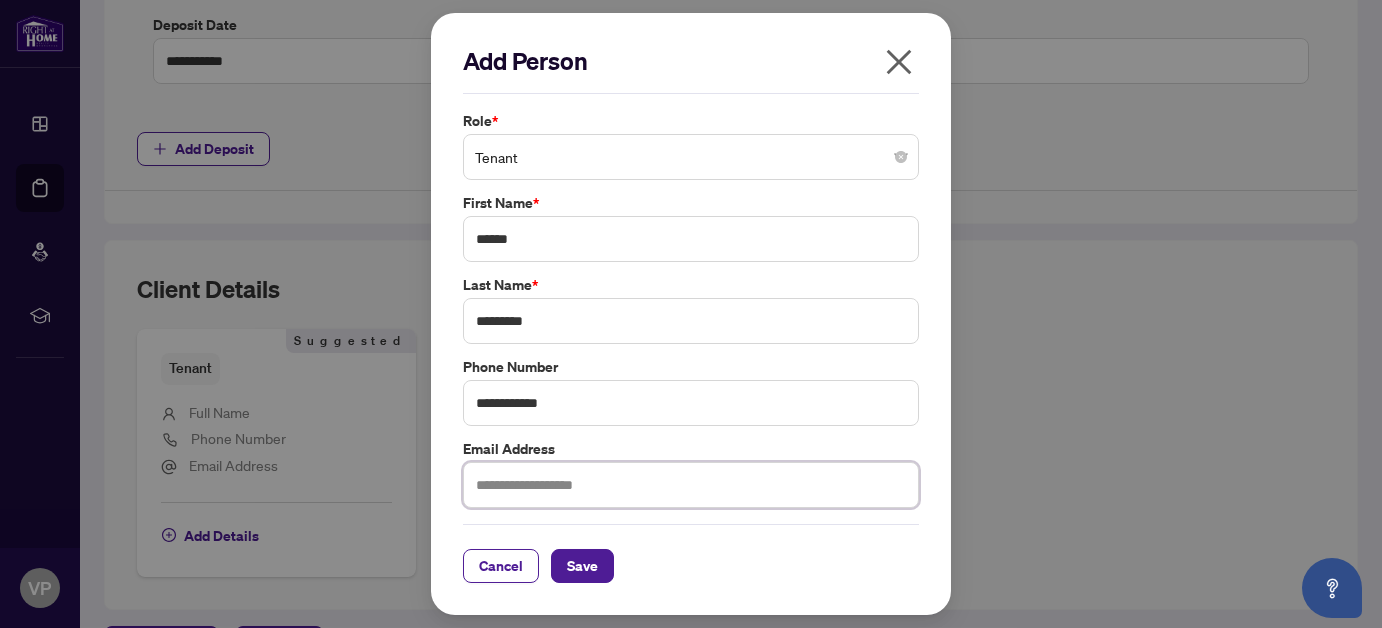 click at bounding box center [691, 485] 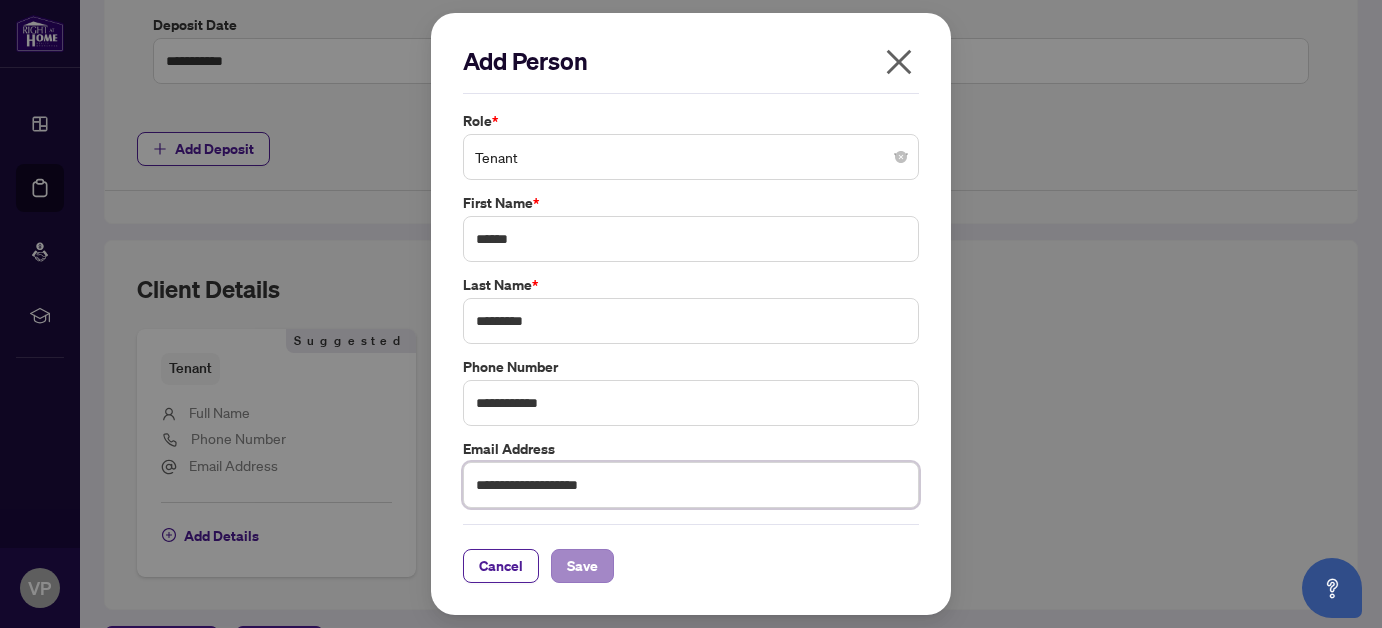 type on "**********" 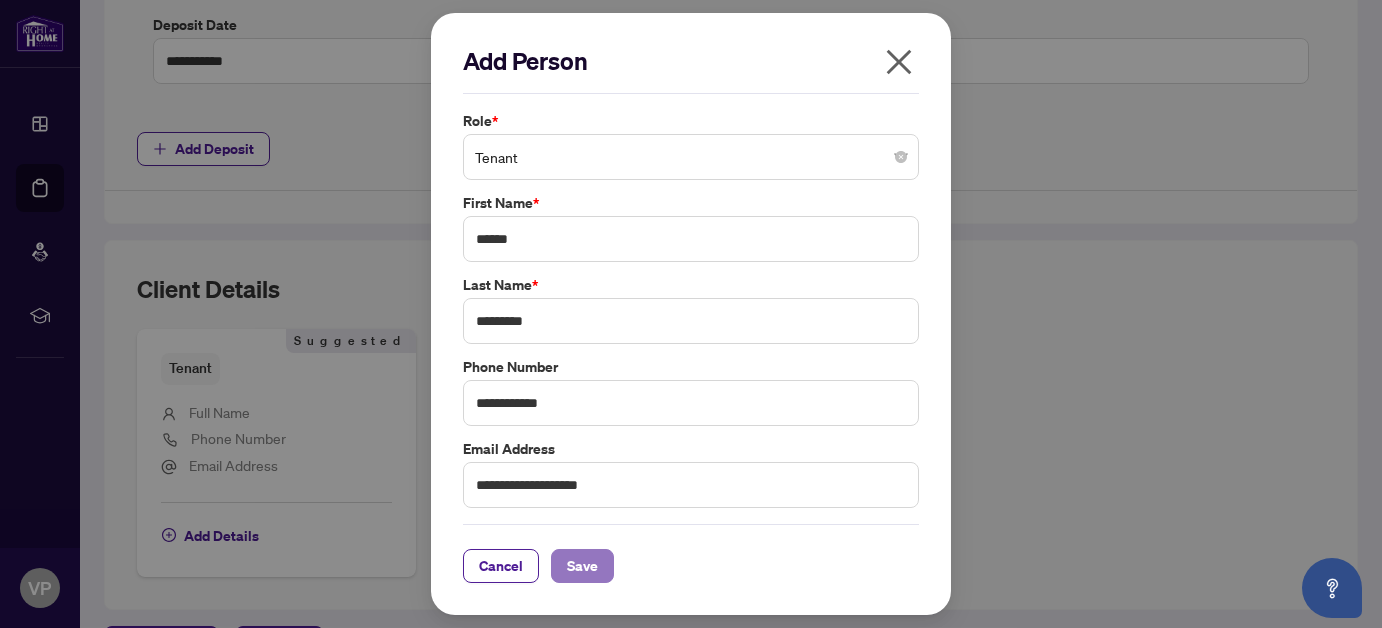 click on "Save" at bounding box center (582, 566) 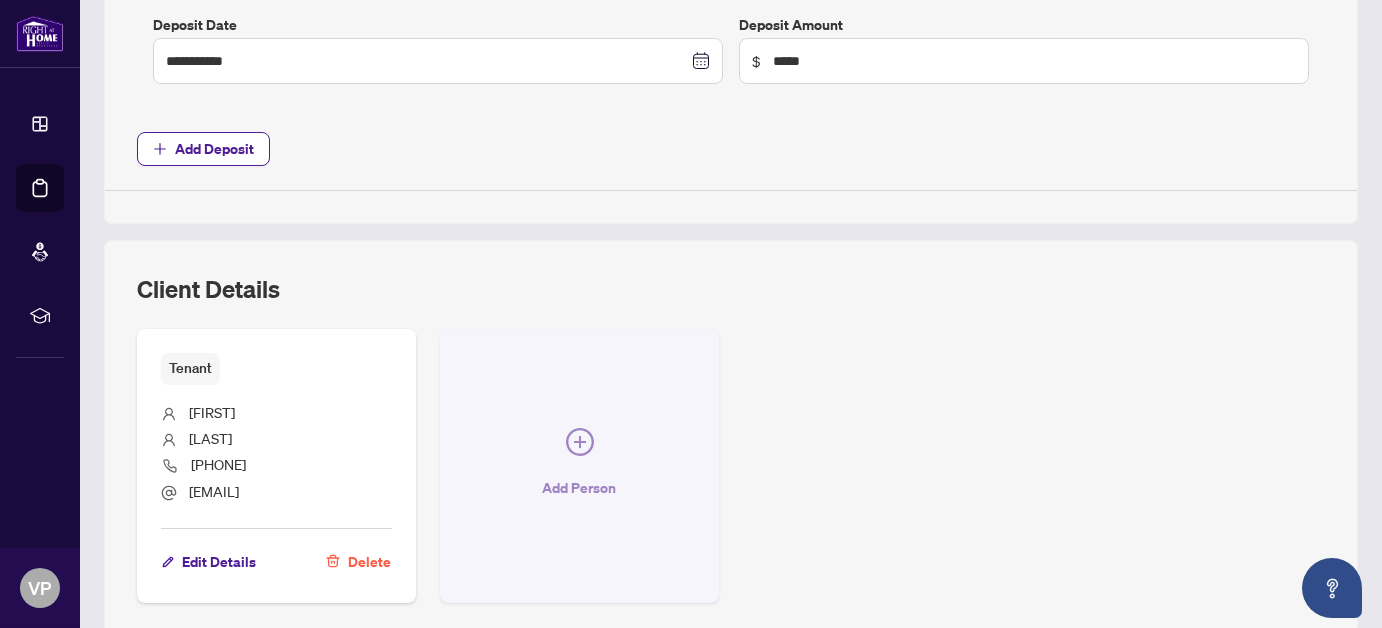 click 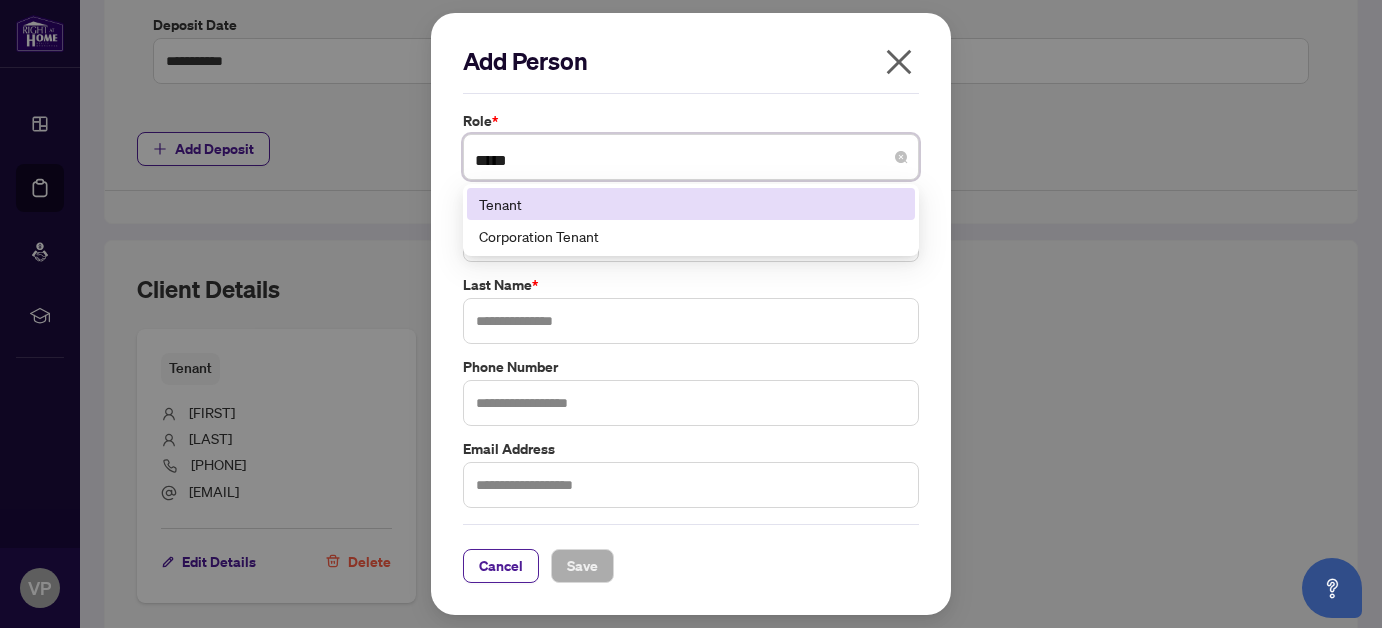 type on "******" 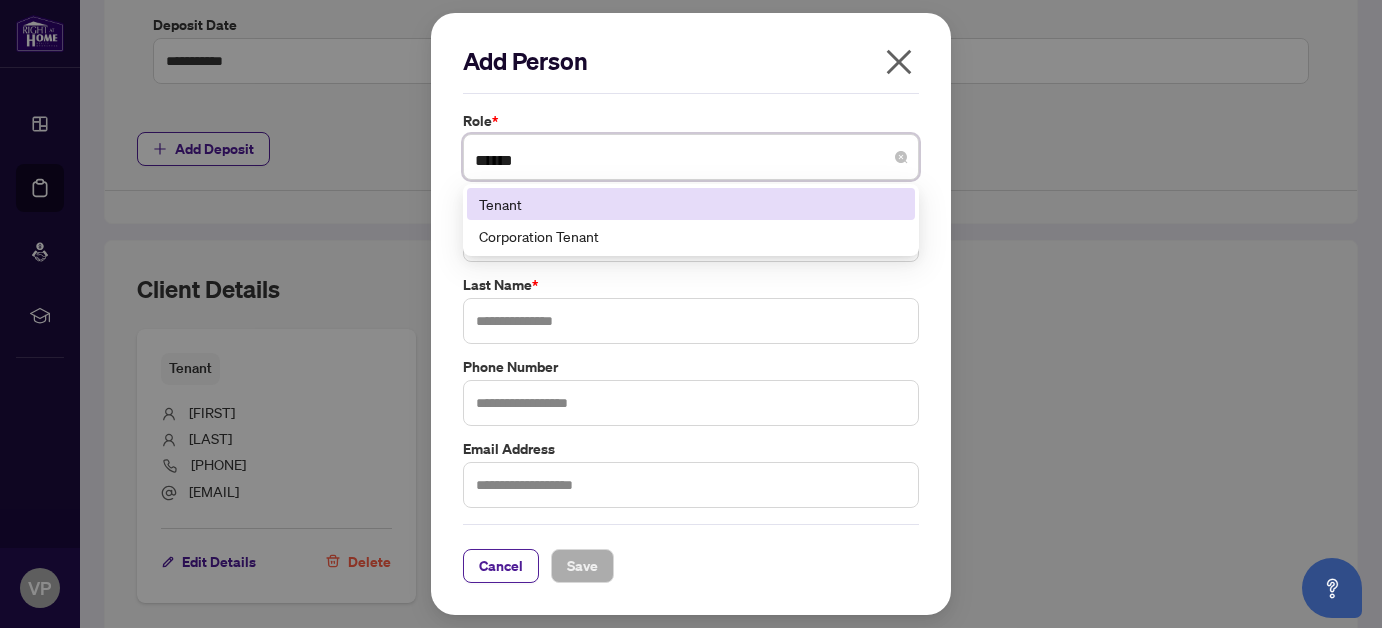 click on "Tenant" at bounding box center (691, 204) 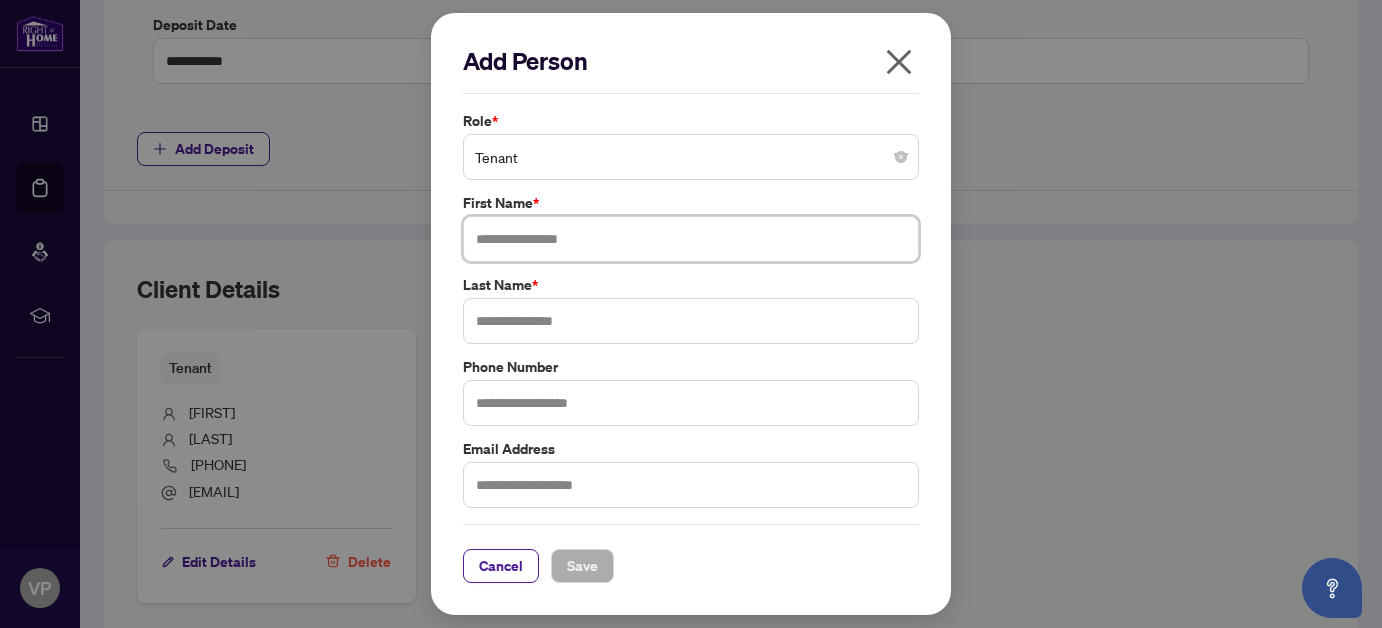 click at bounding box center [691, 239] 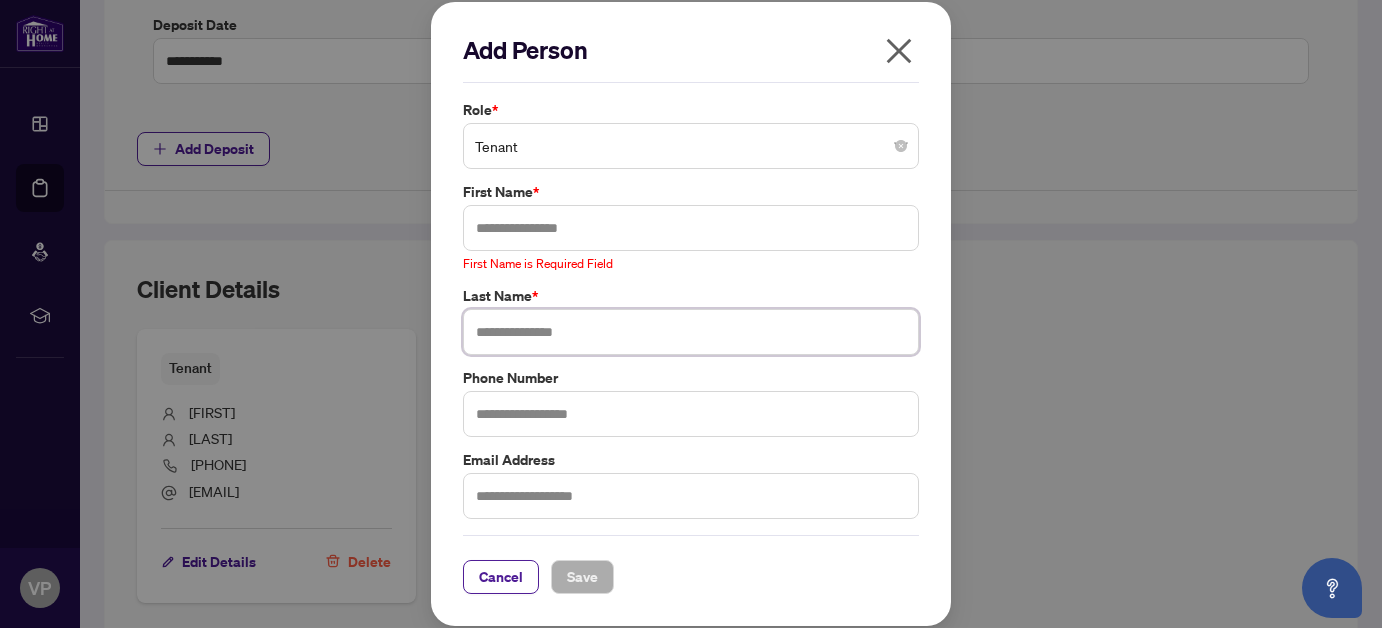 click at bounding box center [691, 332] 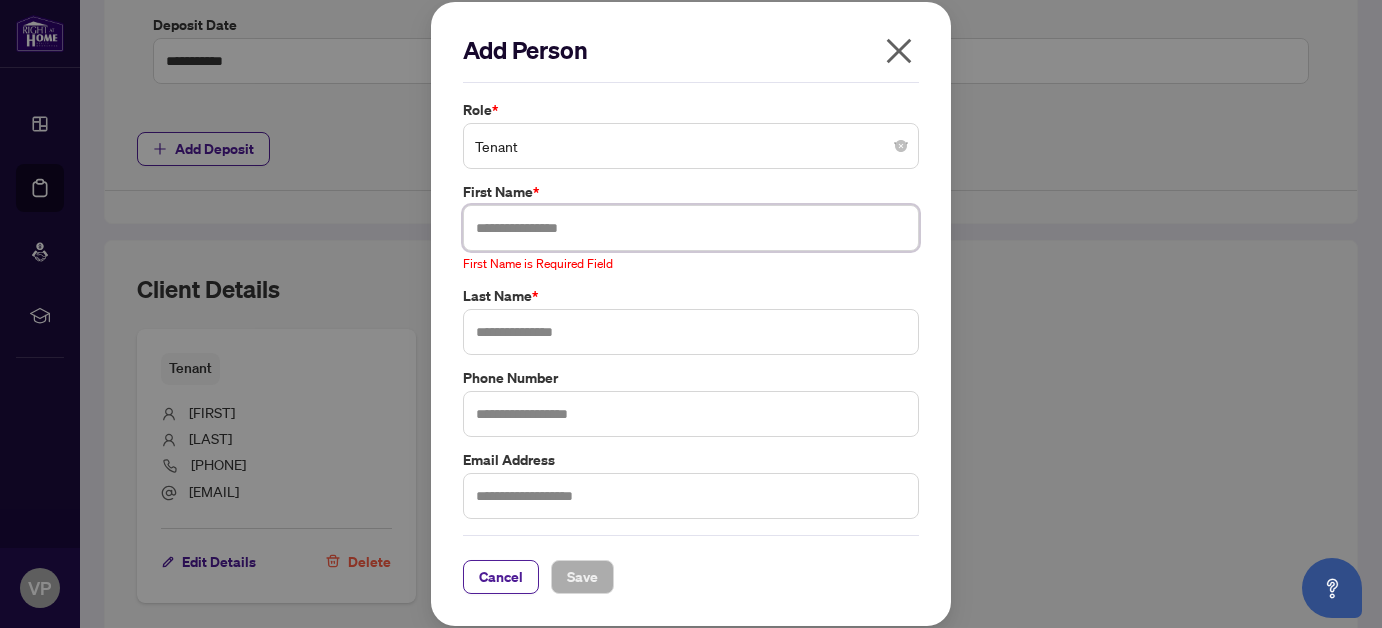 click at bounding box center (691, 228) 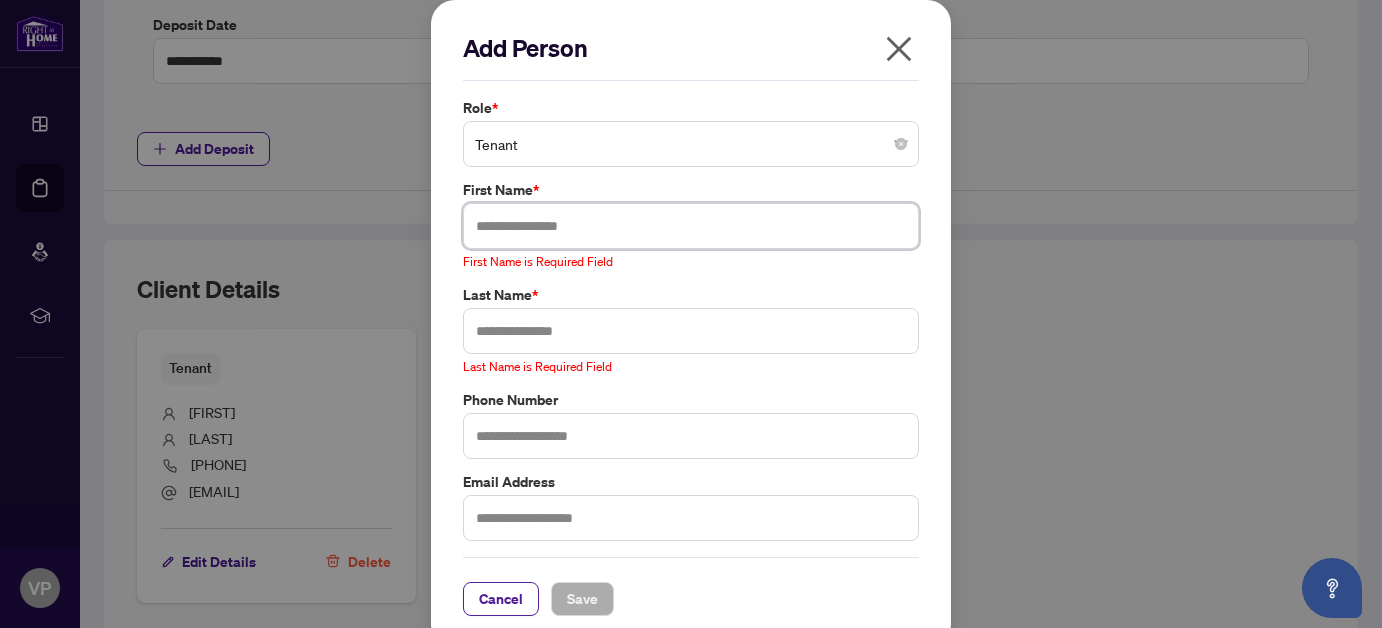 paste on "**********" 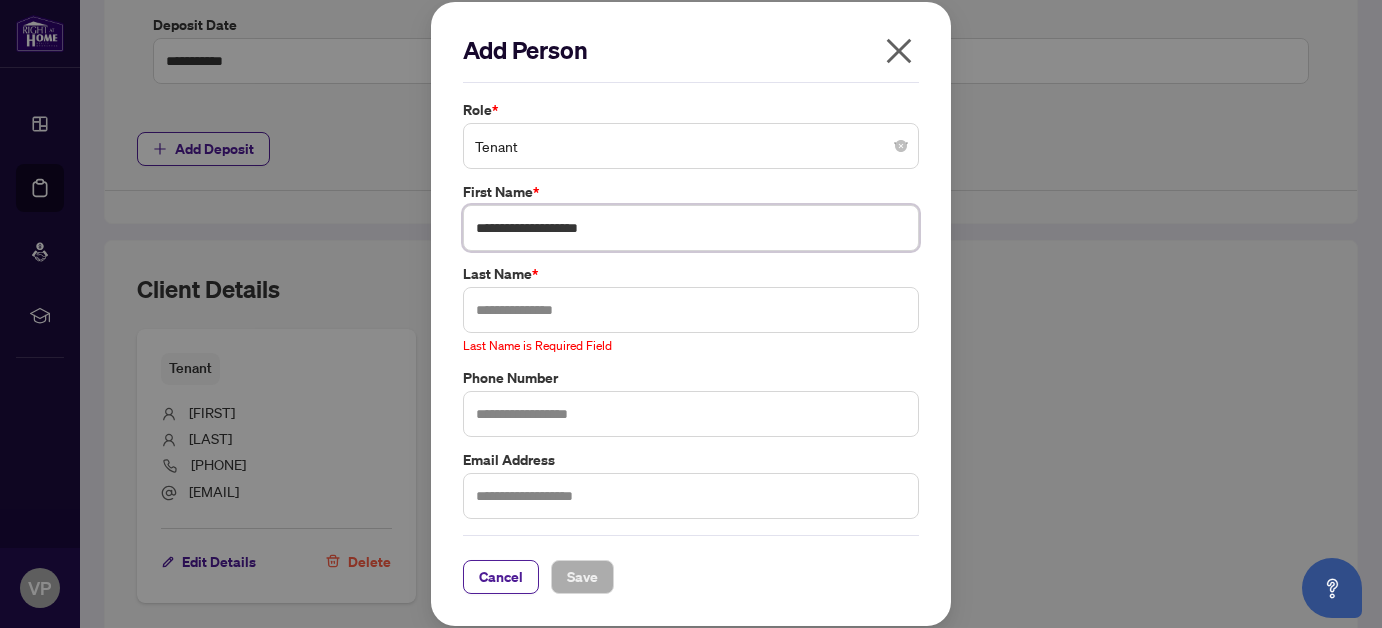 drag, startPoint x: 639, startPoint y: 230, endPoint x: 431, endPoint y: 227, distance: 208.02164 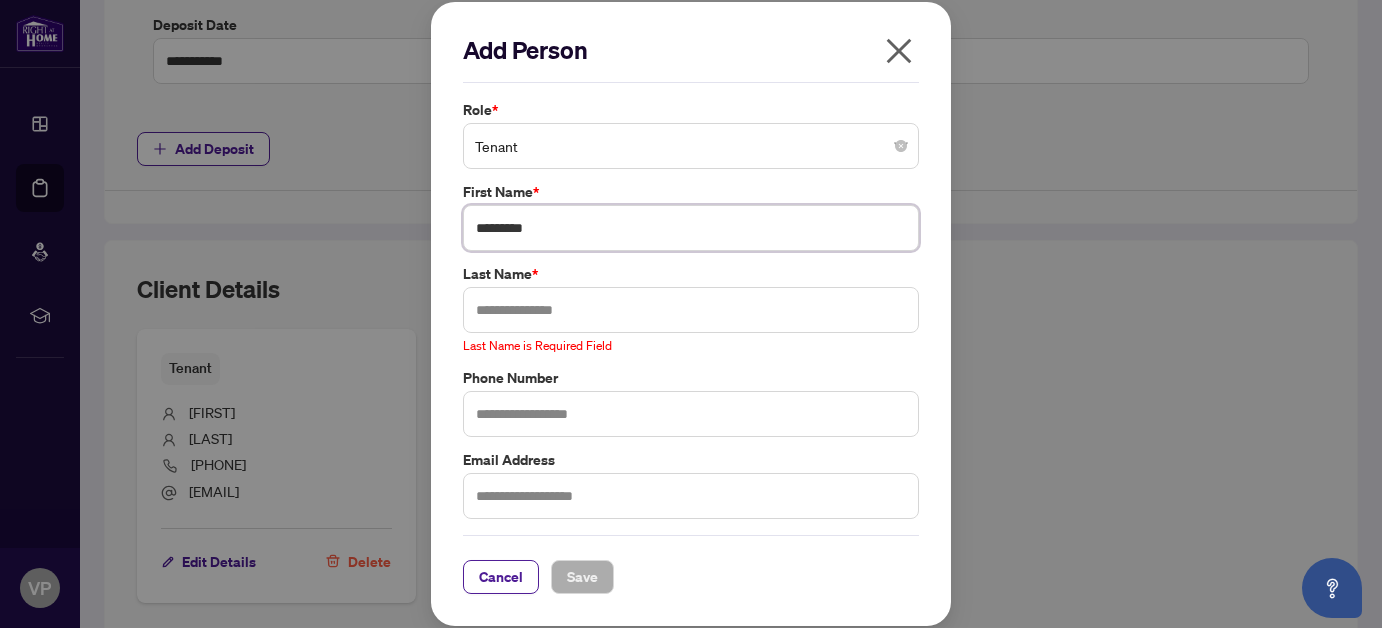 type on "*********" 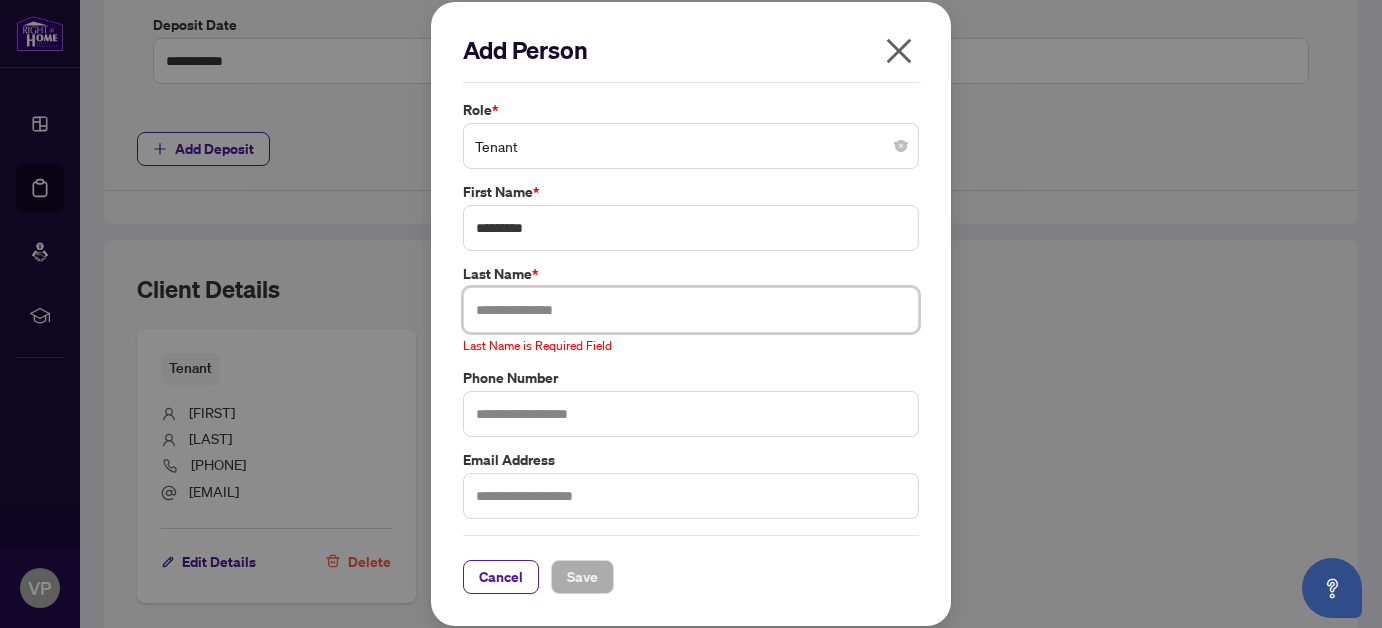paste on "**********" 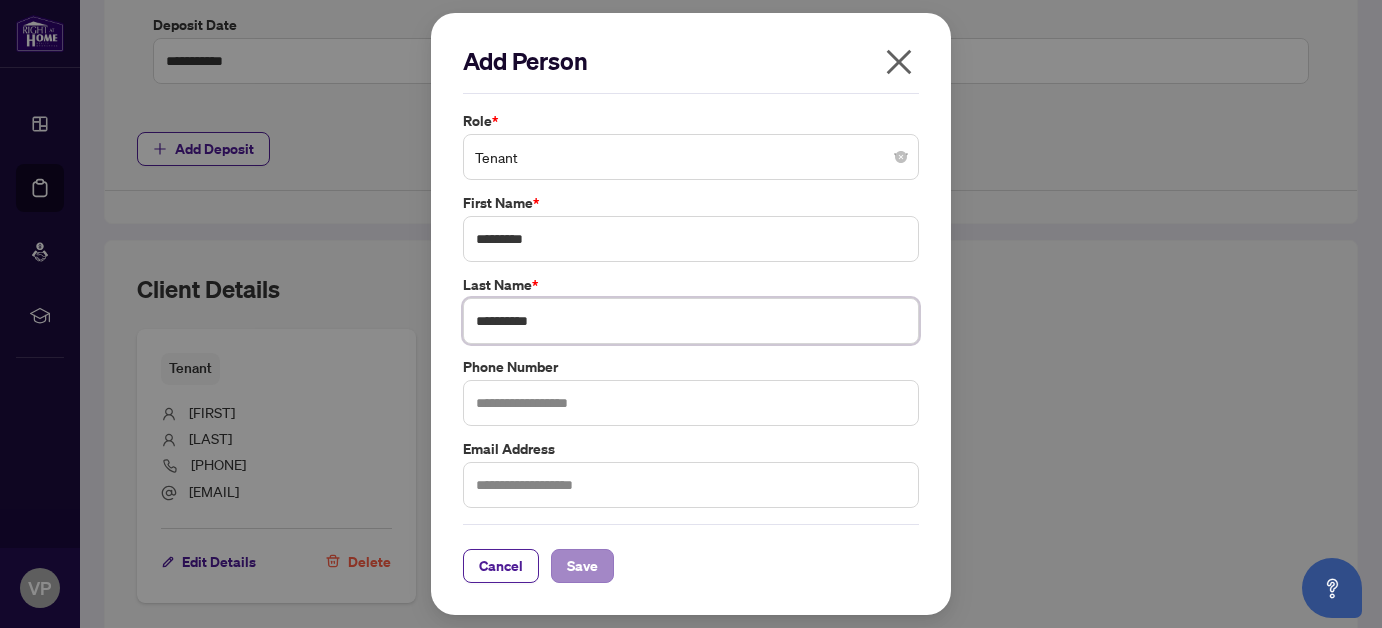 type on "**********" 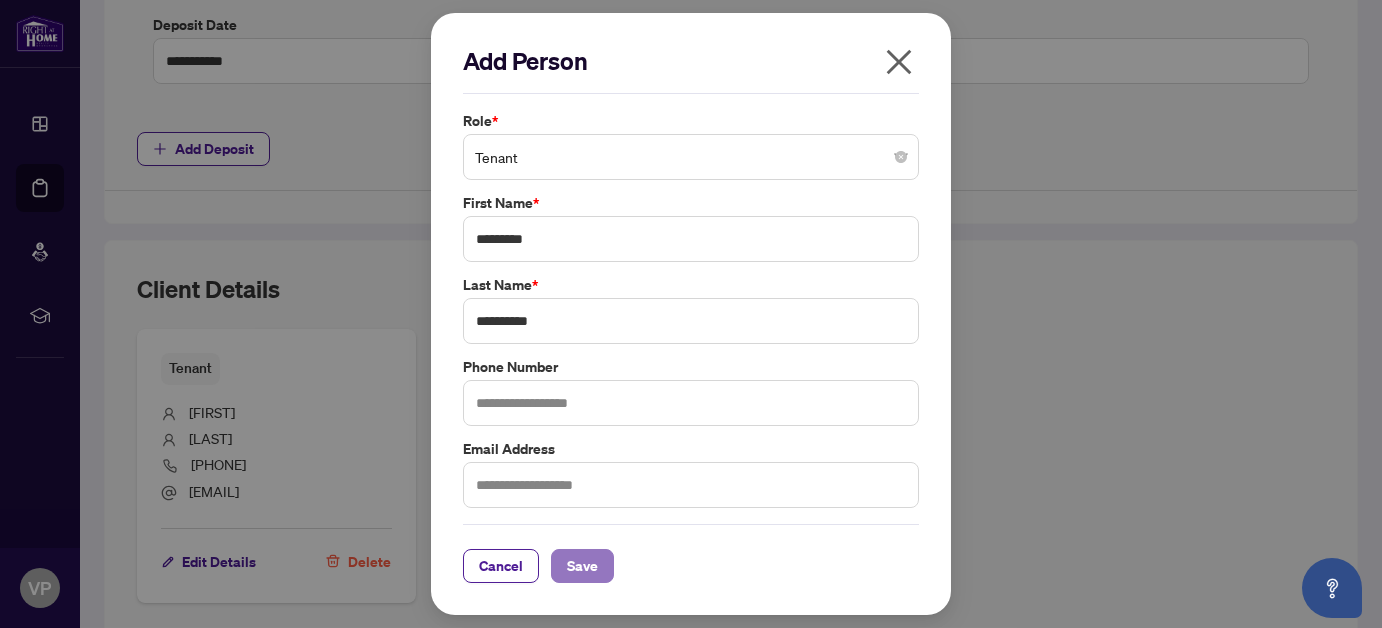 click on "Save" at bounding box center [582, 566] 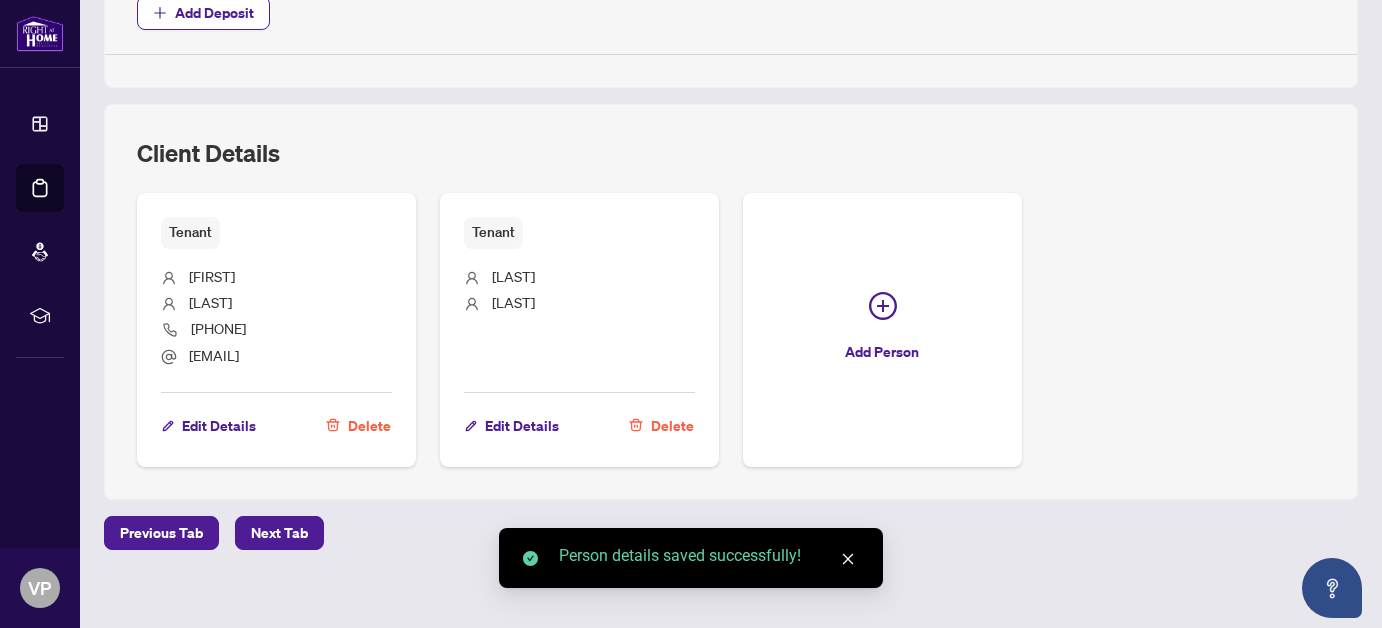 scroll, scrollTop: 1084, scrollLeft: 0, axis: vertical 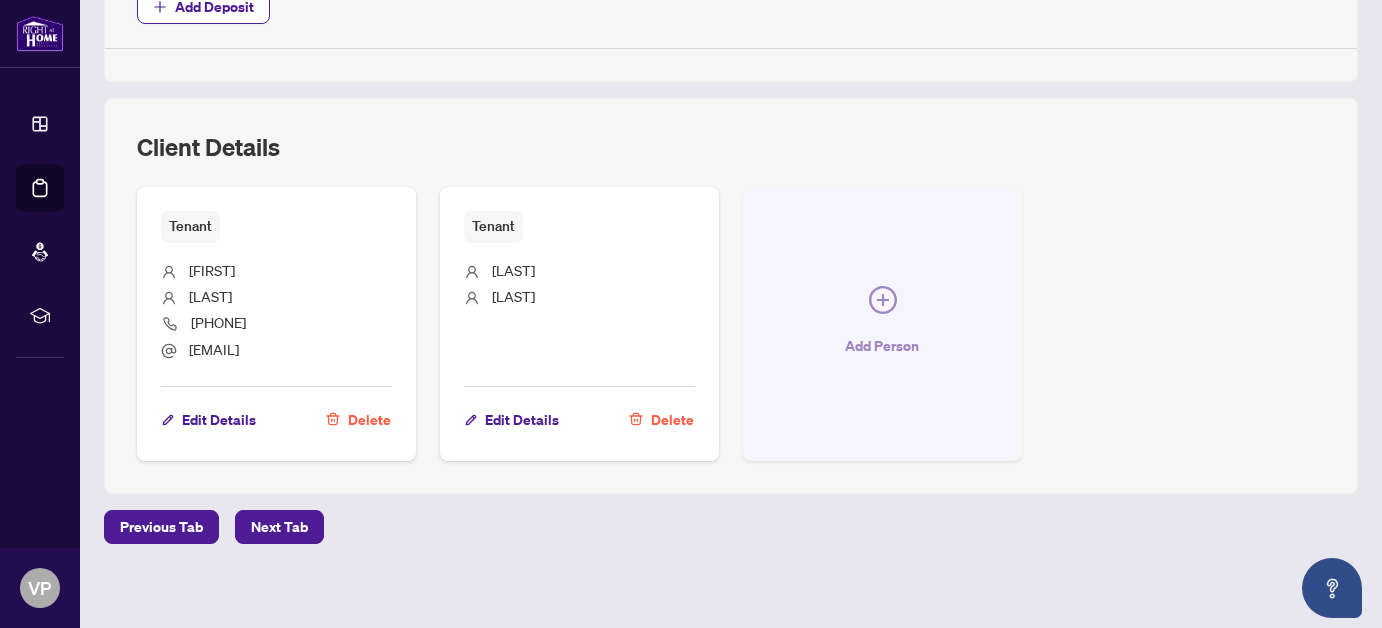 click on "Add Person" at bounding box center (883, 346) 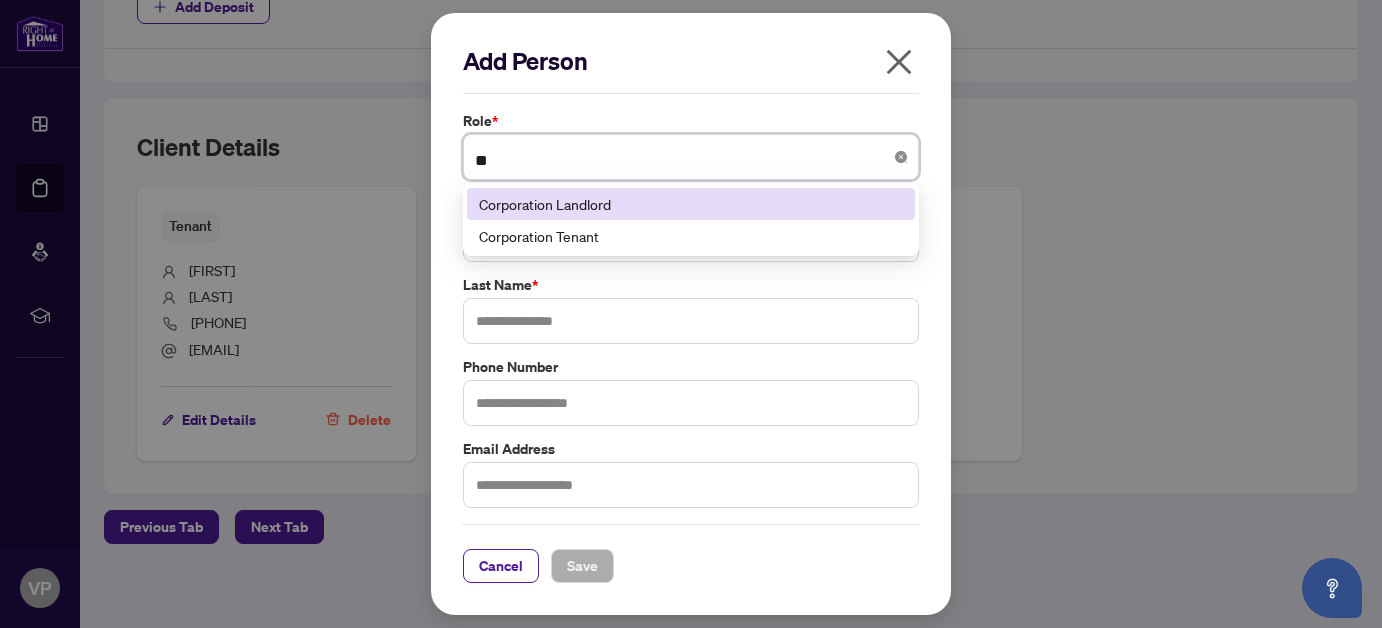 type on "*" 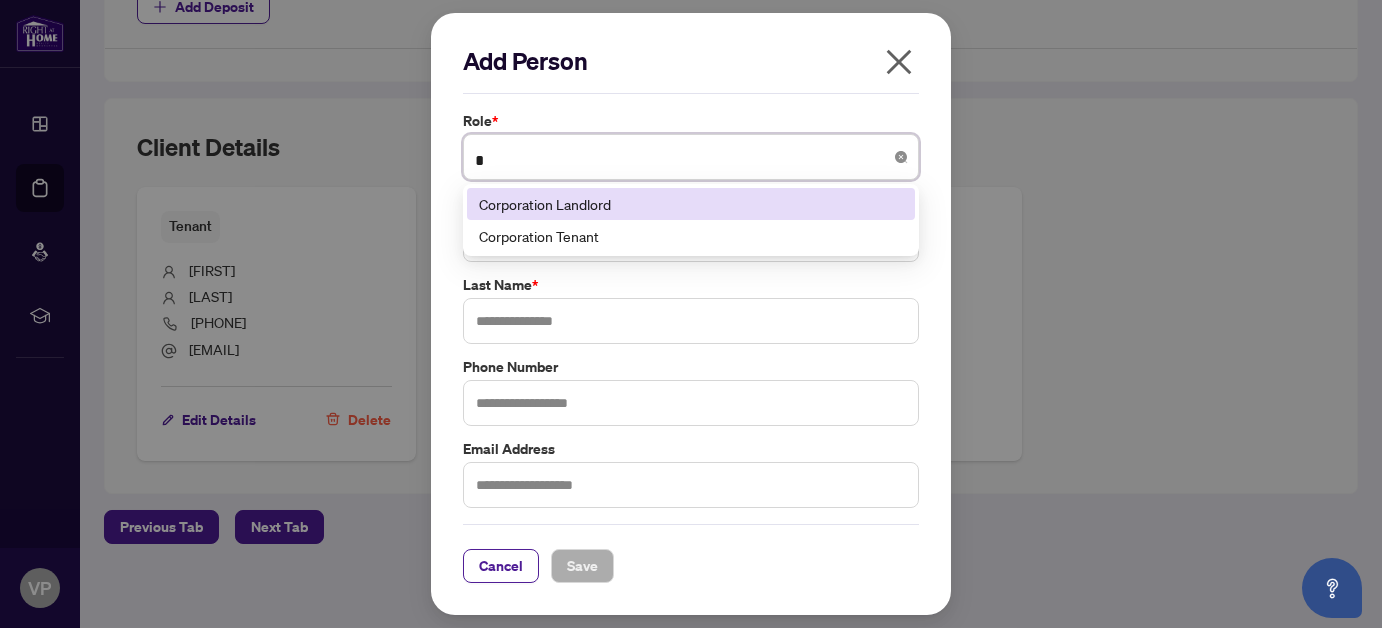 type 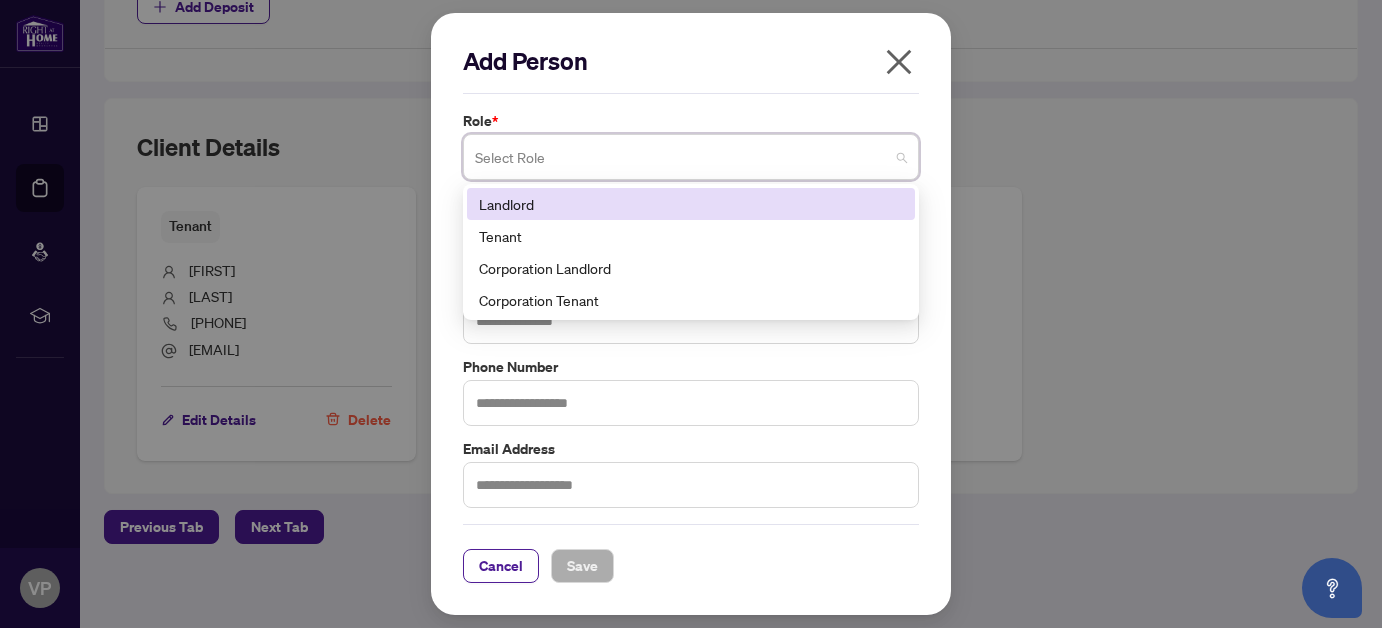 click on "Landlord" at bounding box center (691, 204) 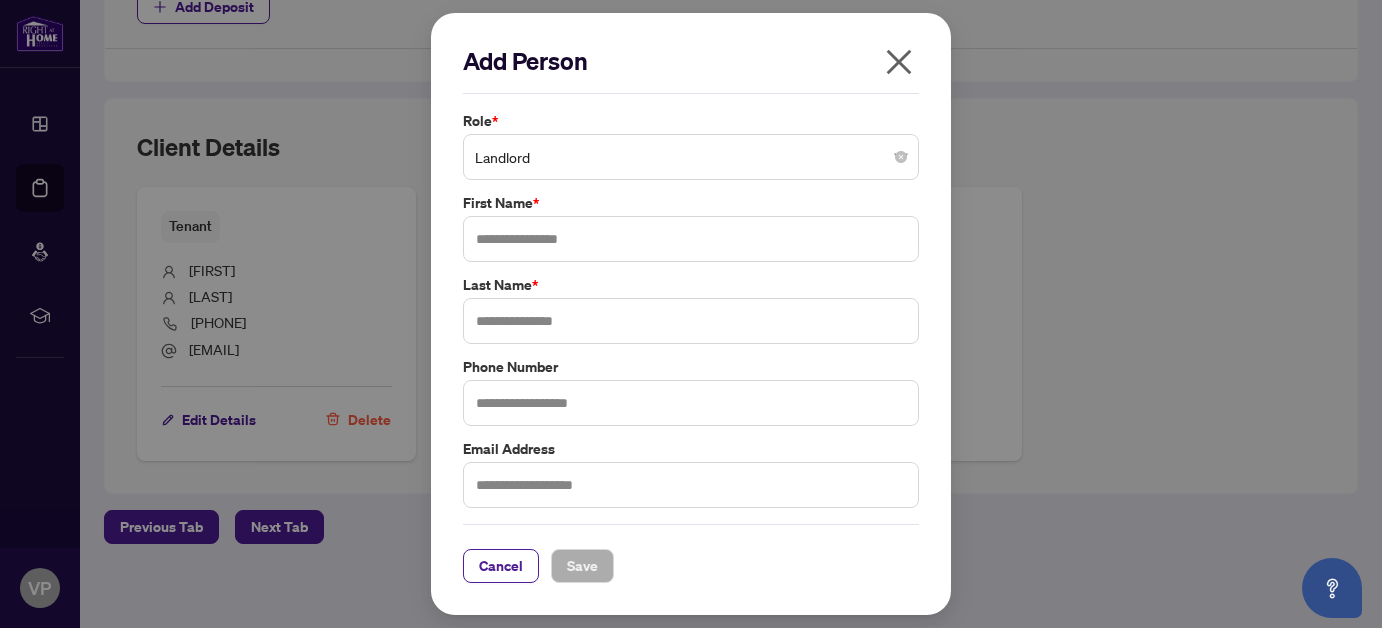 click on "Add Person Role * Landlord 3 4 Landlord Tenant Corporation Landlord Corporation Tenant First Name * Last Name * Phone Number Email Address Cancel Save Cancel OK" at bounding box center [691, 314] 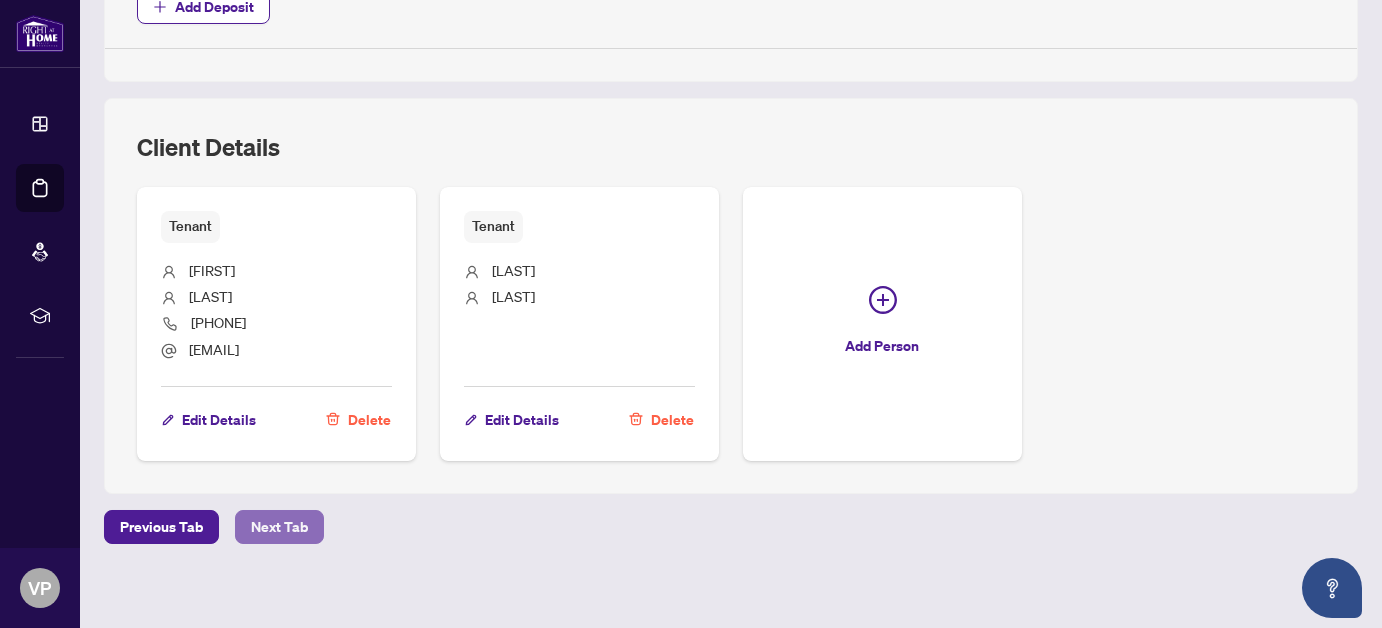click on "Next Tab" at bounding box center (279, 527) 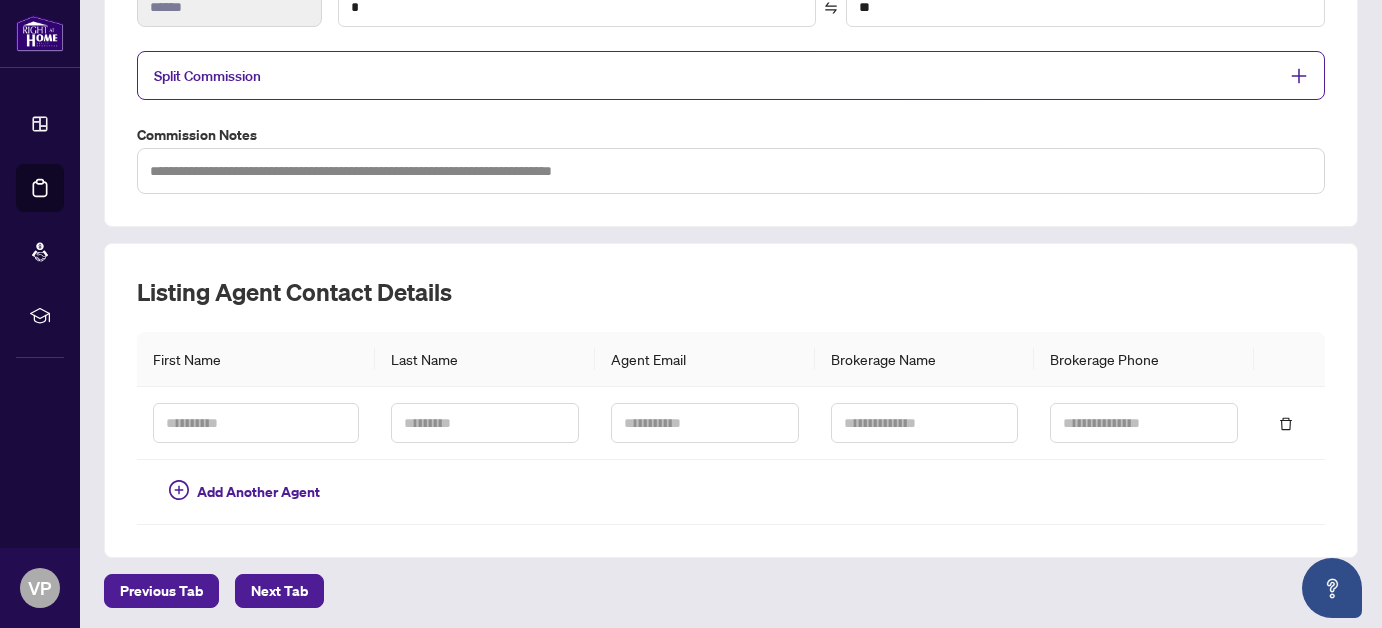 scroll, scrollTop: 464, scrollLeft: 0, axis: vertical 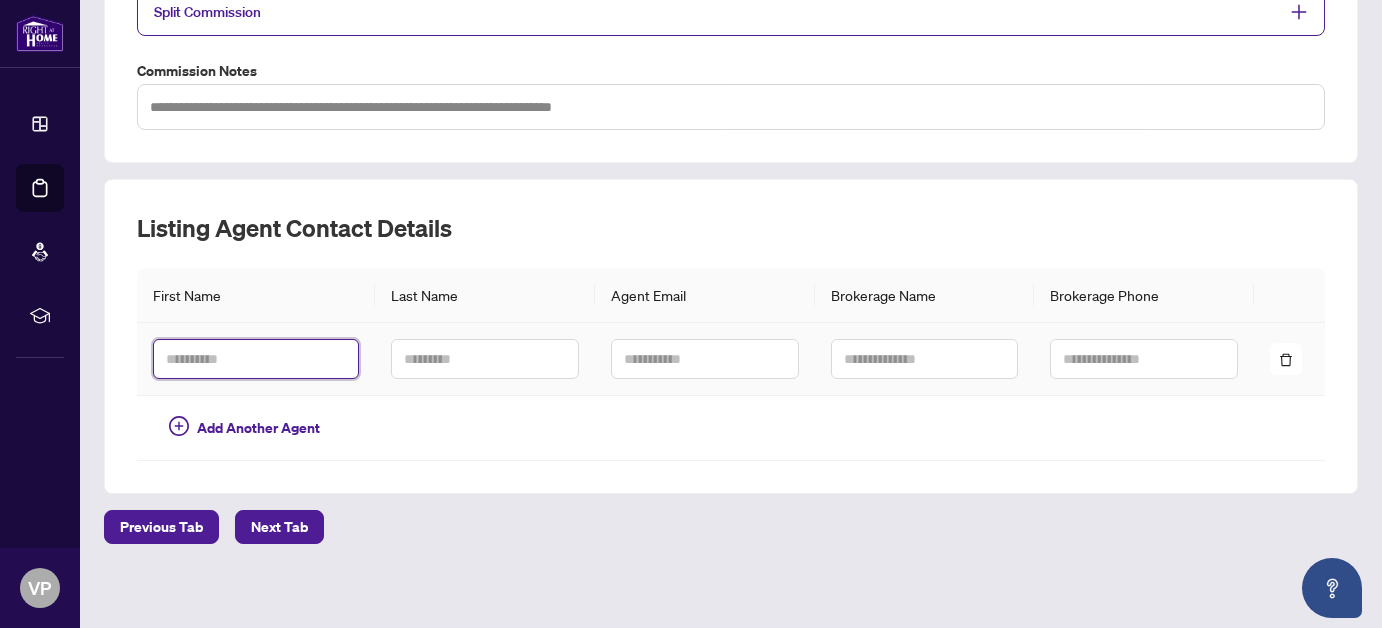 click at bounding box center [256, 359] 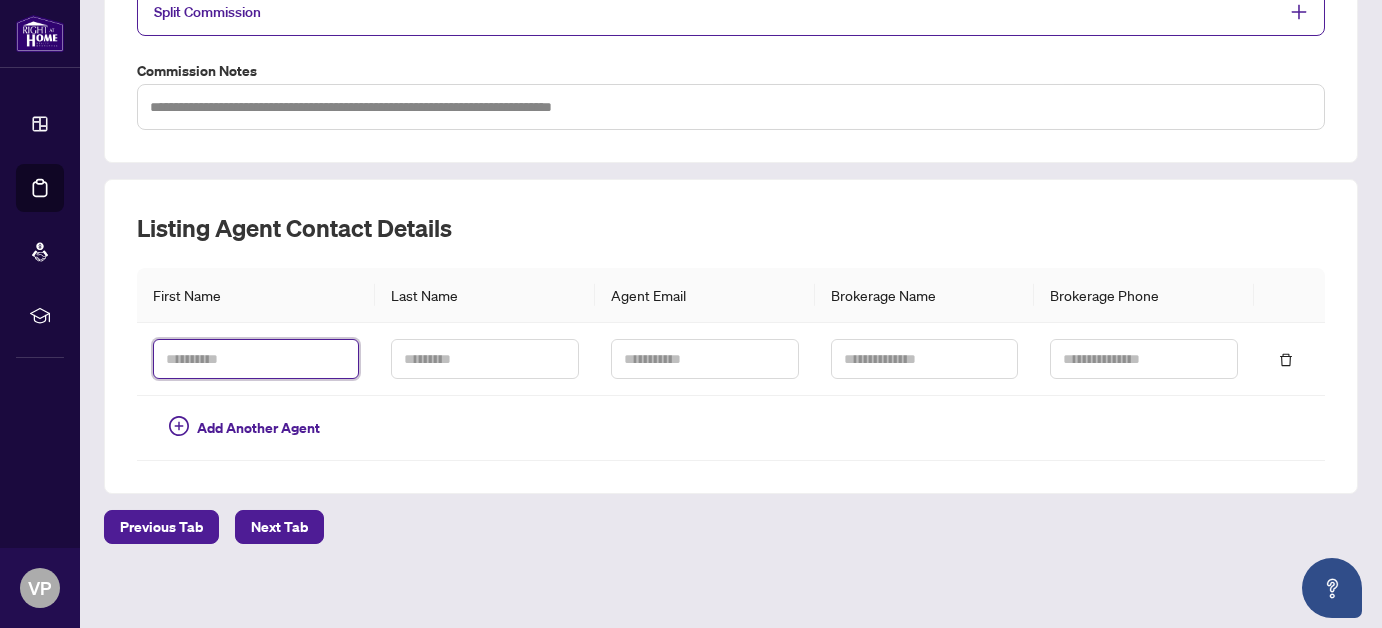 type on "********" 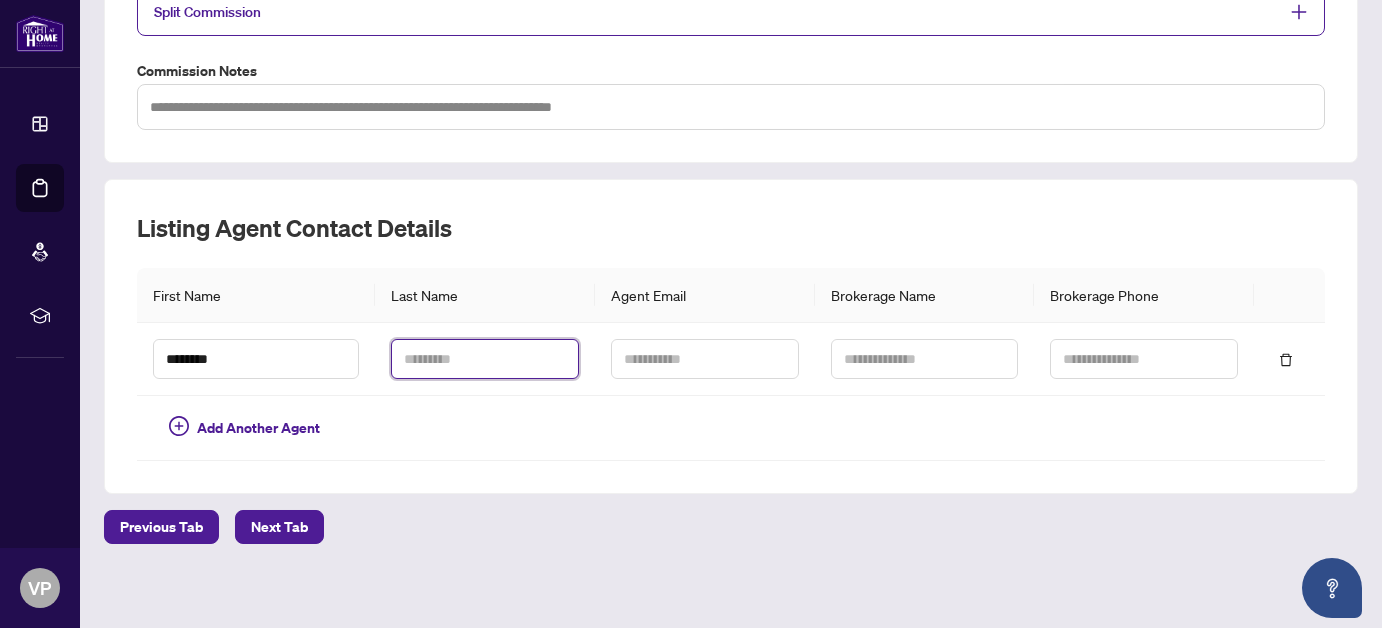 type on "*******" 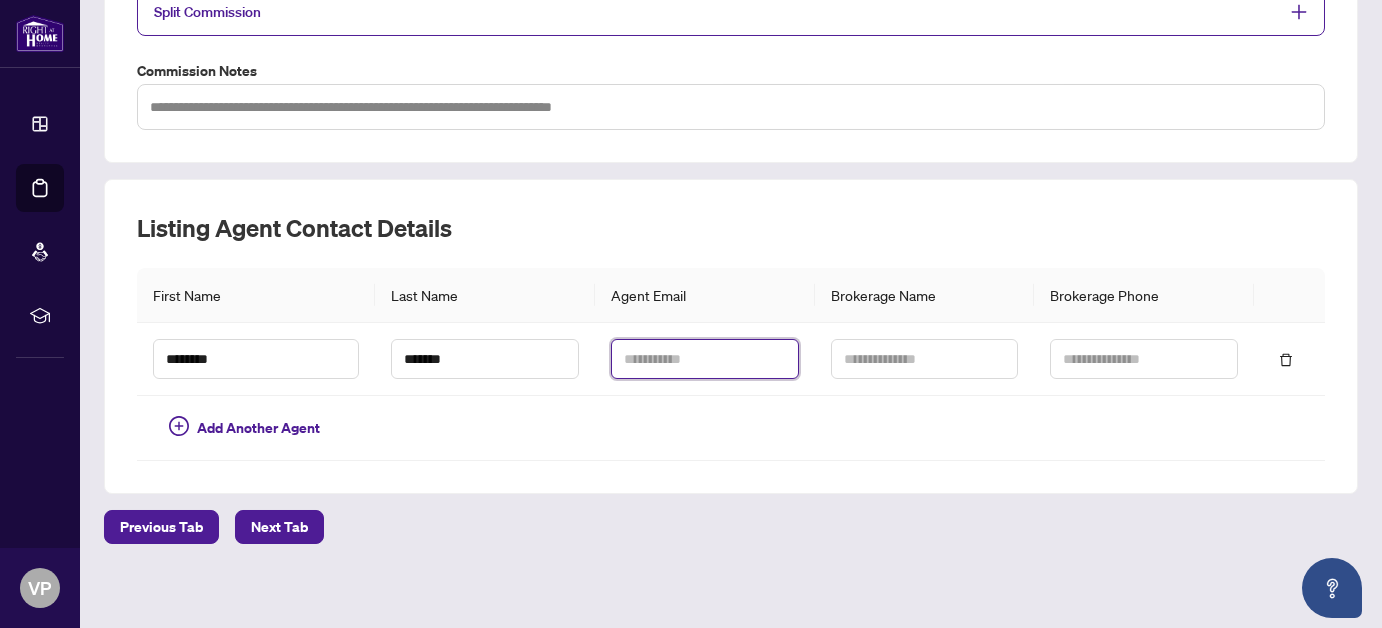 type on "**********" 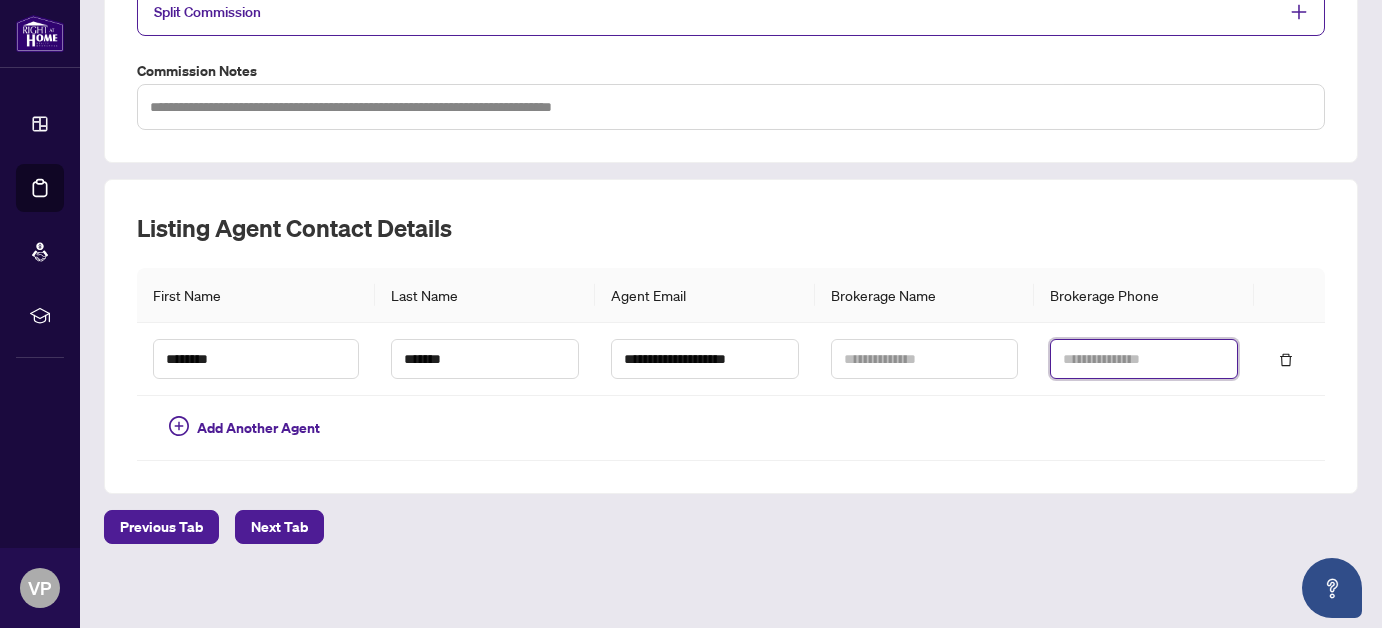 type on "**********" 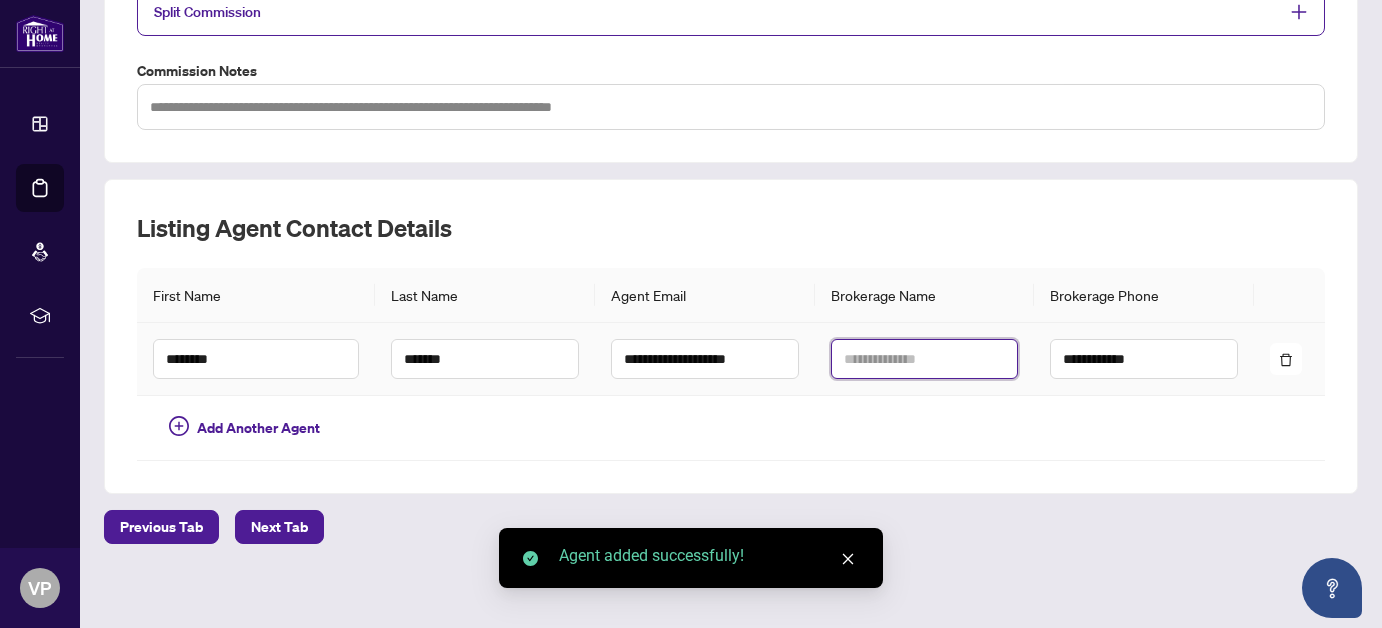 click at bounding box center [925, 359] 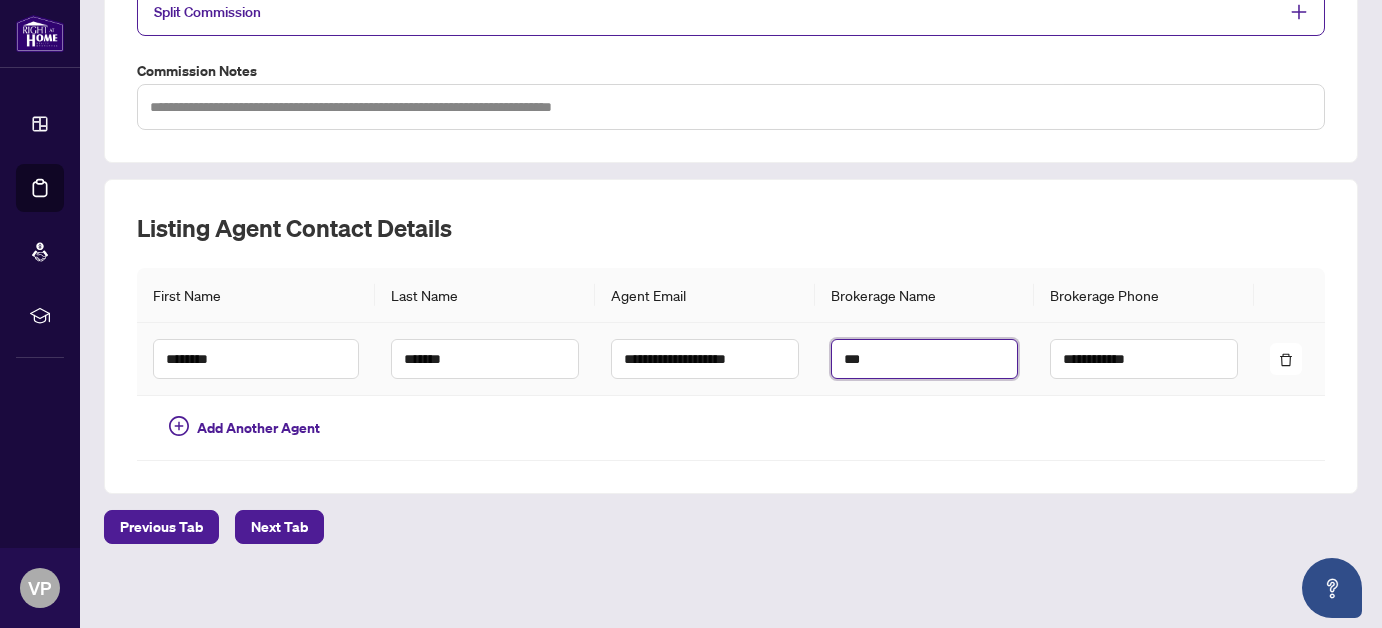 type on "***" 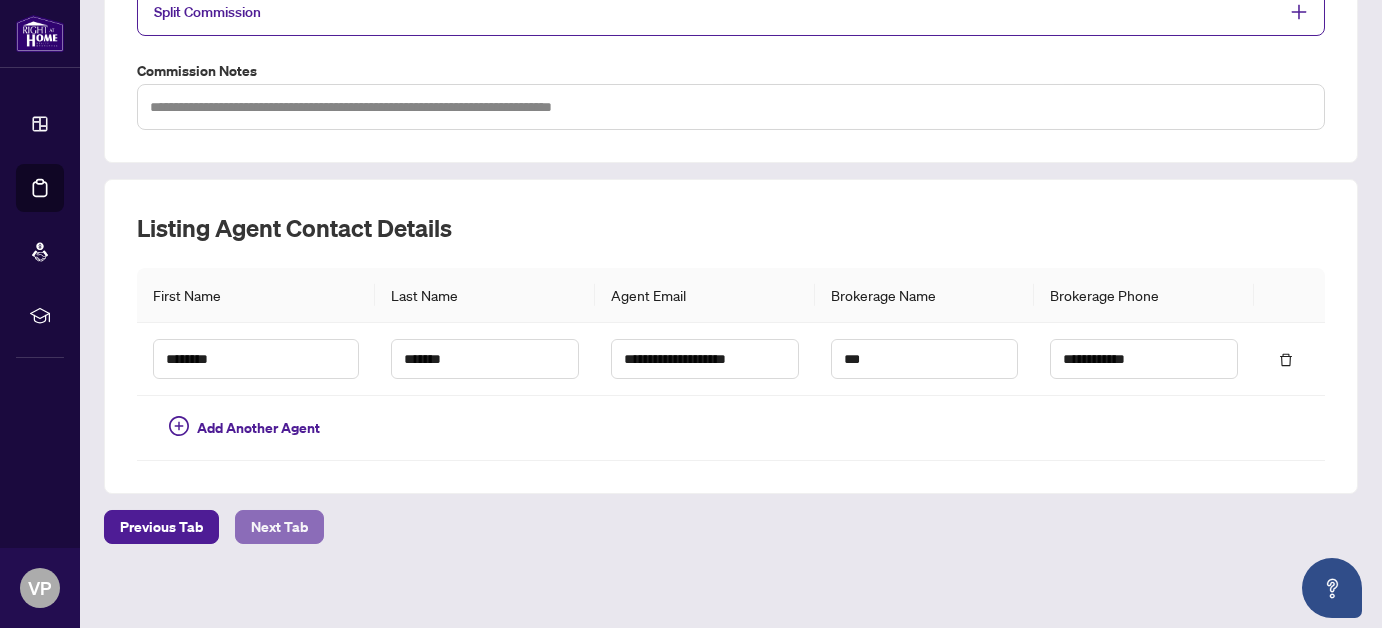 click on "Next Tab" at bounding box center [279, 527] 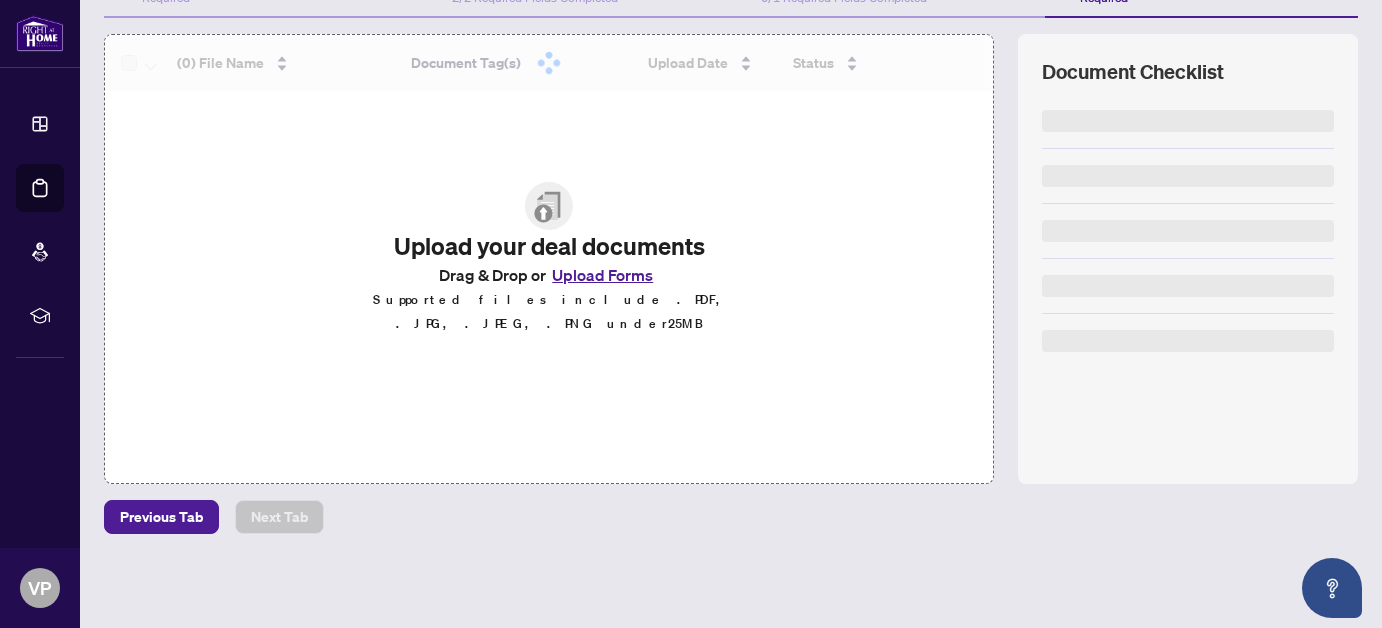 scroll, scrollTop: 0, scrollLeft: 0, axis: both 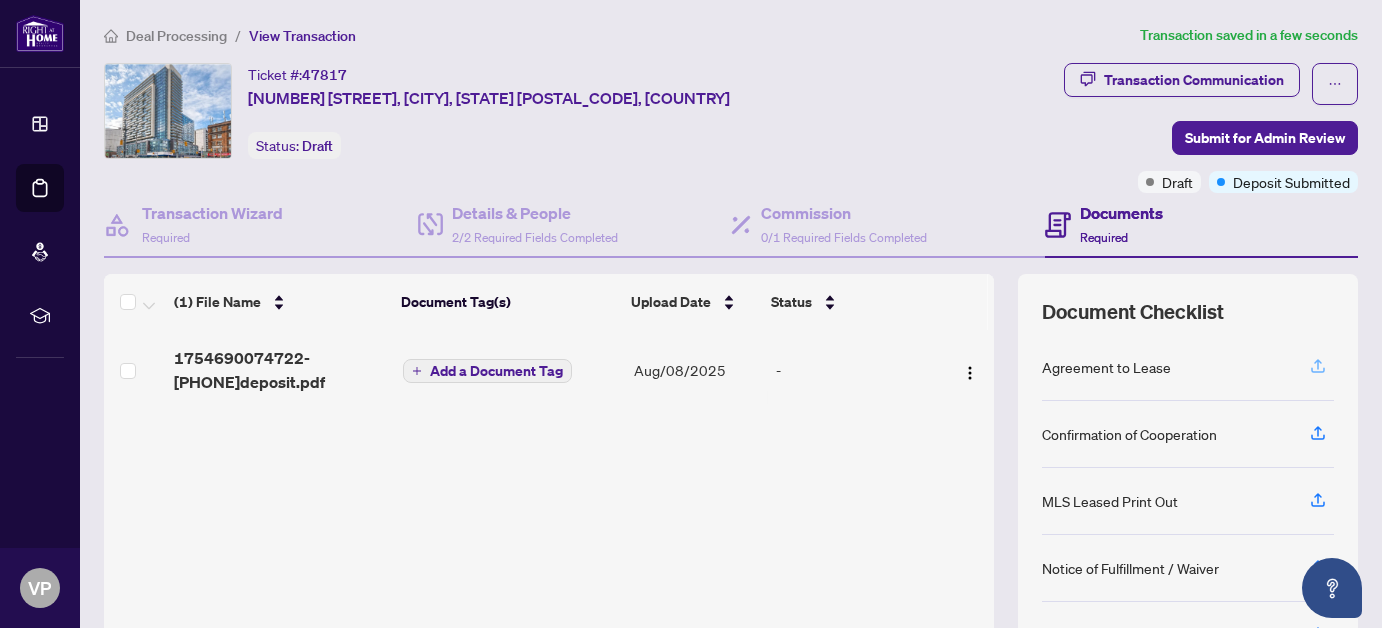 click 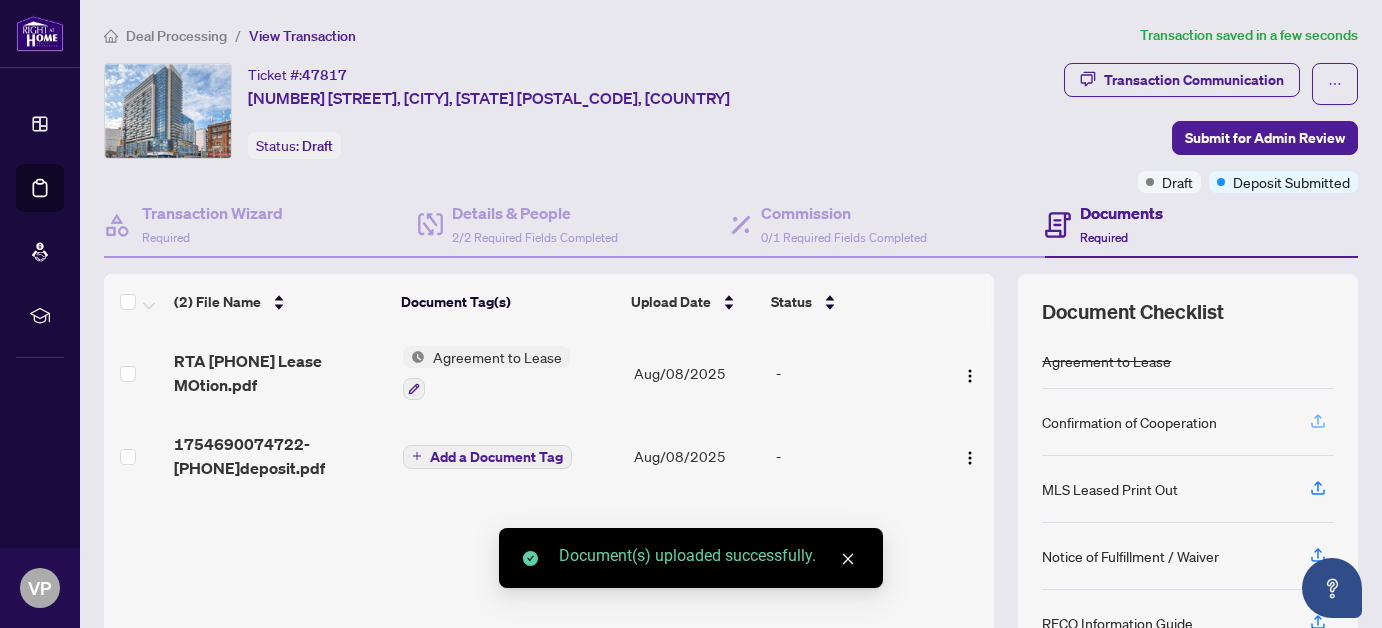 click 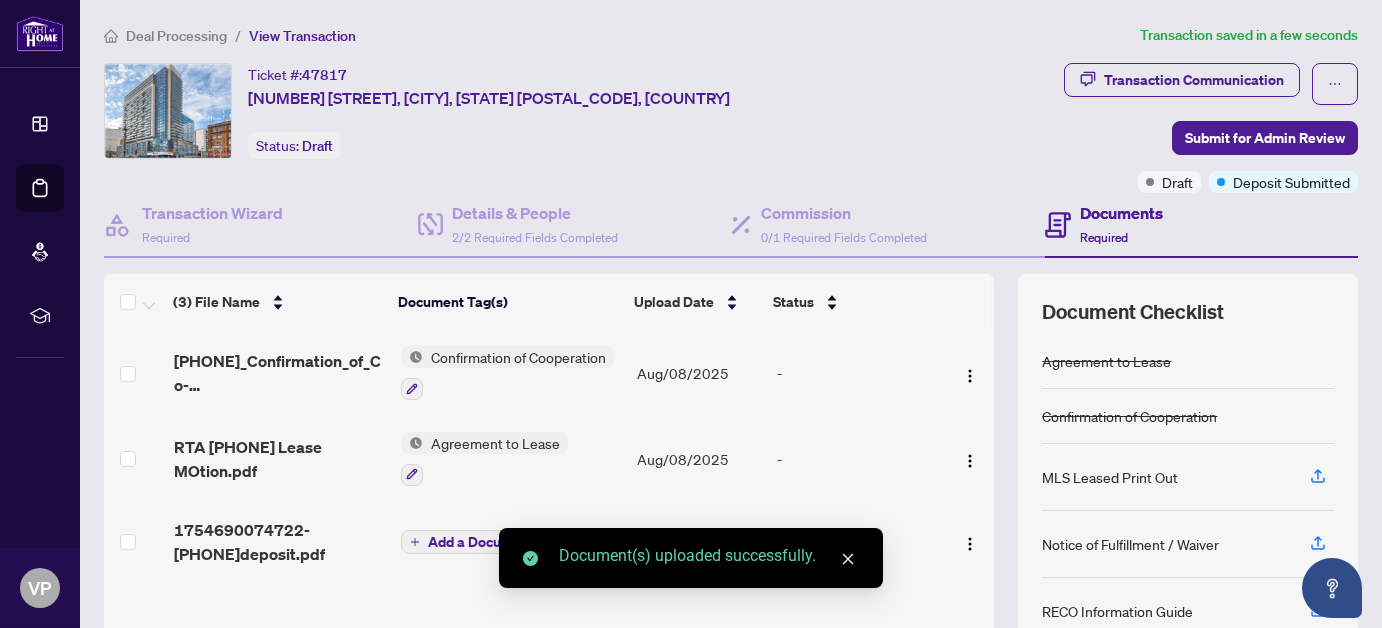 click 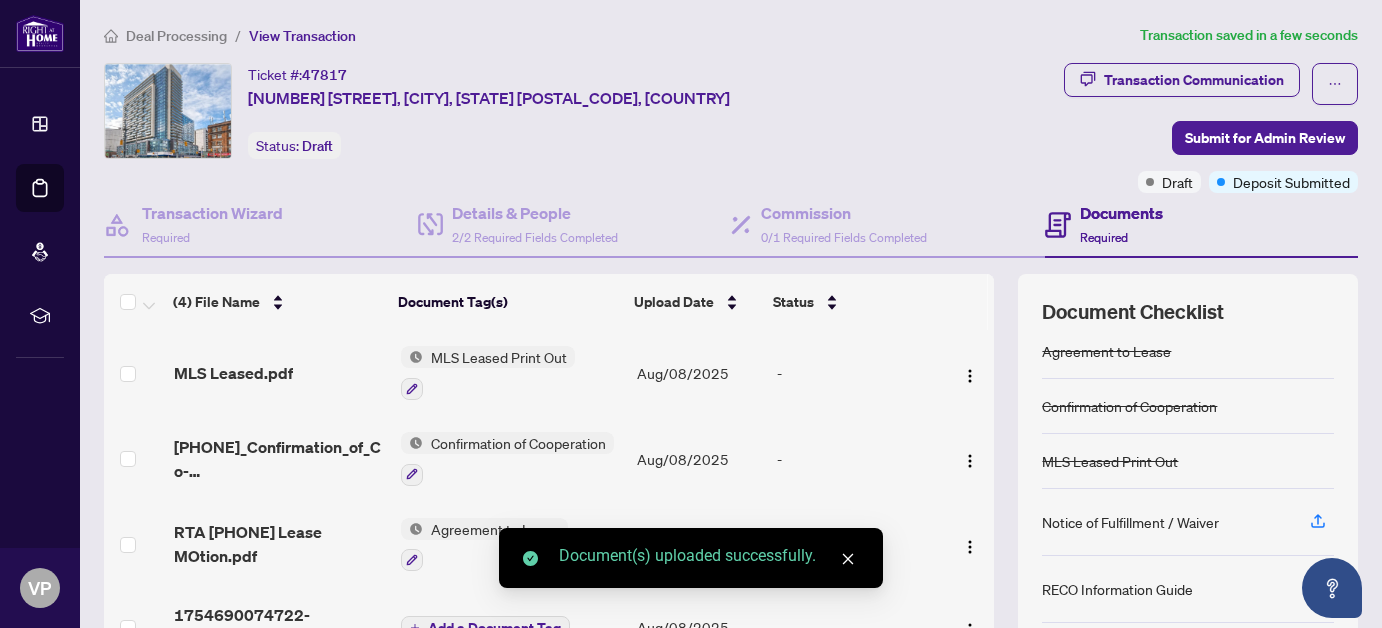 scroll, scrollTop: 14, scrollLeft: 0, axis: vertical 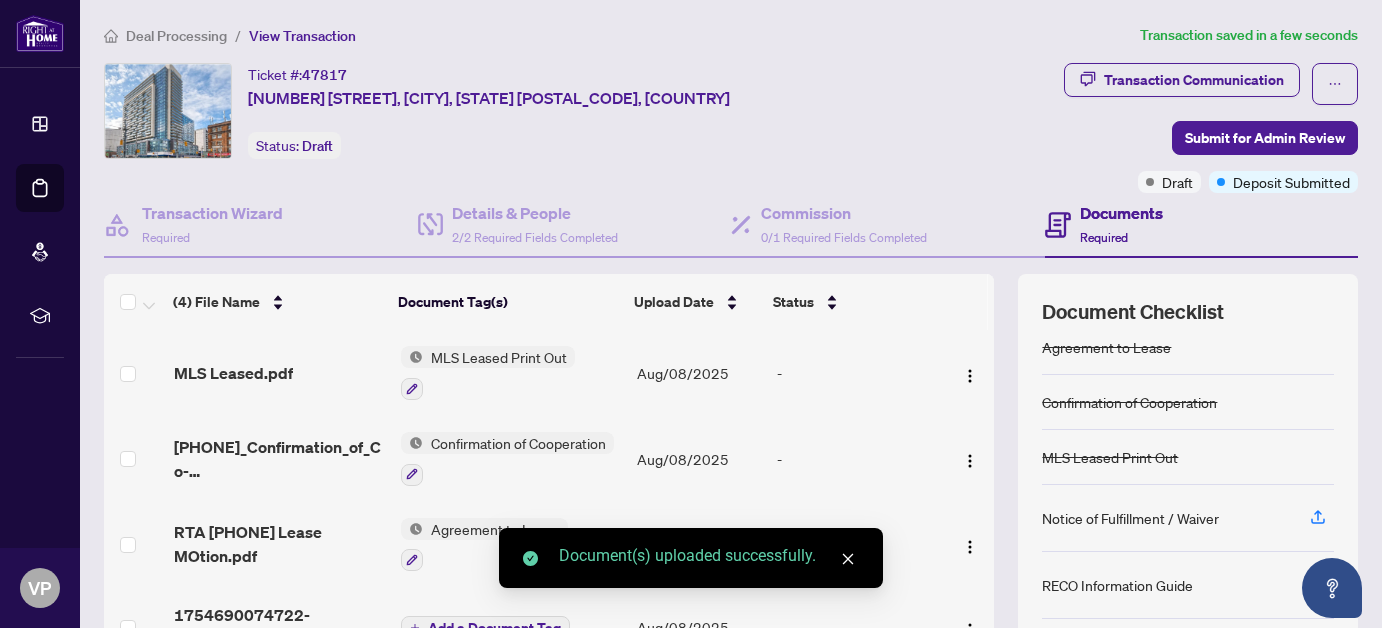 click 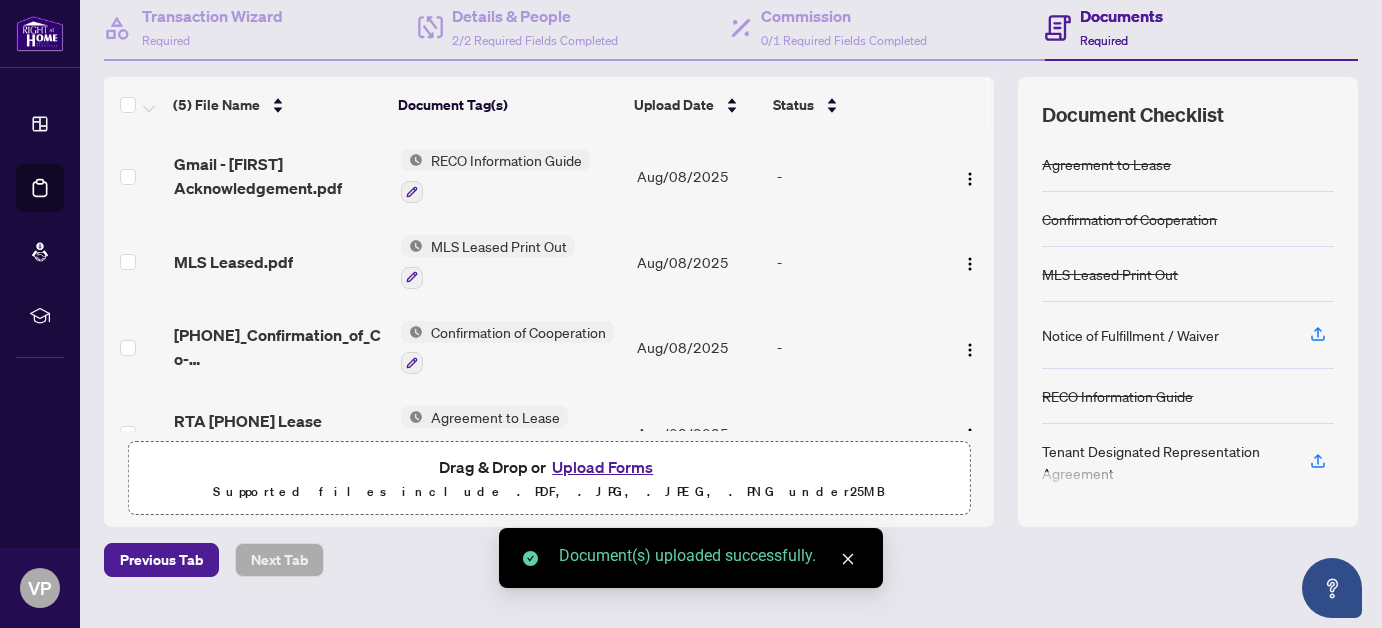 scroll, scrollTop: 235, scrollLeft: 0, axis: vertical 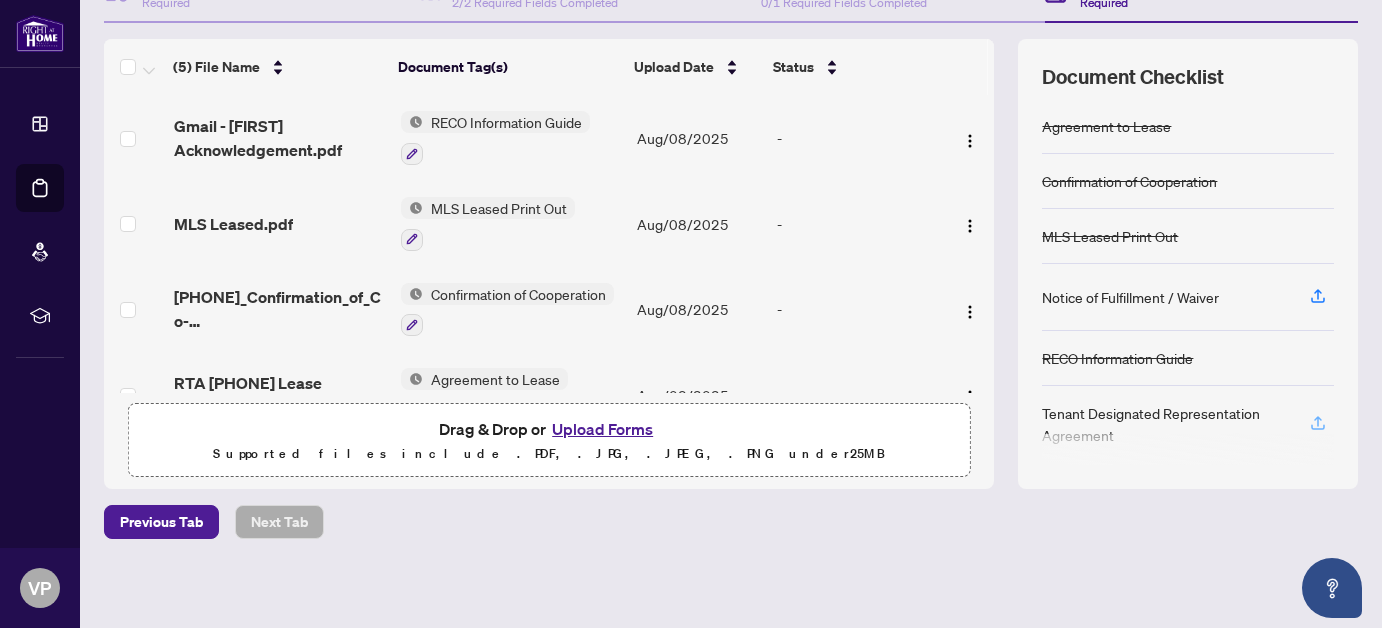 click 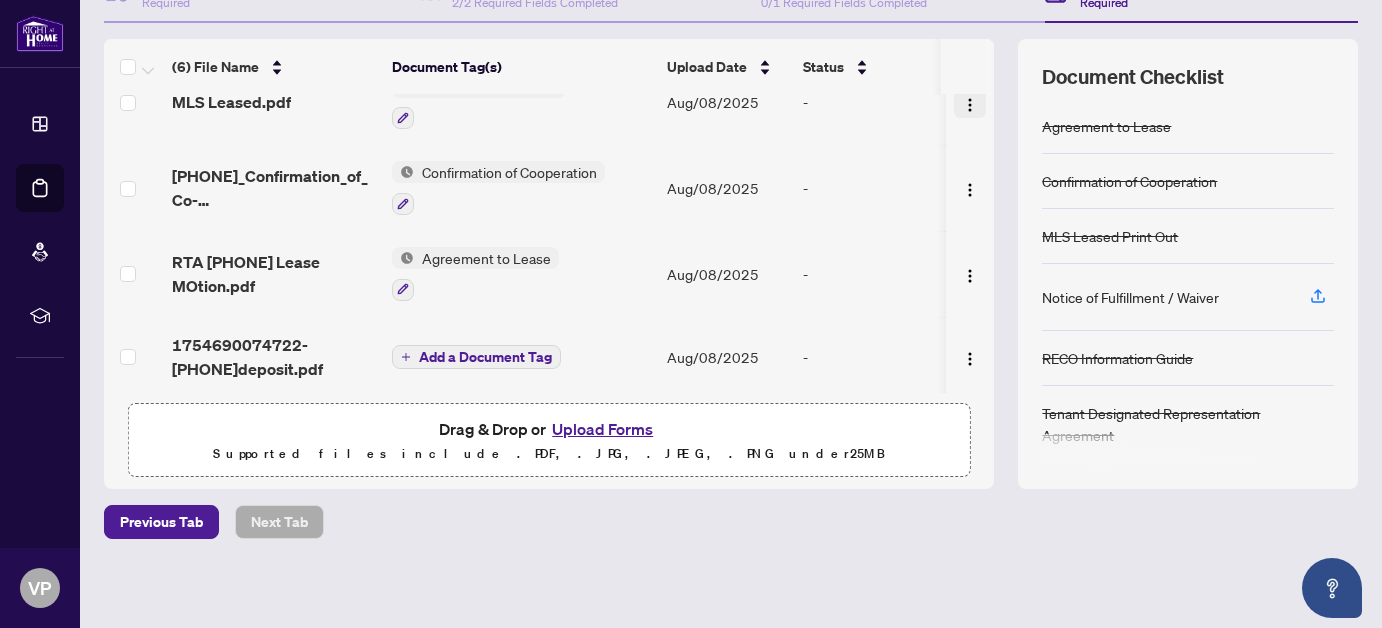 scroll, scrollTop: 209, scrollLeft: 0, axis: vertical 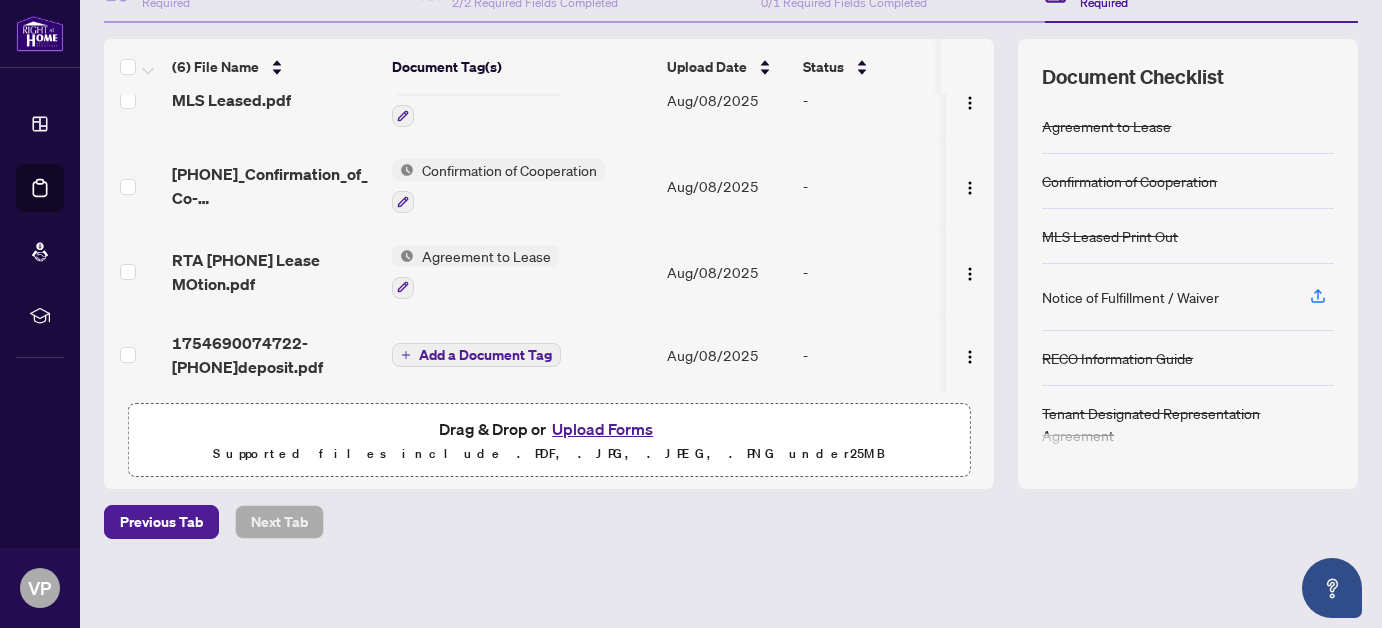 click on "Upload Forms" at bounding box center (602, 429) 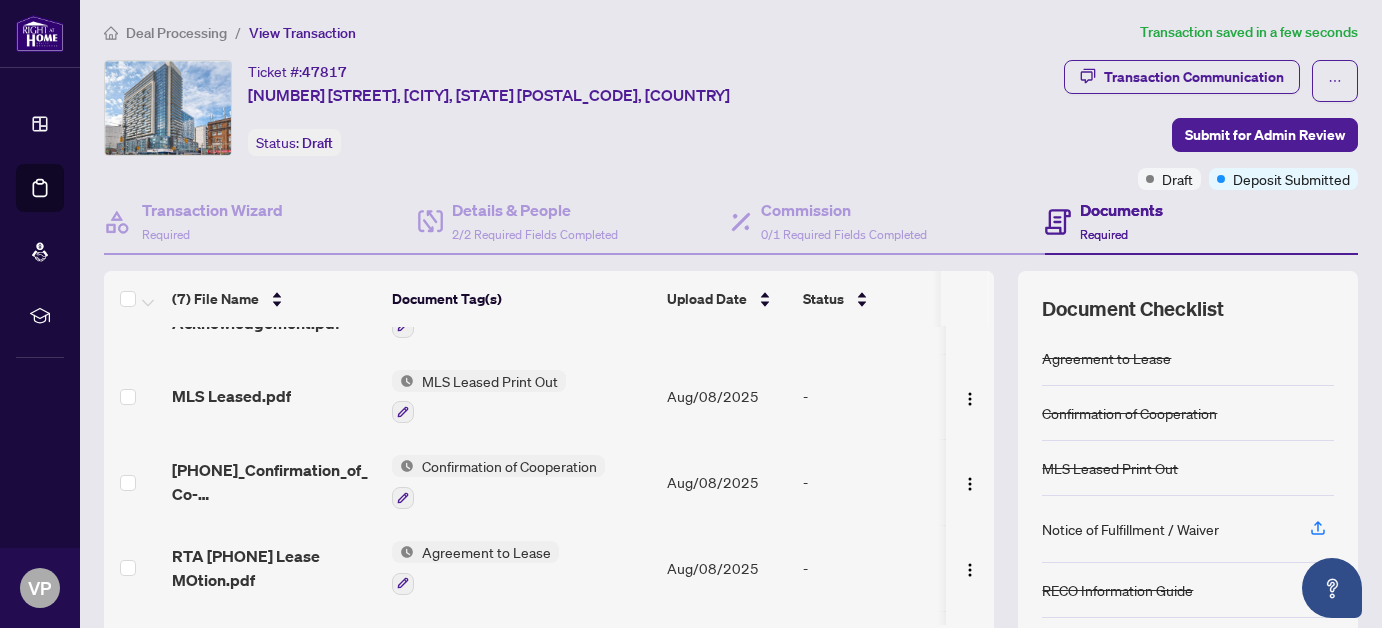scroll, scrollTop: 0, scrollLeft: 0, axis: both 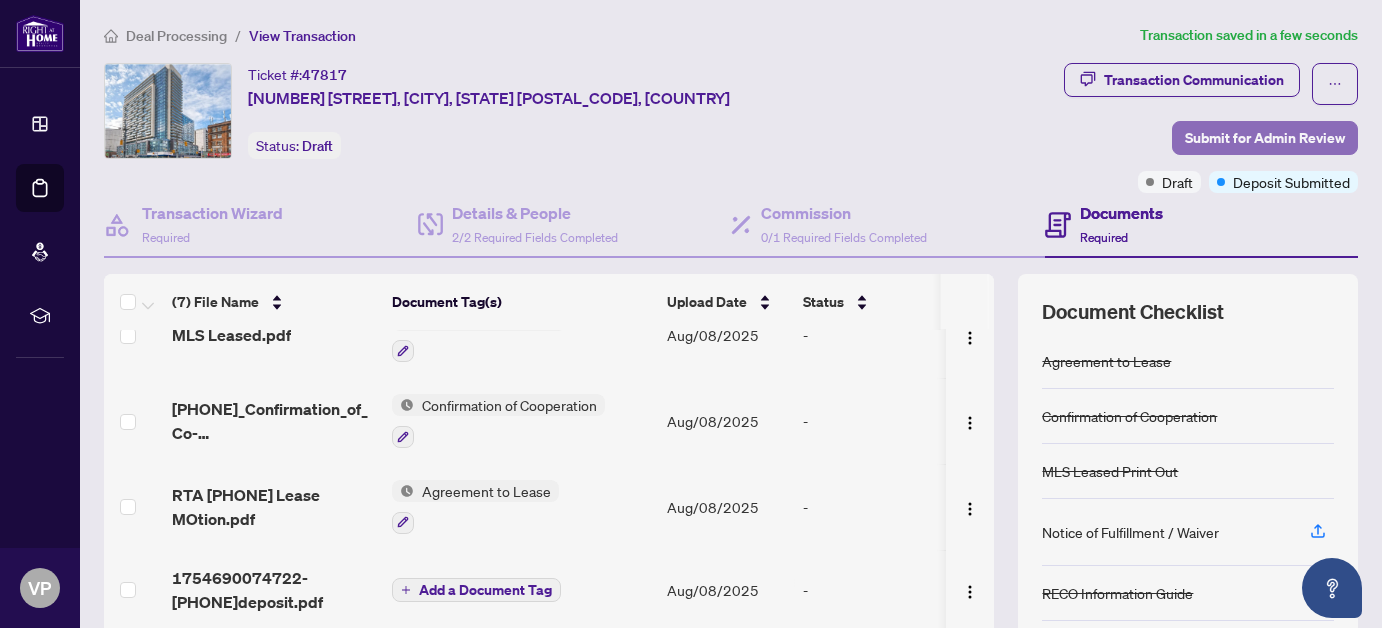click on "Submit for Admin Review" at bounding box center [1265, 138] 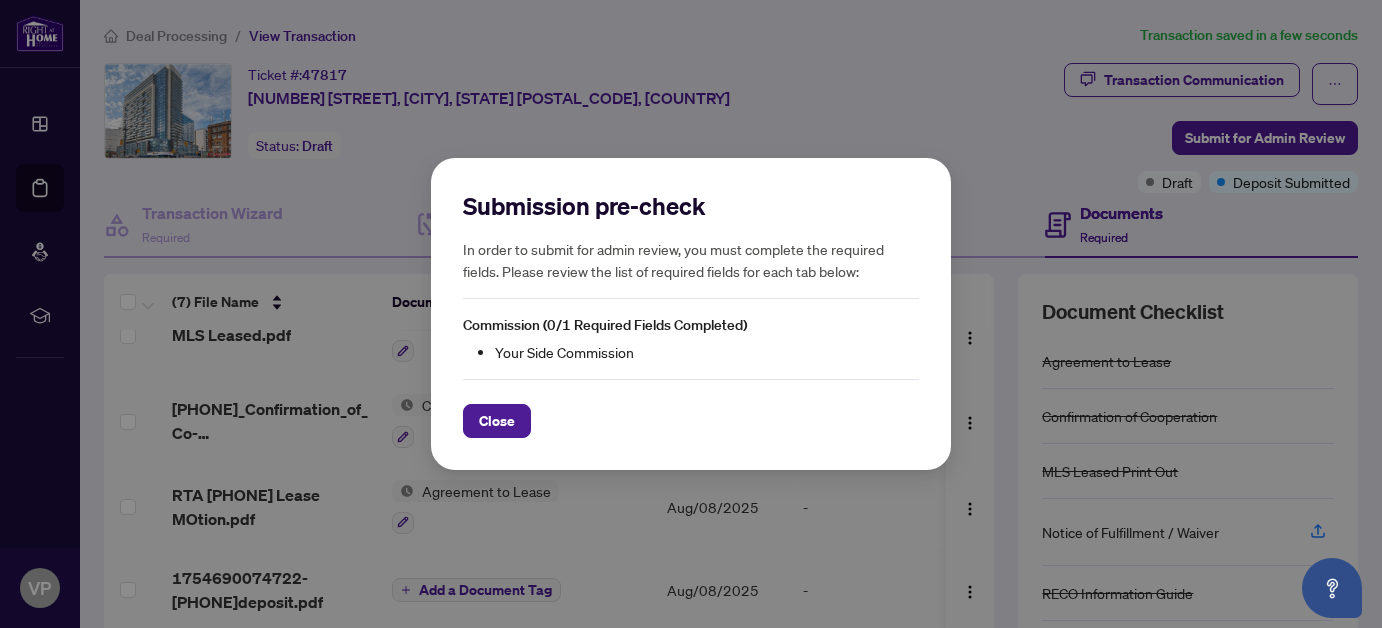 click on "Your Side Commission" at bounding box center [707, 352] 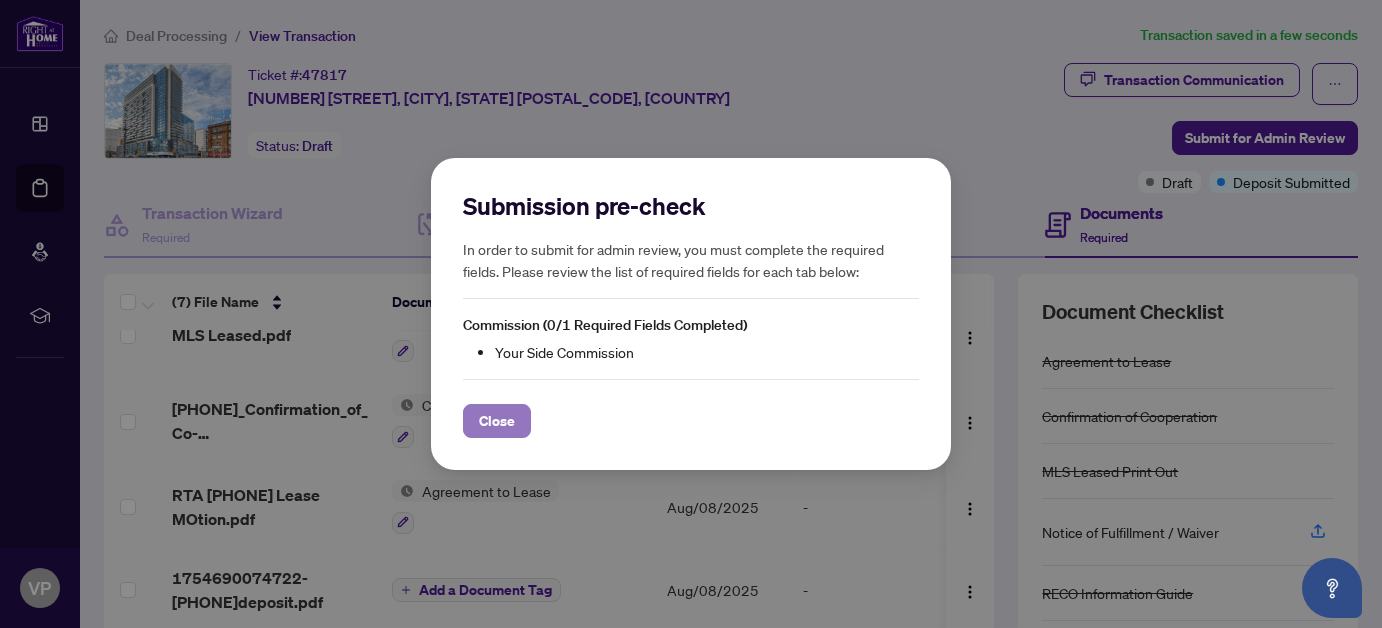 click on "Close" at bounding box center [497, 421] 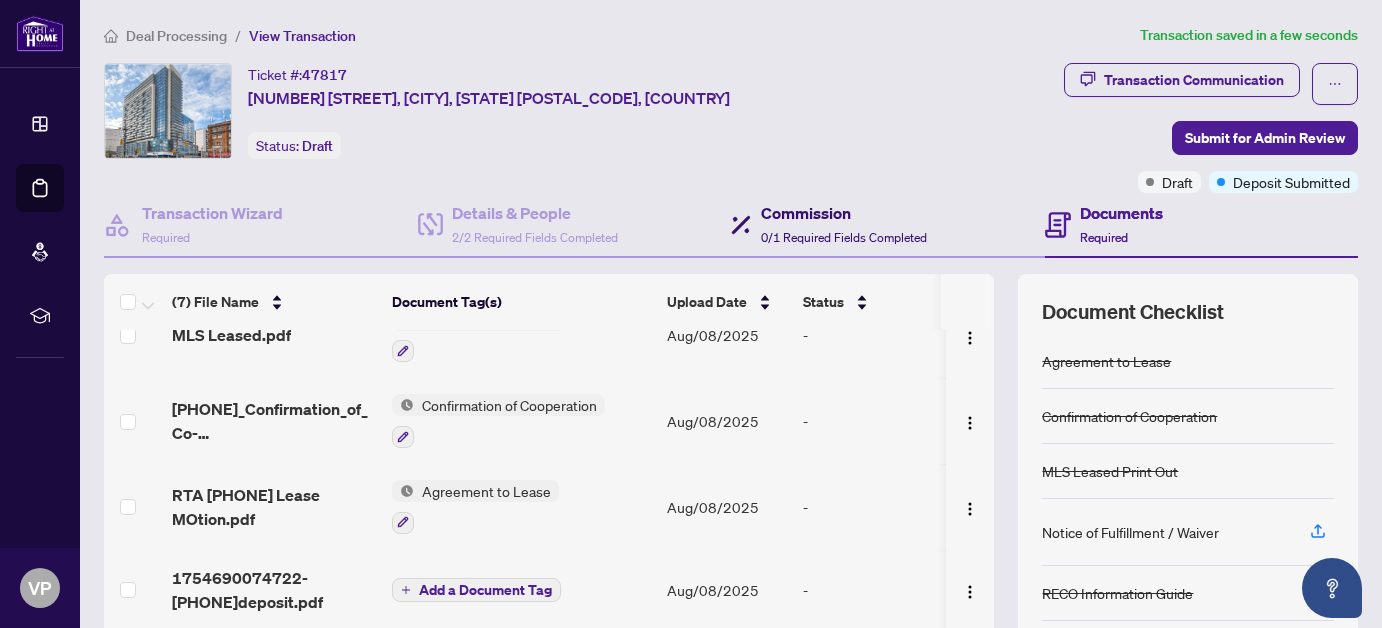 click on "Commission" at bounding box center (844, 213) 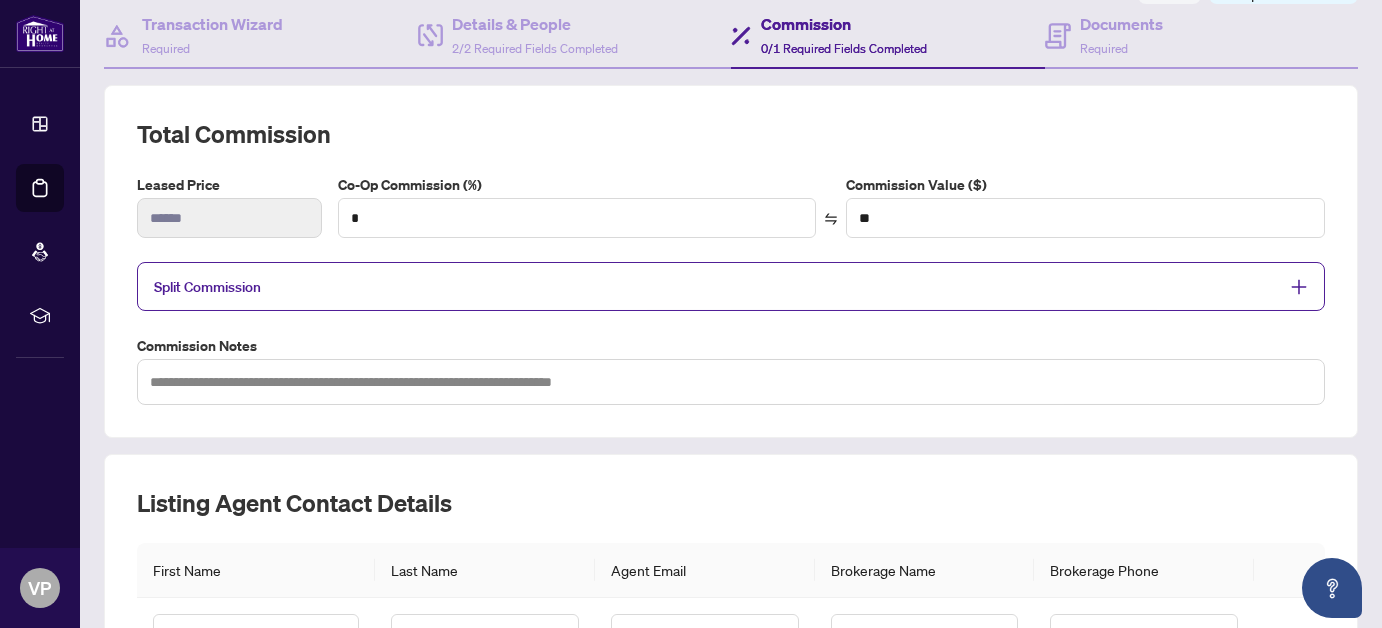 scroll, scrollTop: 200, scrollLeft: 0, axis: vertical 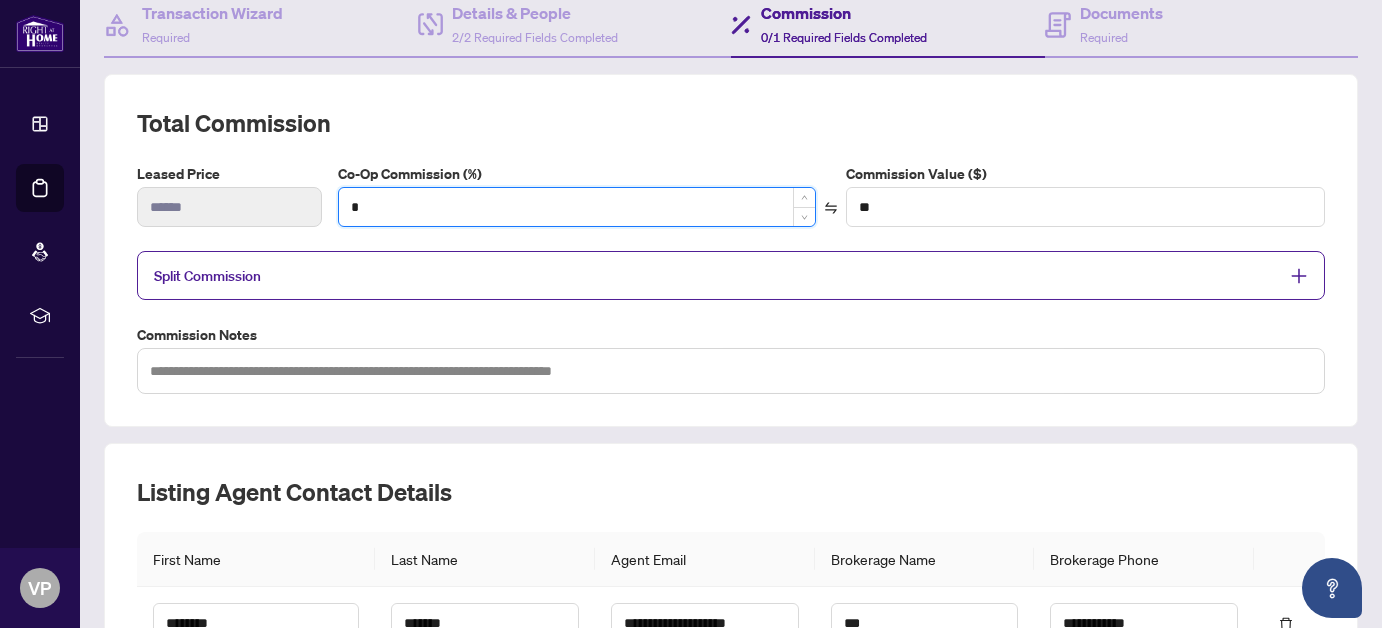 click on "*" at bounding box center (577, 207) 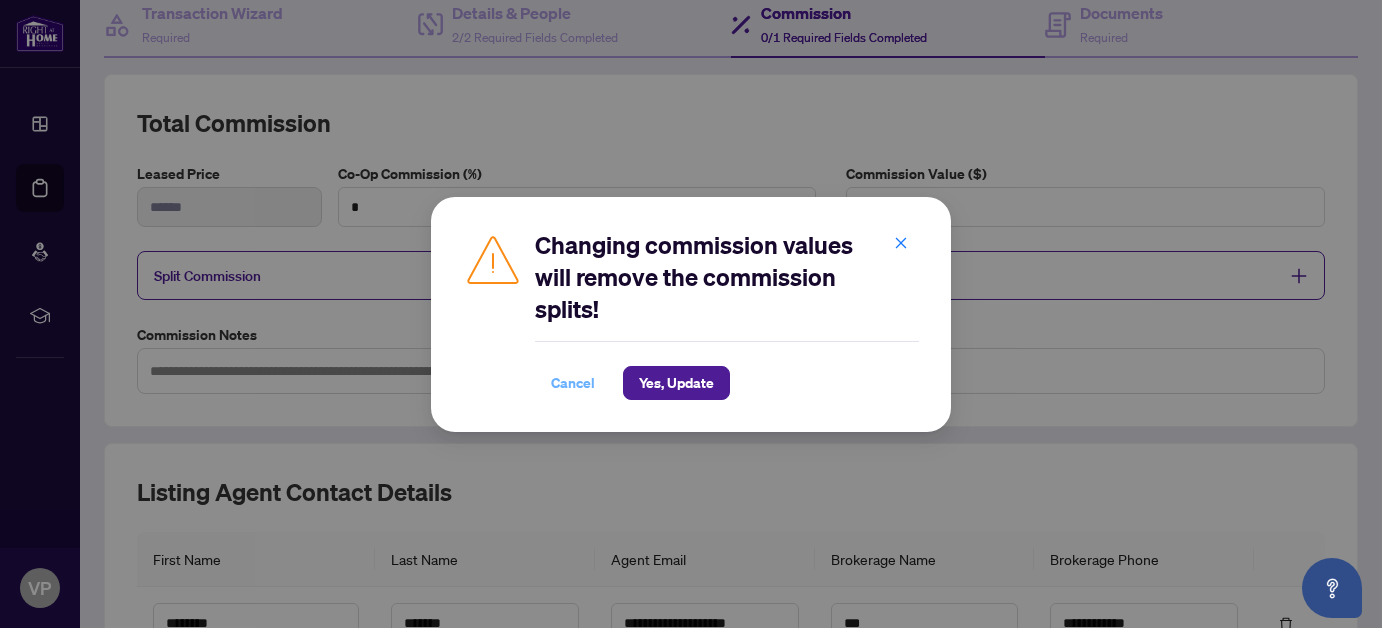 click on "Cancel" at bounding box center [573, 383] 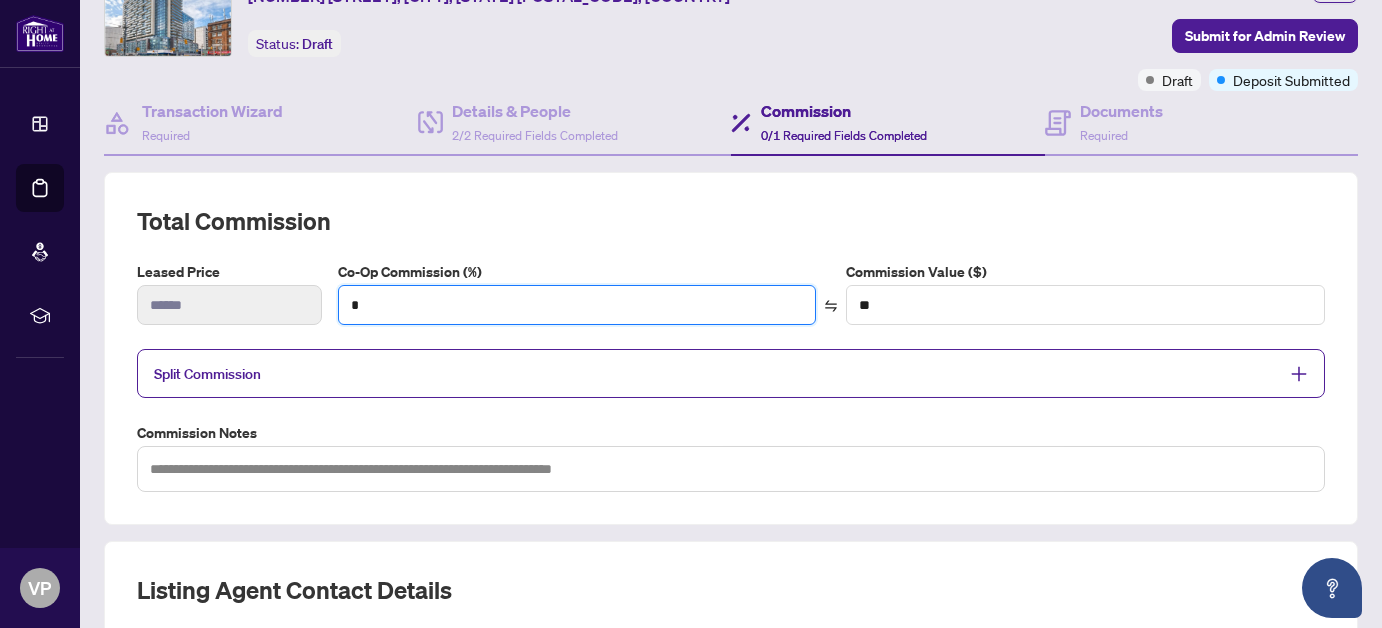 scroll, scrollTop: 100, scrollLeft: 0, axis: vertical 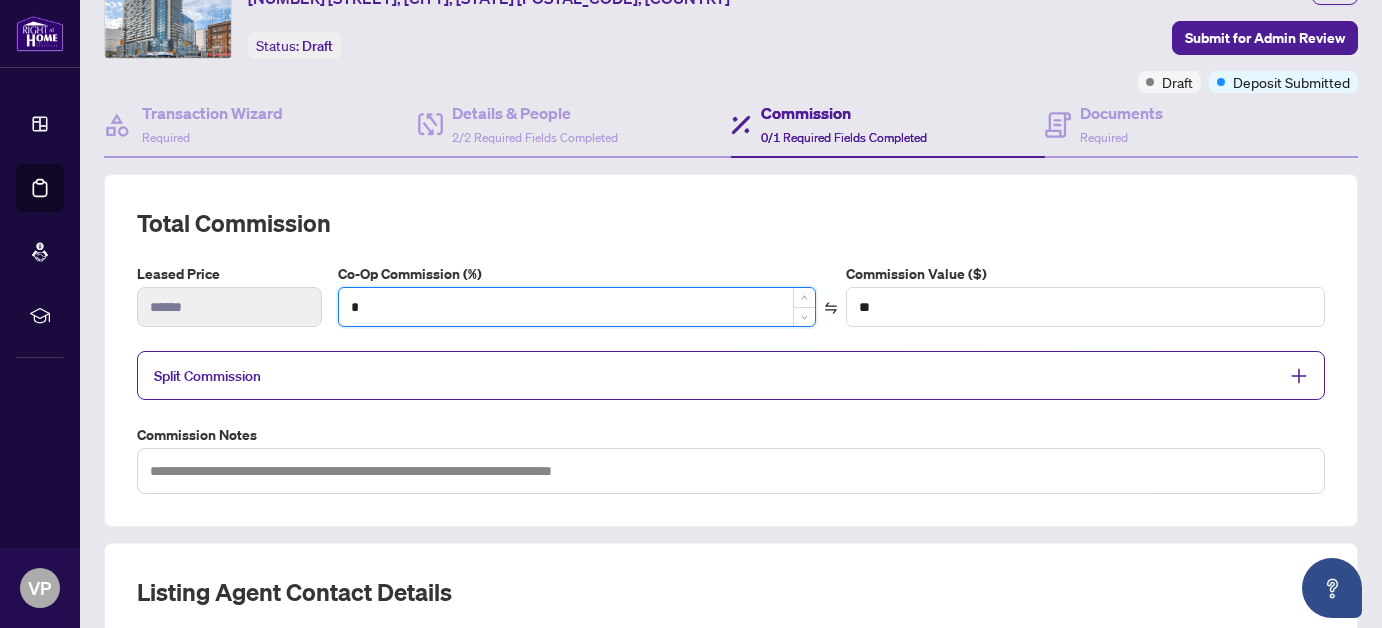 click on "*" at bounding box center (577, 307) 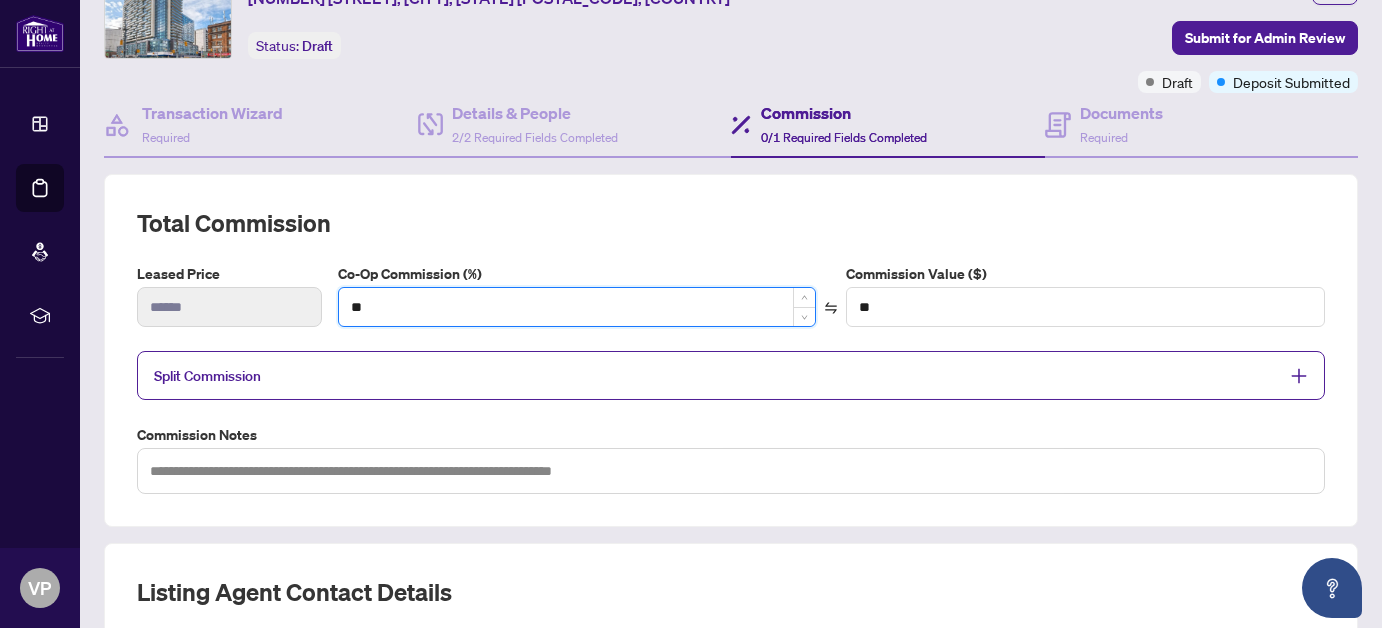 type on "*" 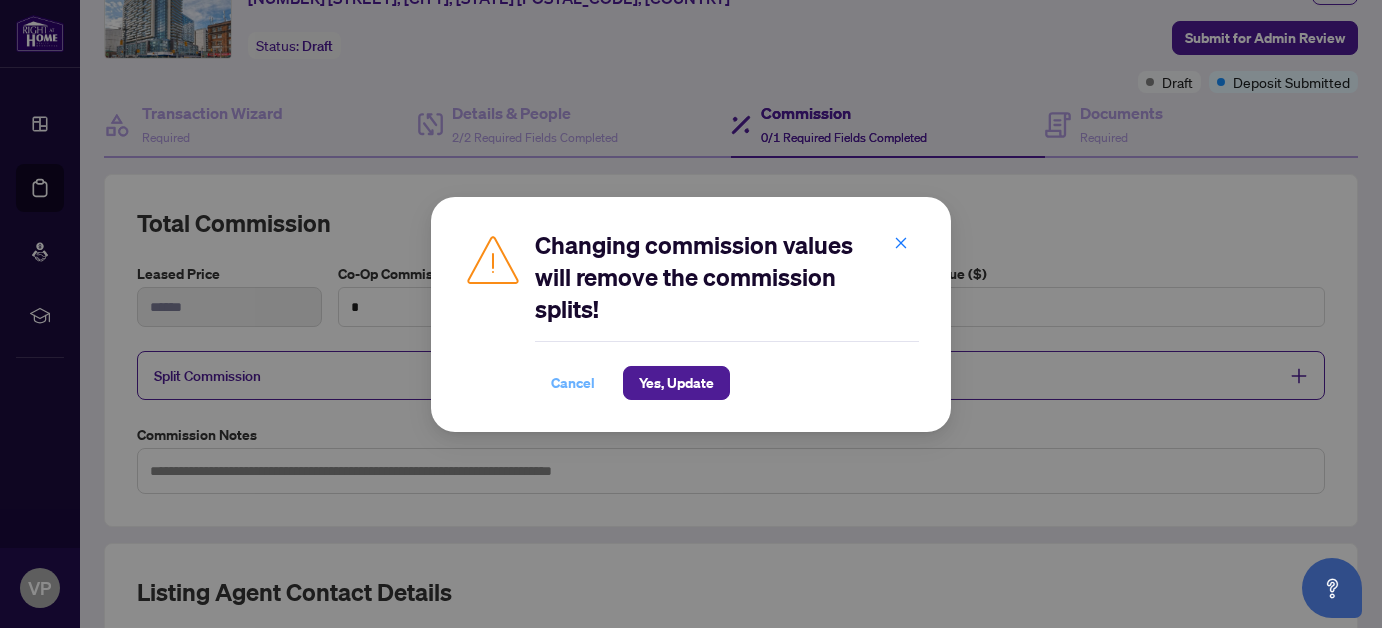 click on "Cancel" at bounding box center [573, 383] 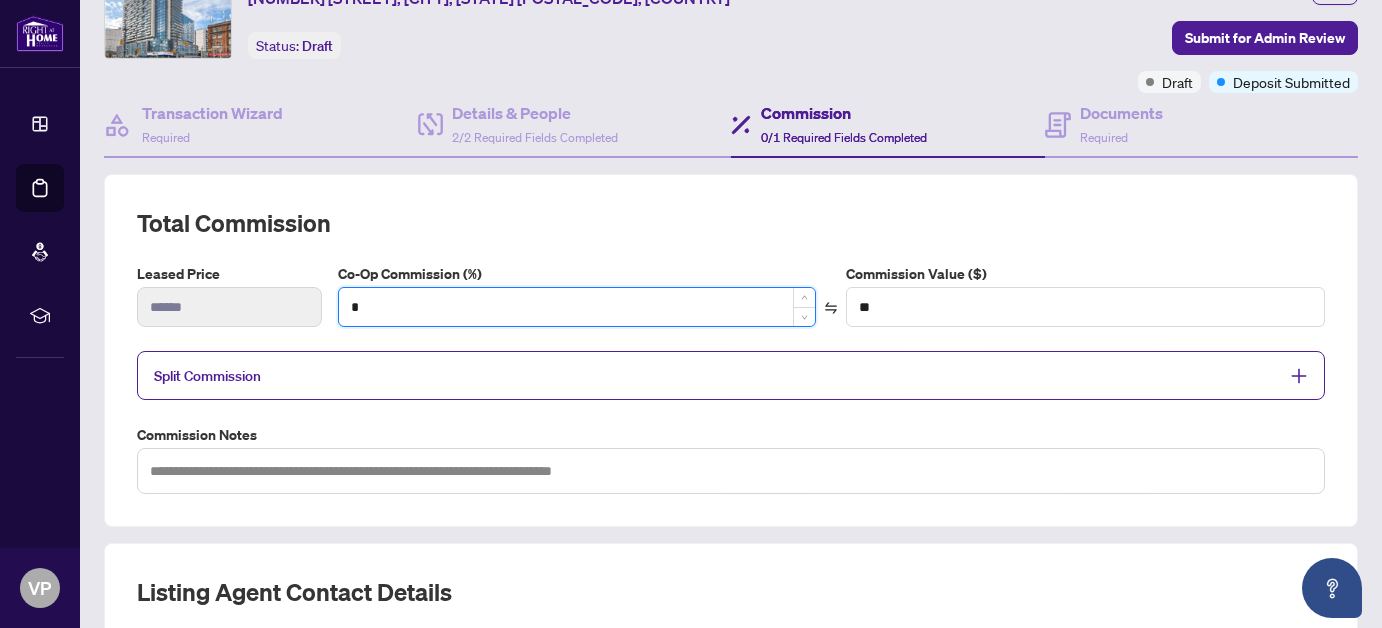 click on "*" at bounding box center [577, 307] 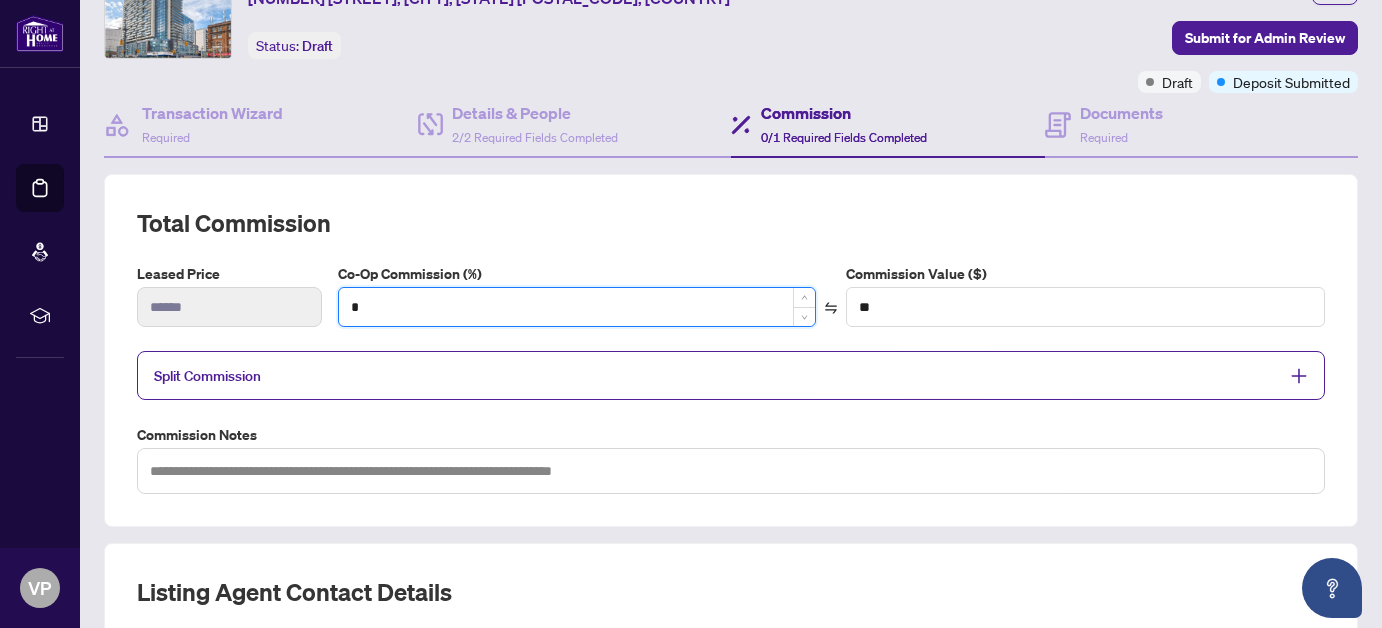 type on "**" 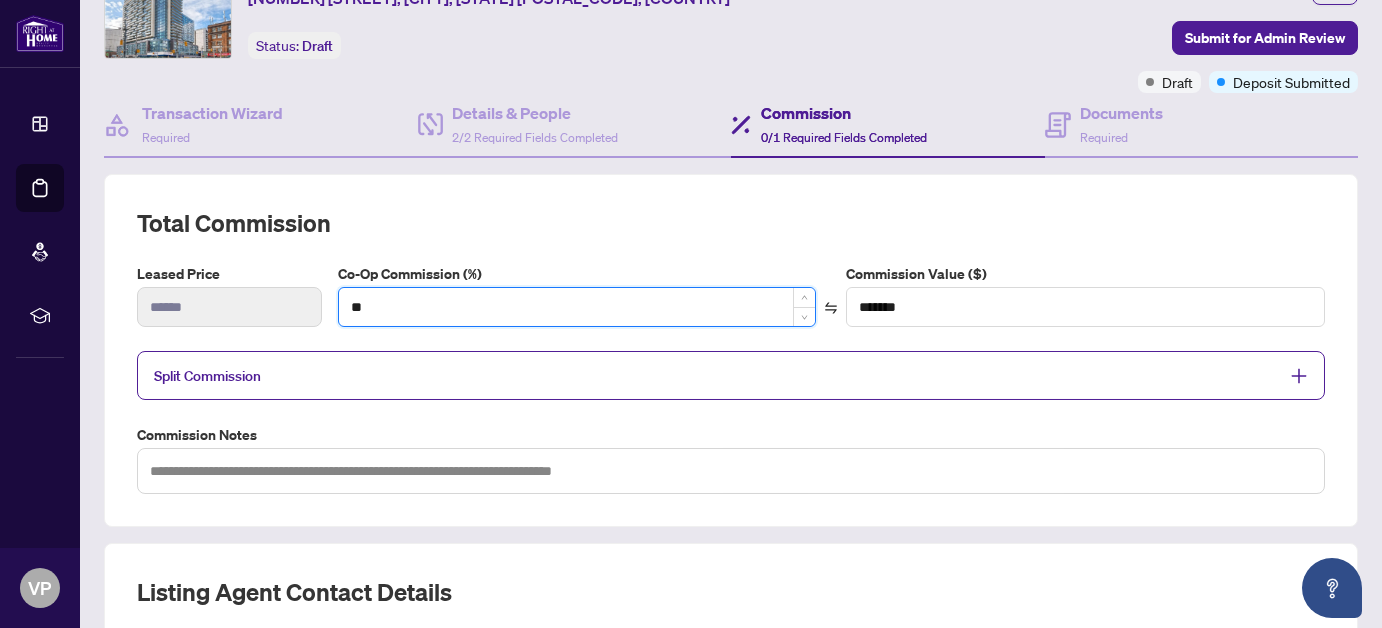 type on "***" 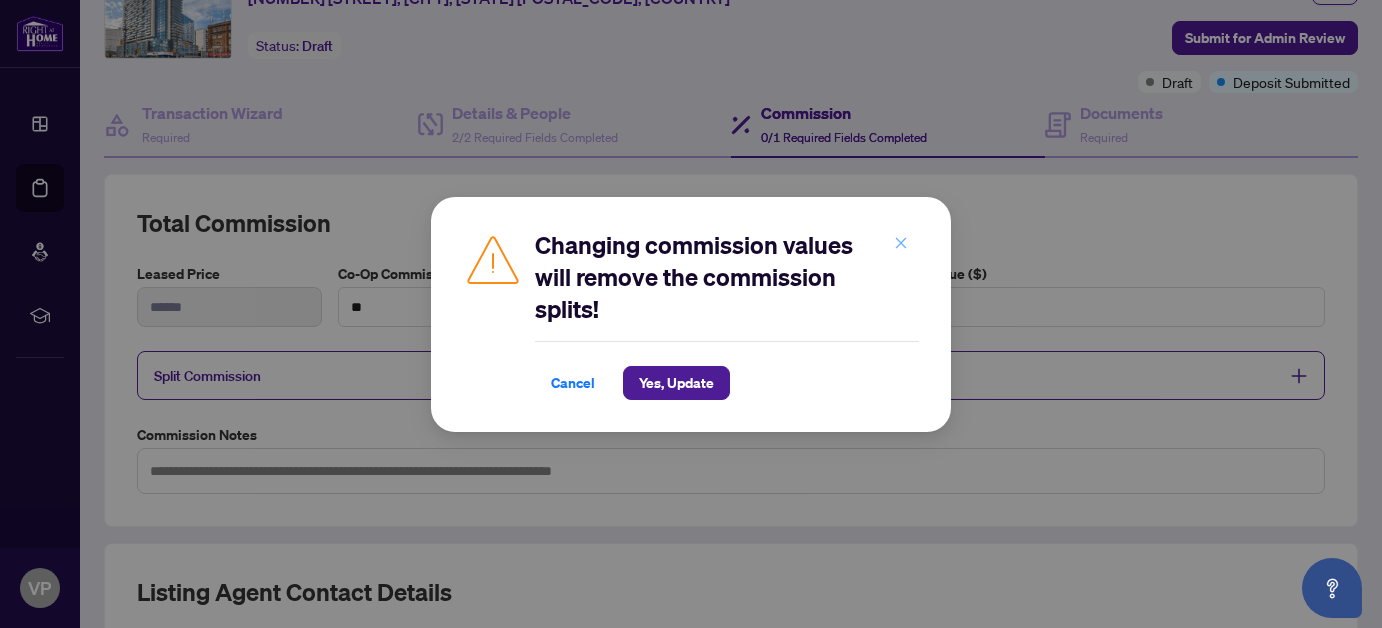 click at bounding box center (901, 244) 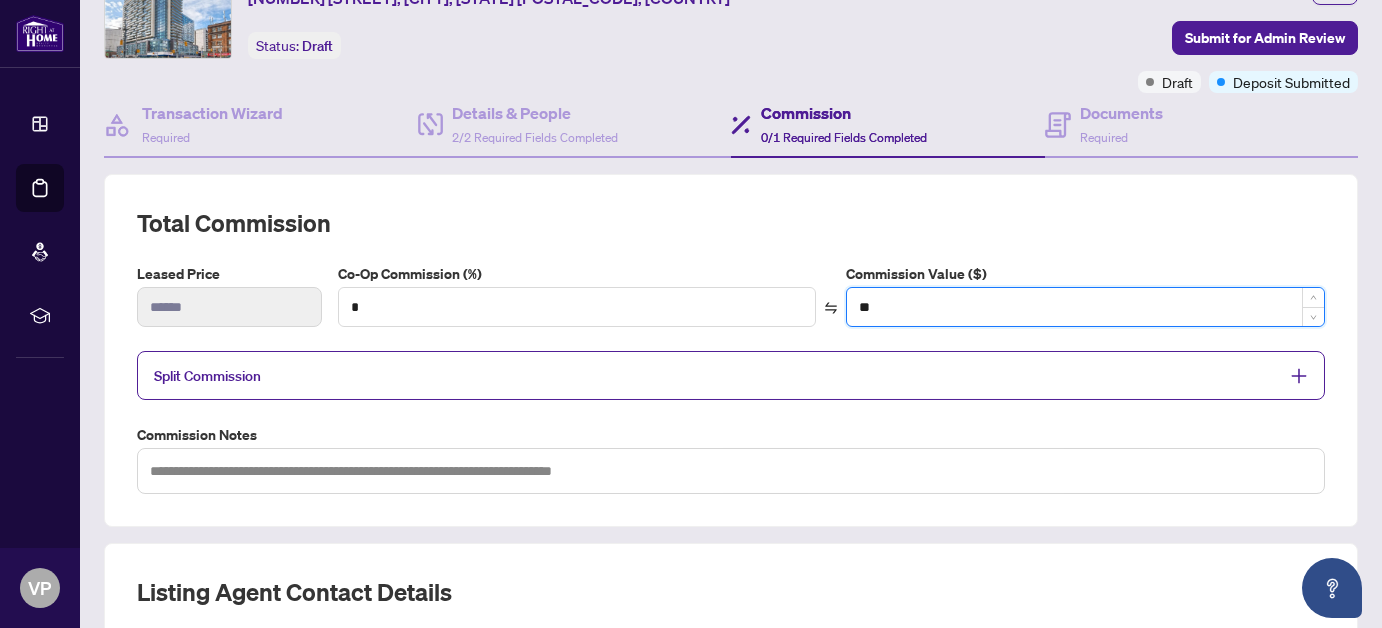 click on "**" at bounding box center (1085, 307) 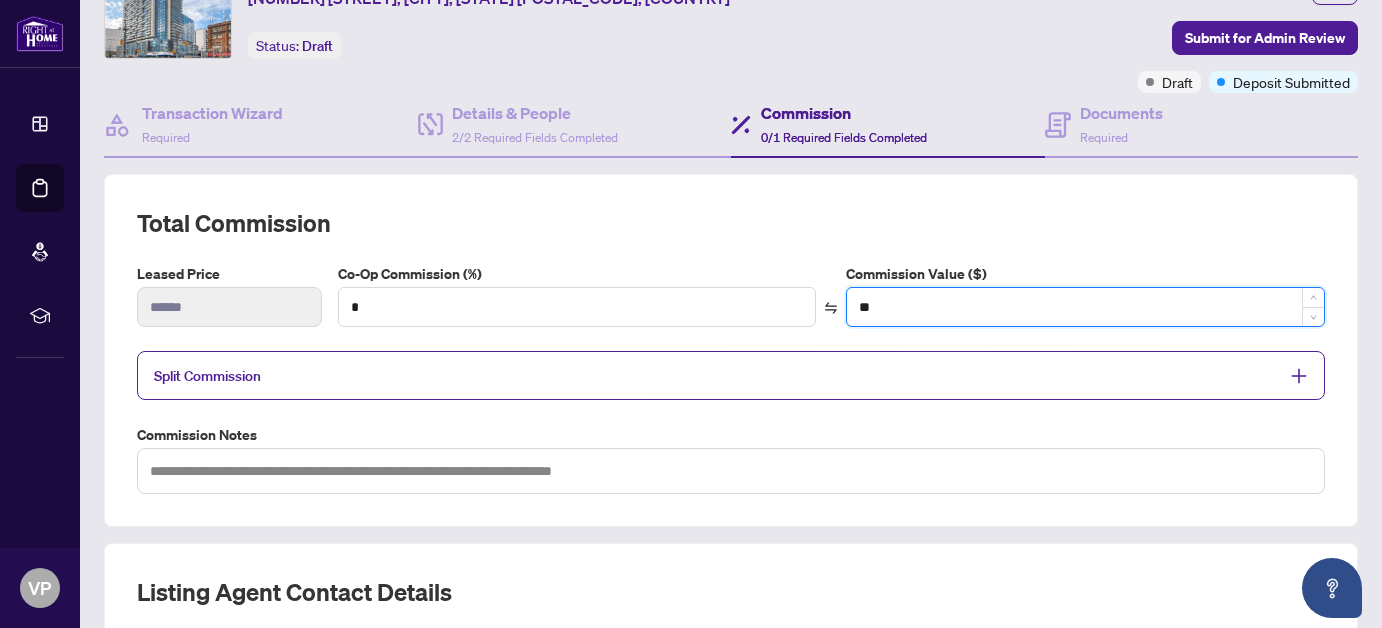type on "****" 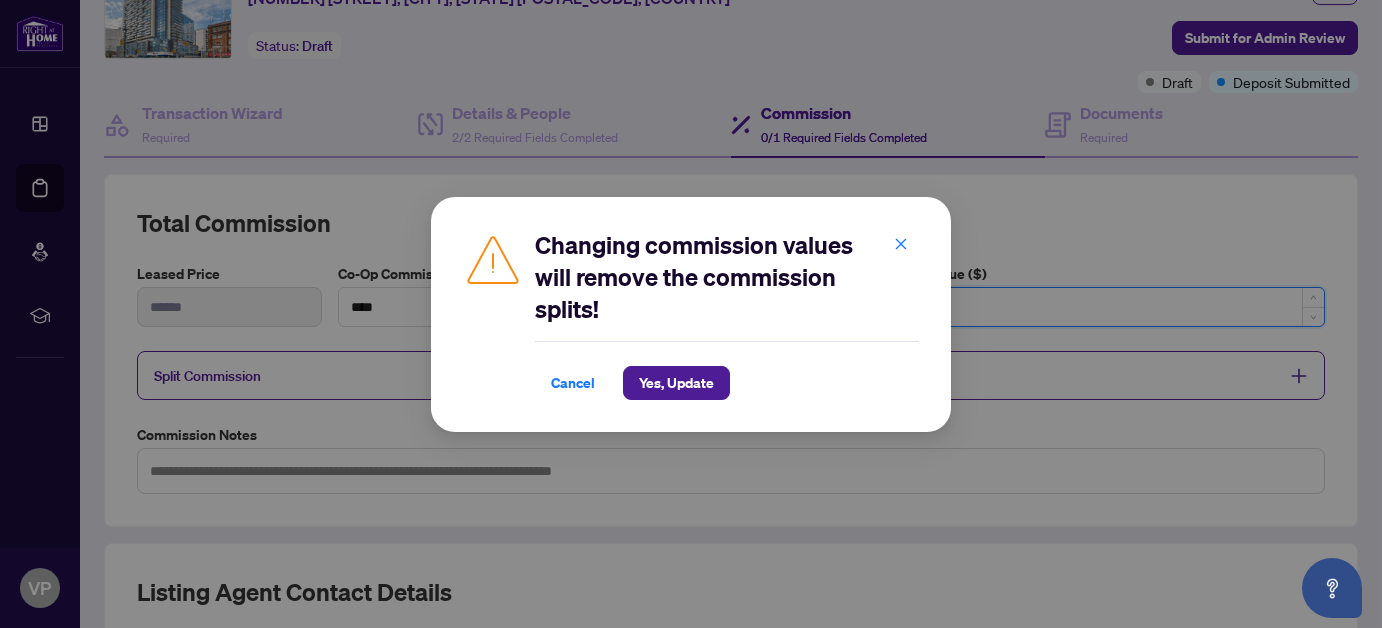 type on "****" 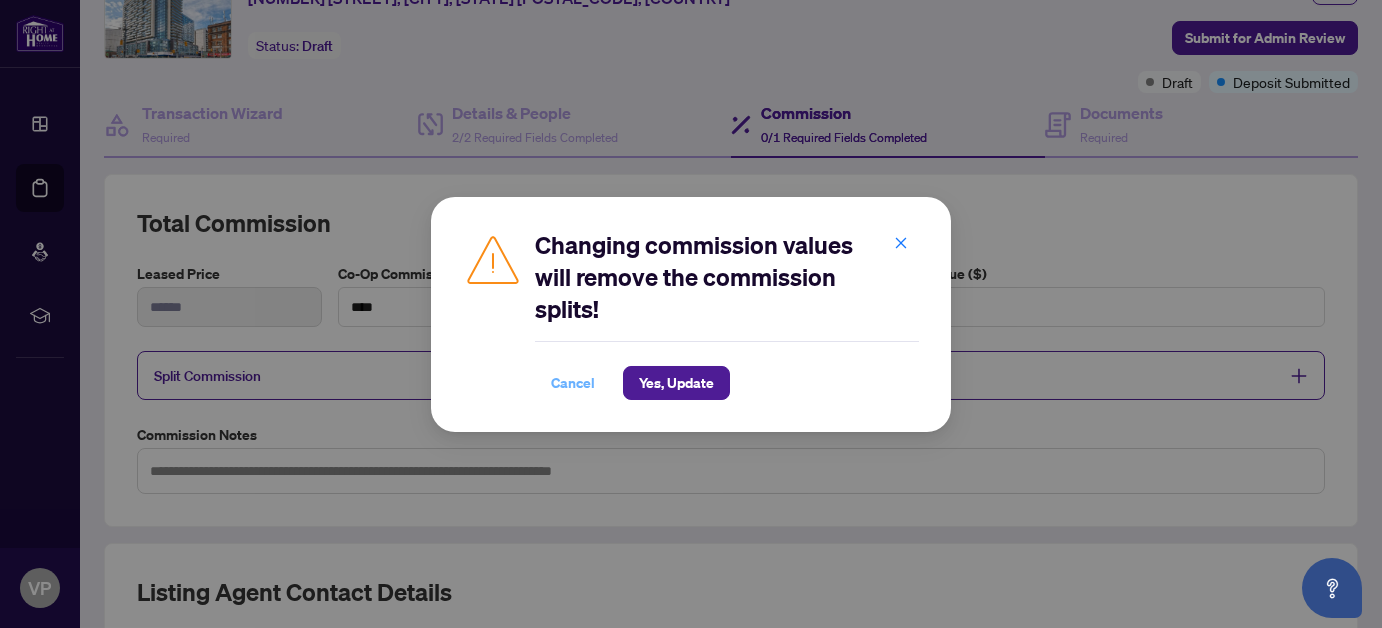 click on "Cancel" at bounding box center (573, 383) 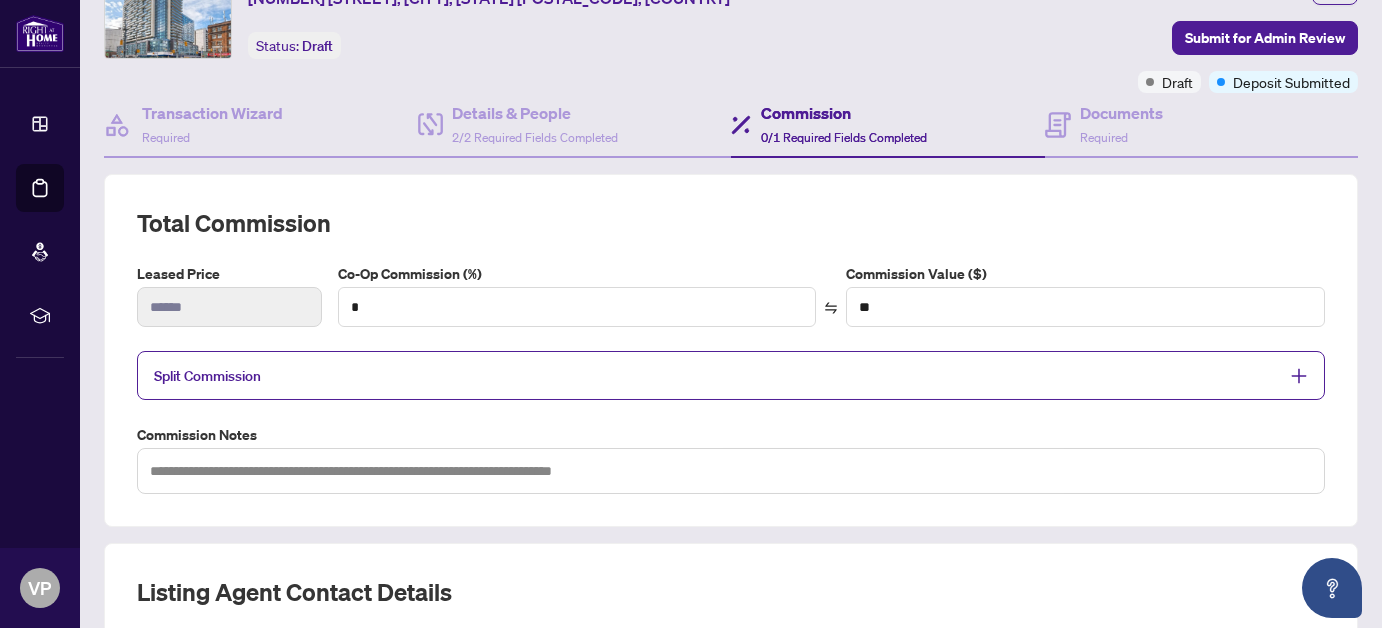 click on "Split Commission" at bounding box center (731, 375) 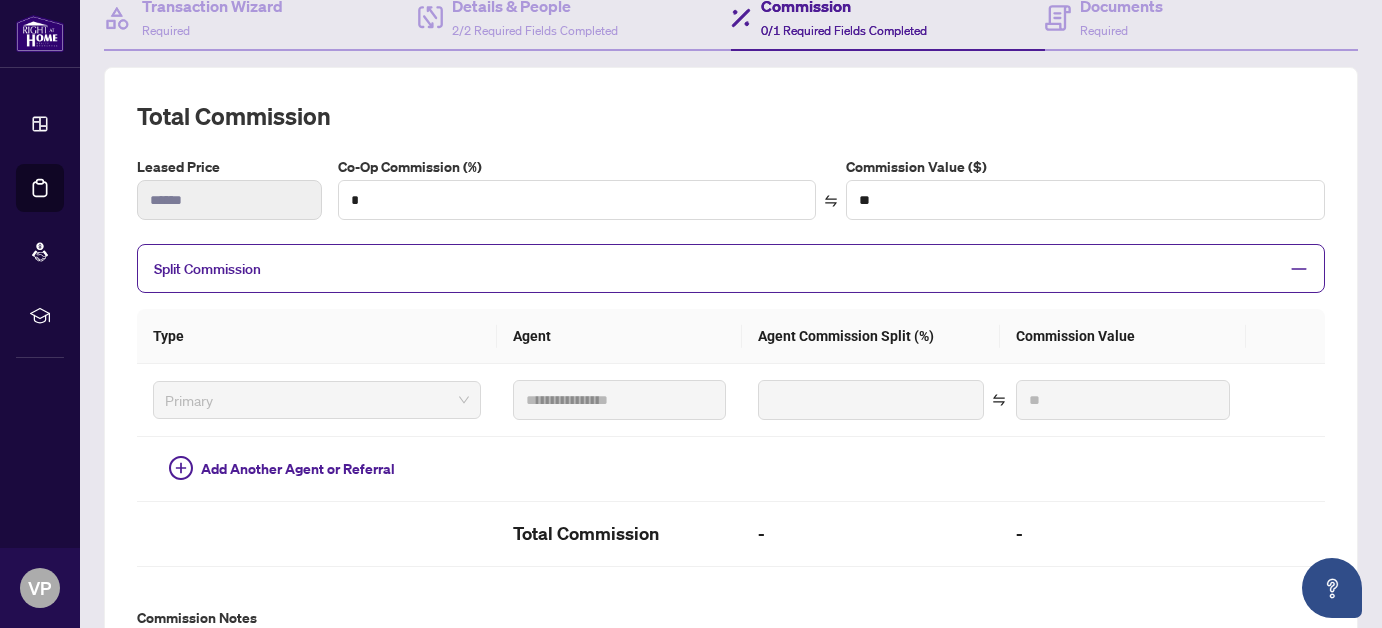 scroll, scrollTop: 300, scrollLeft: 0, axis: vertical 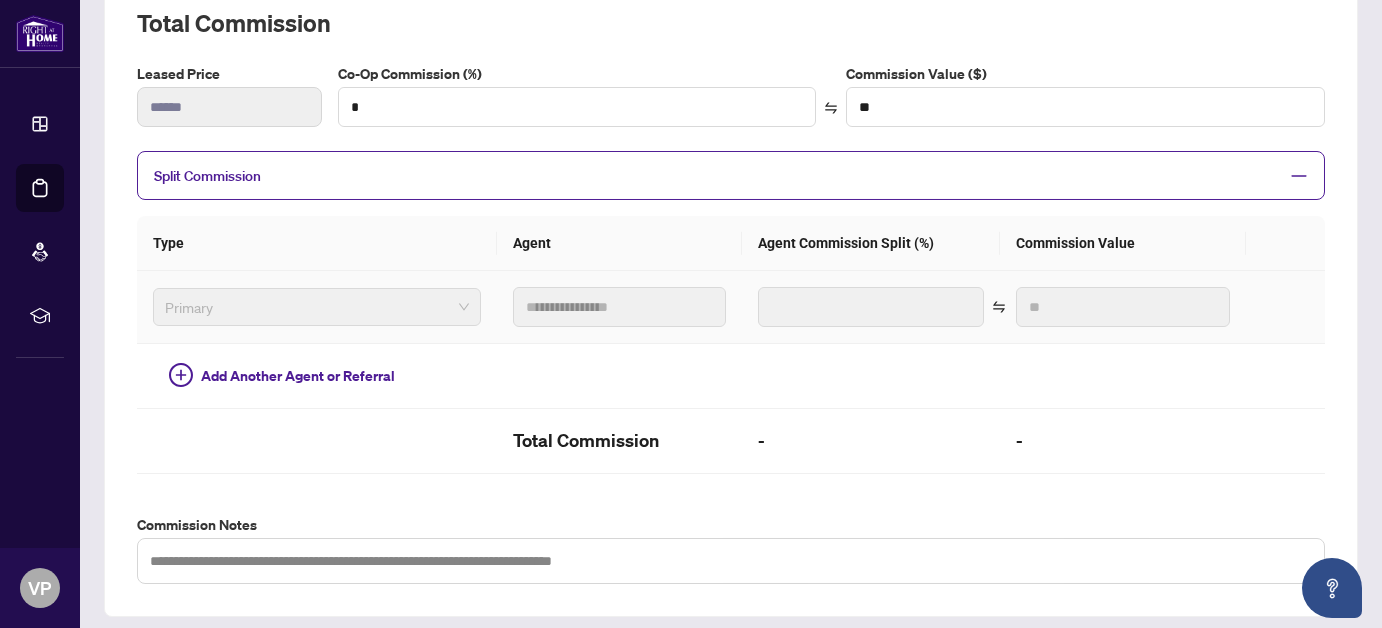 click on "Primary" at bounding box center [317, 307] 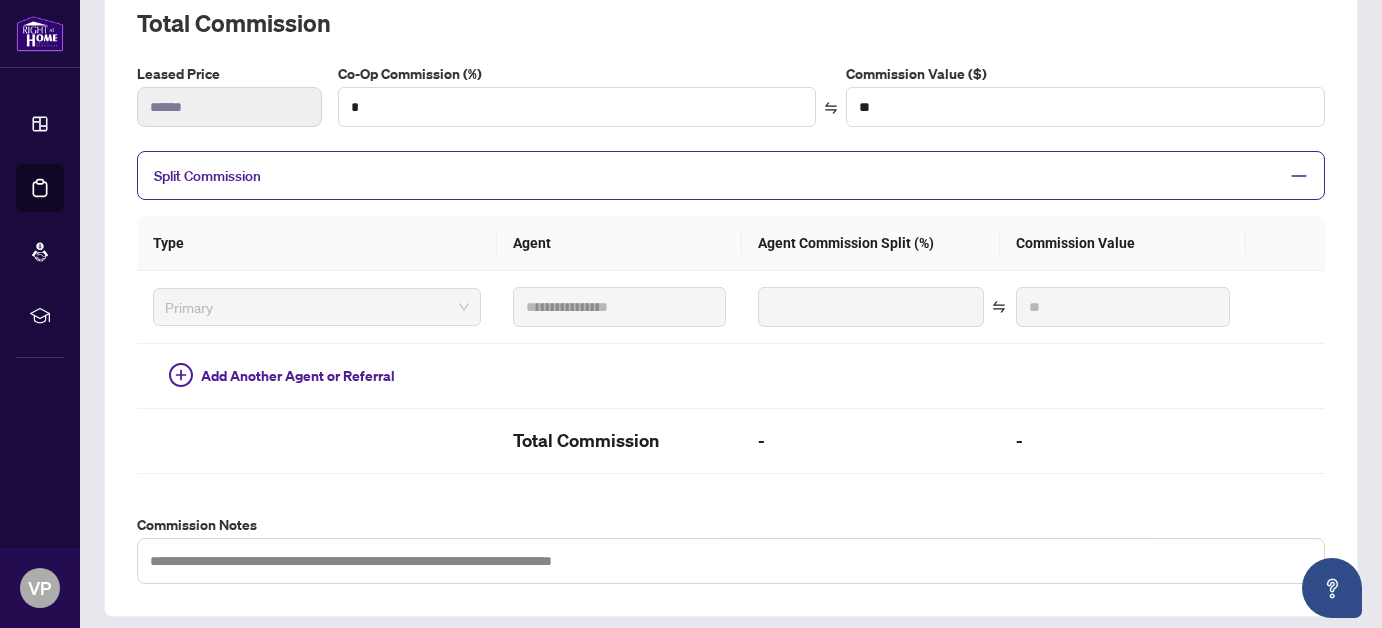 click 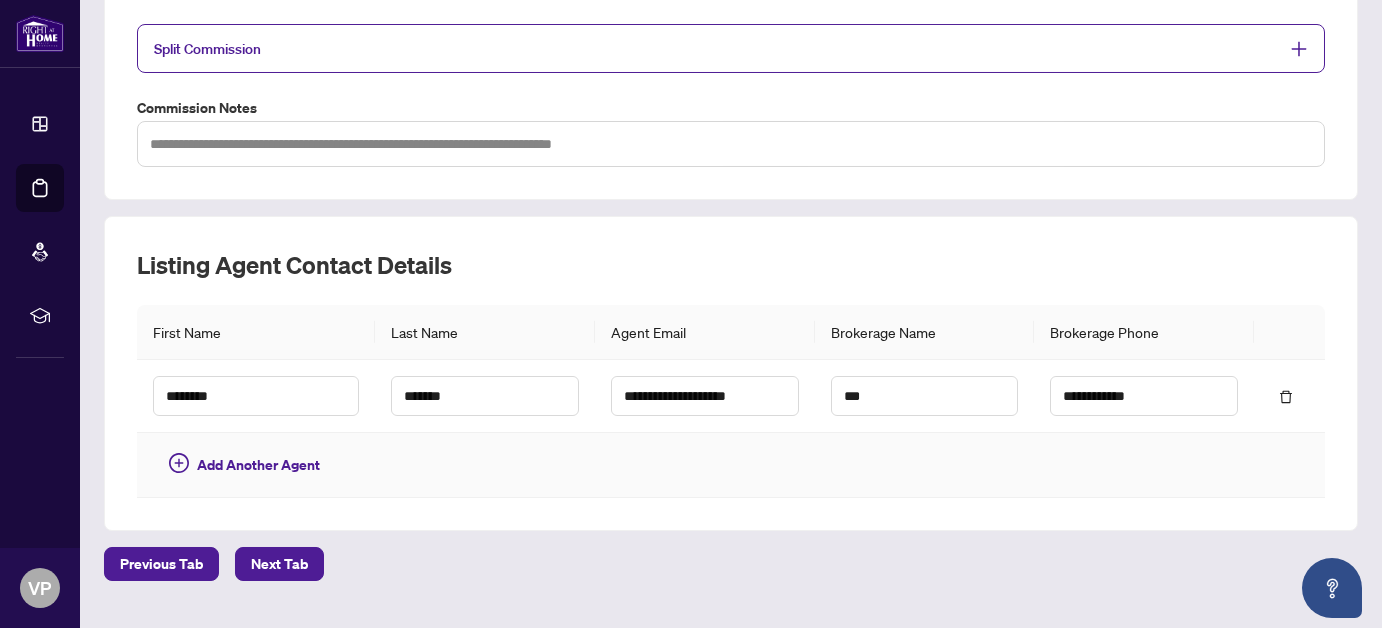scroll, scrollTop: 64, scrollLeft: 0, axis: vertical 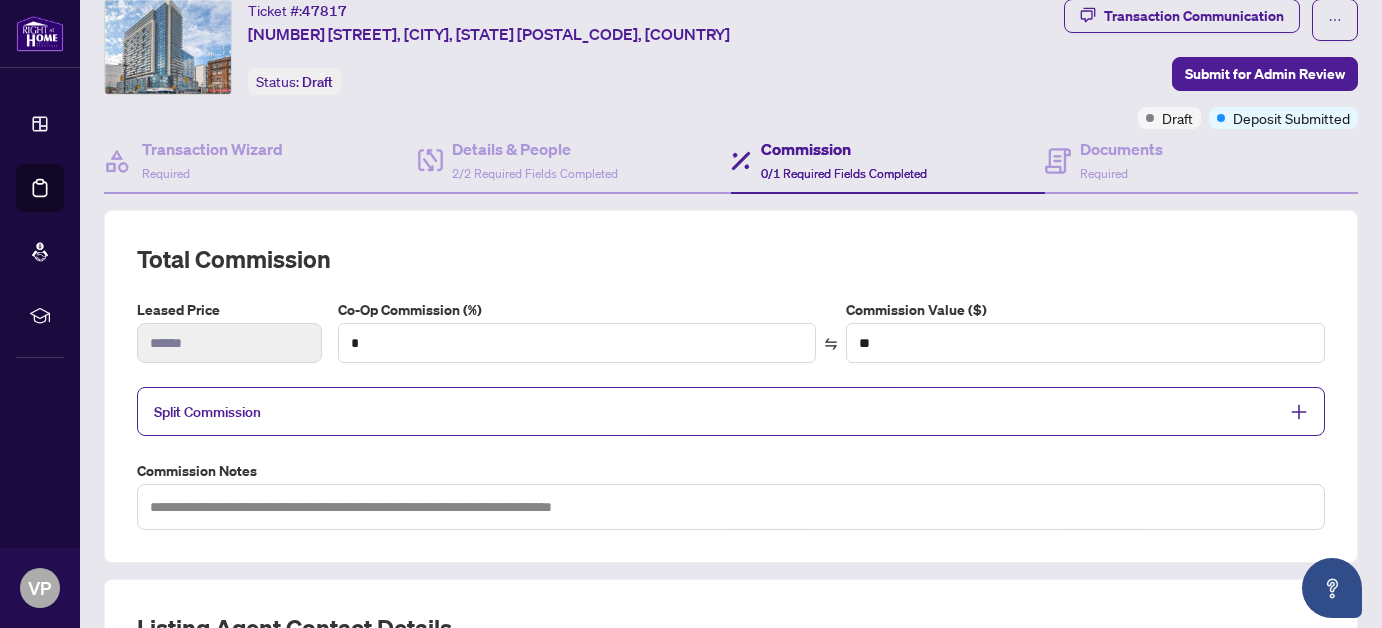 click on "Split Commission" at bounding box center [716, 411] 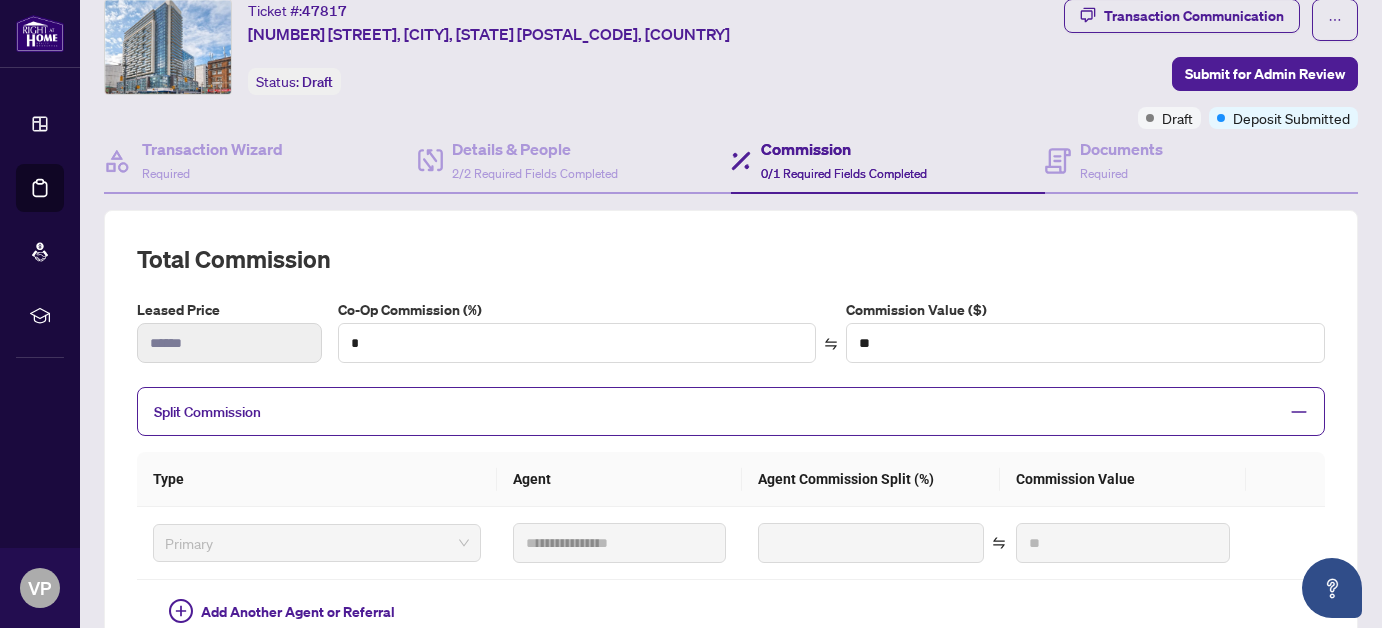 click on "Split Commission" at bounding box center [731, 411] 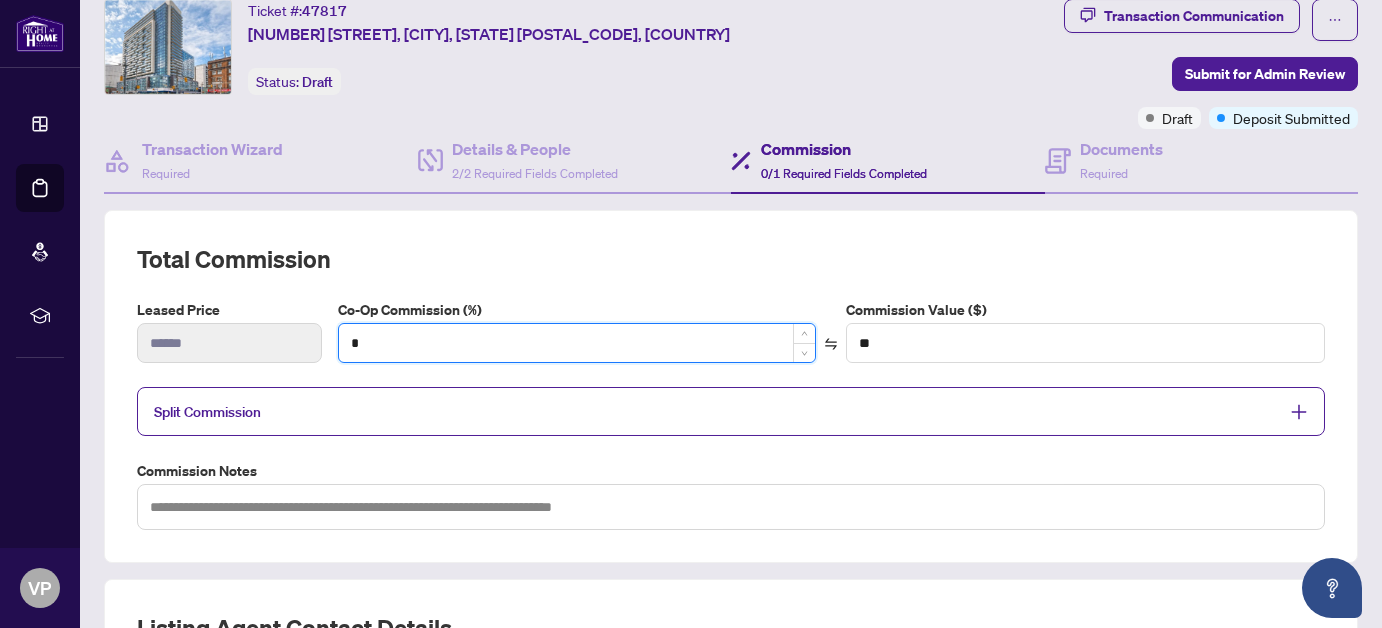 click on "*" at bounding box center (577, 343) 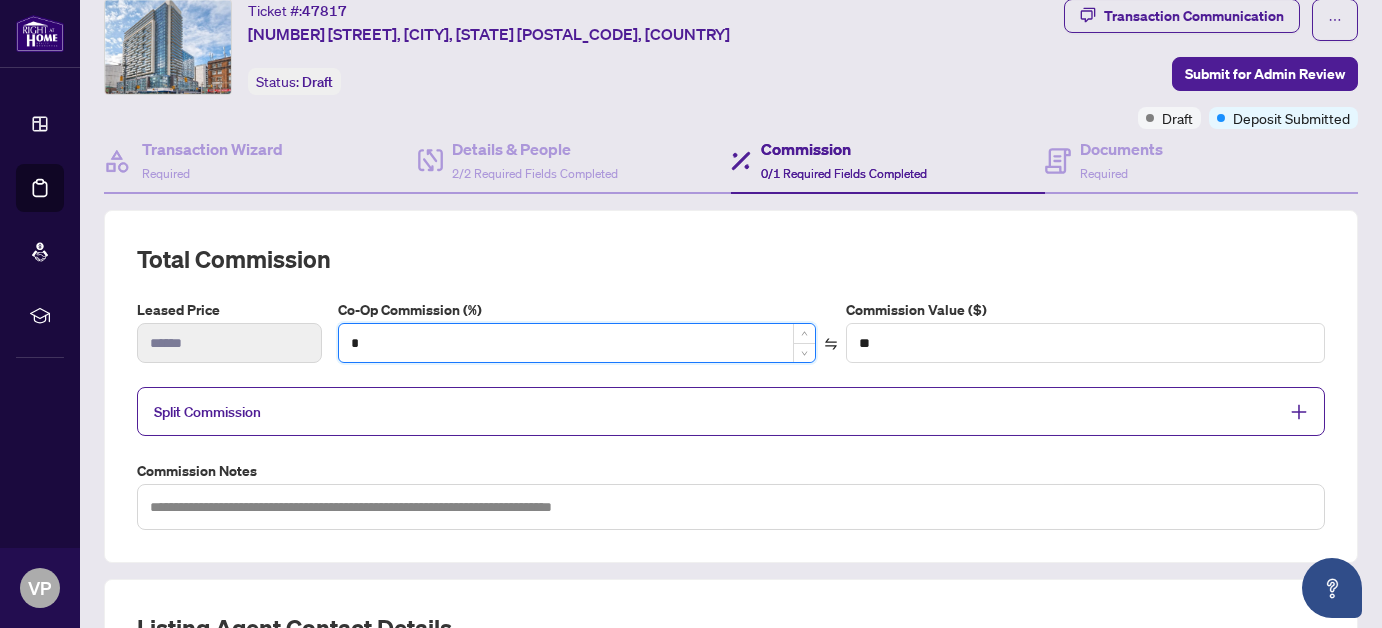 type on "**" 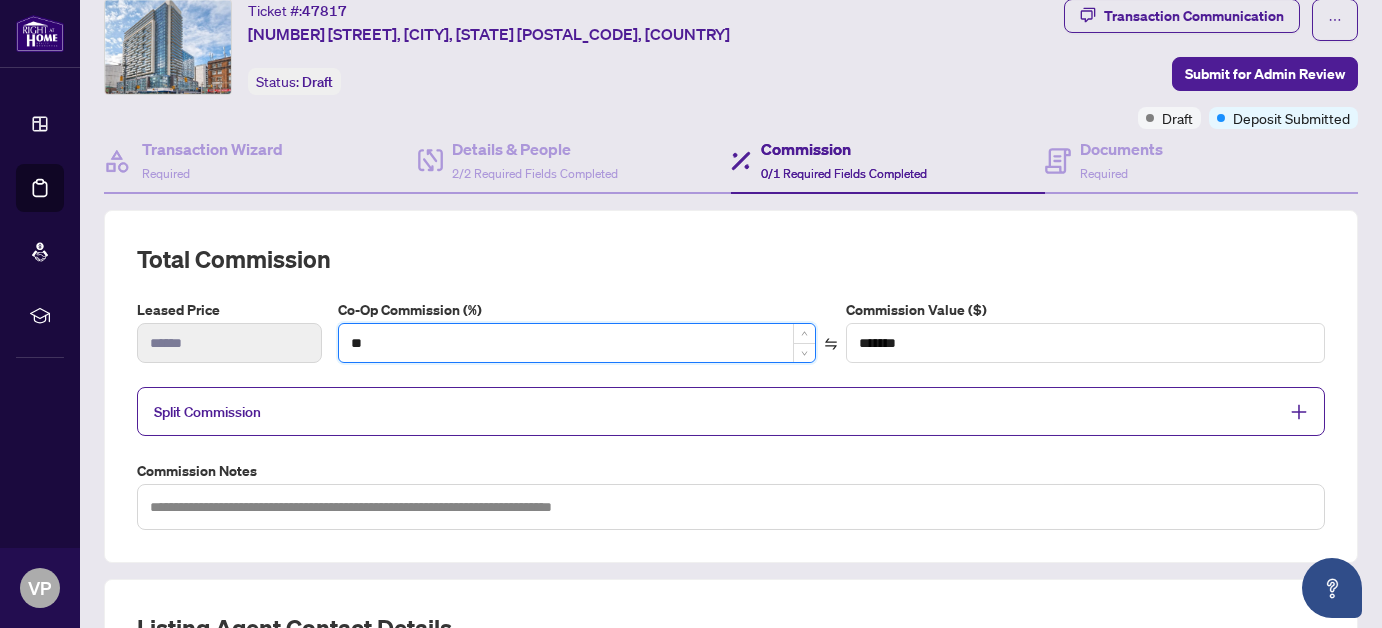 type on "***" 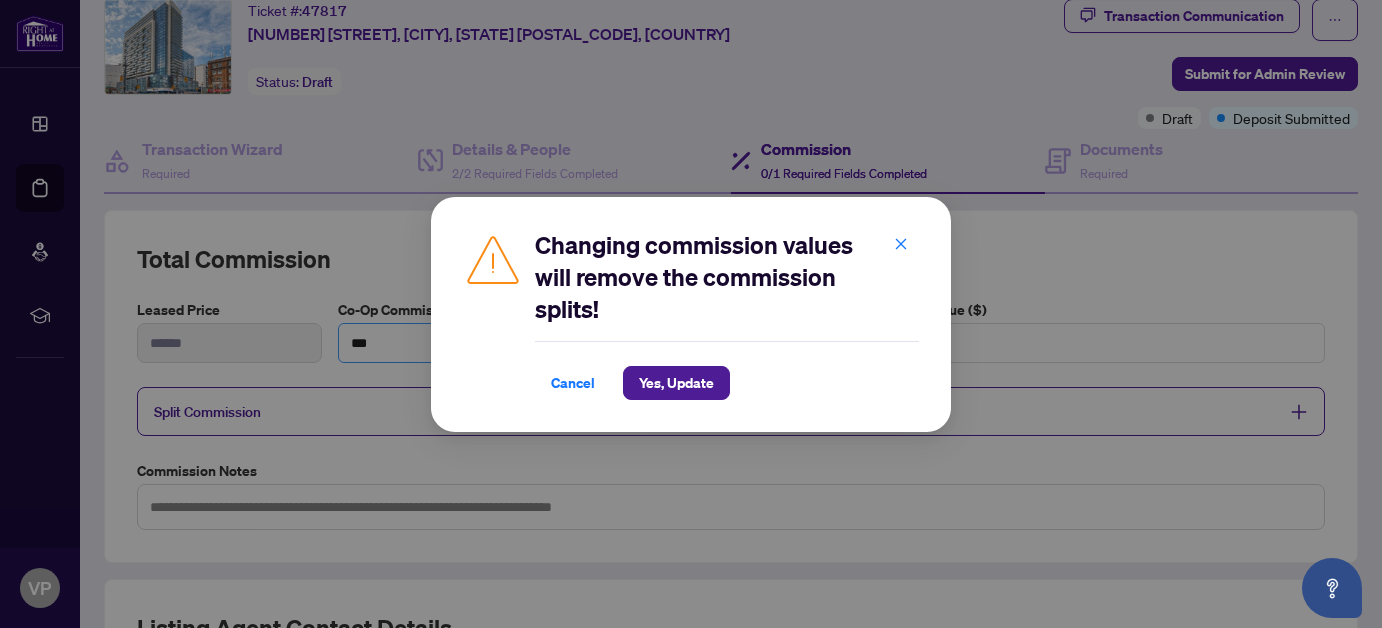 type on "**" 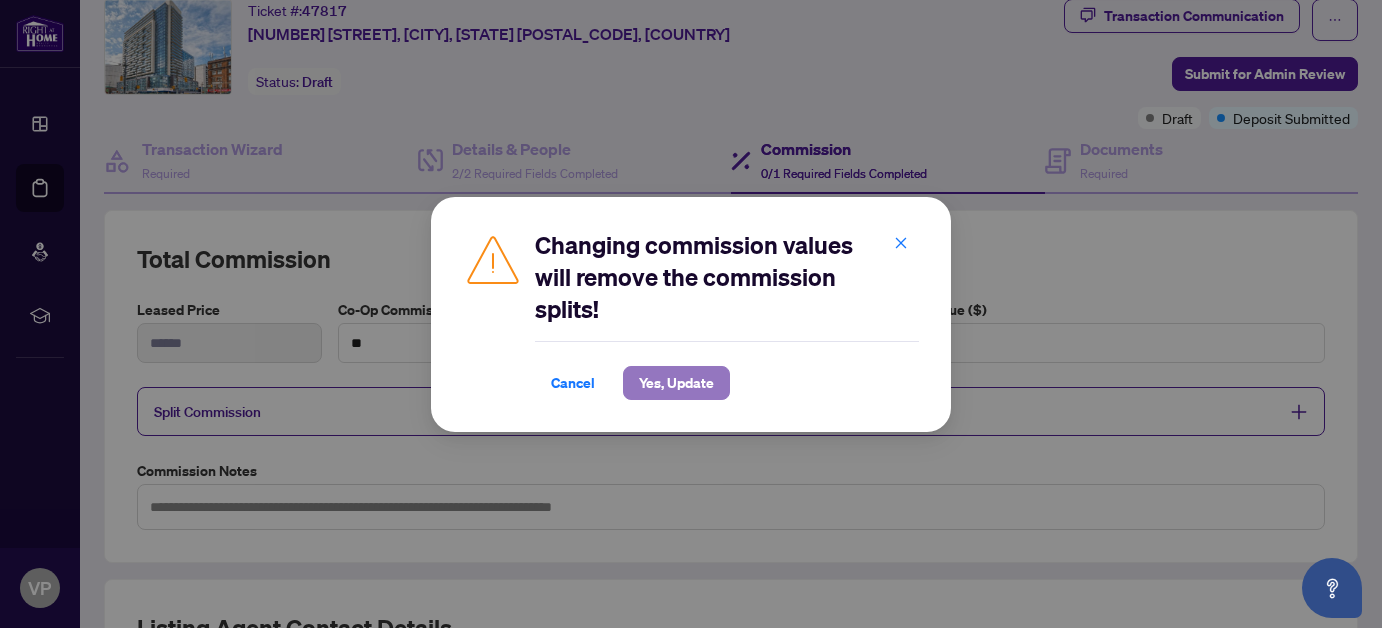 click on "Yes, Update" at bounding box center [676, 383] 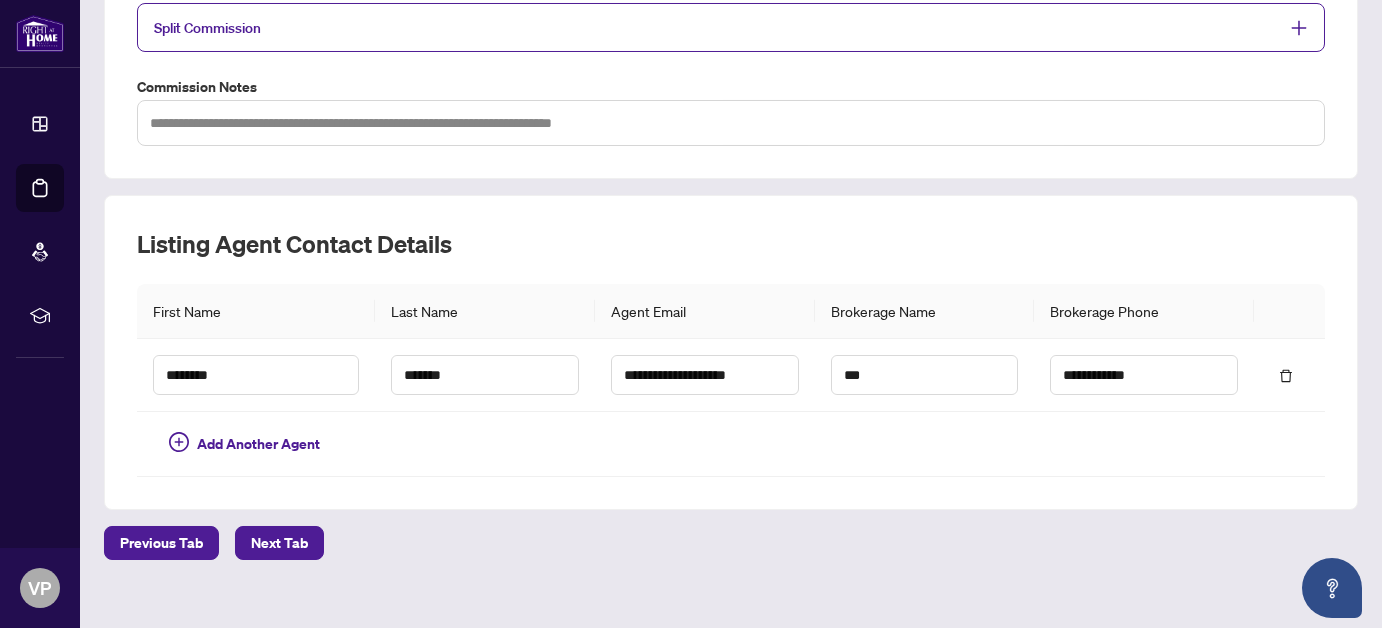 scroll, scrollTop: 464, scrollLeft: 0, axis: vertical 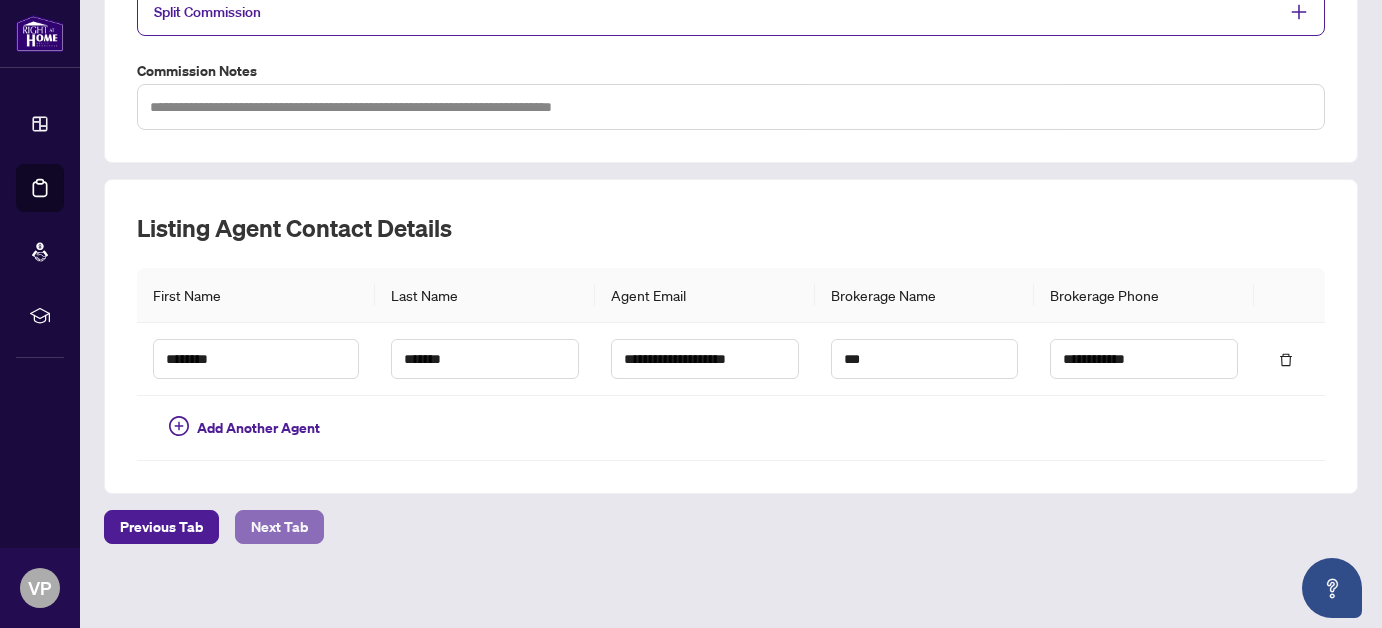 click on "Next Tab" at bounding box center (279, 527) 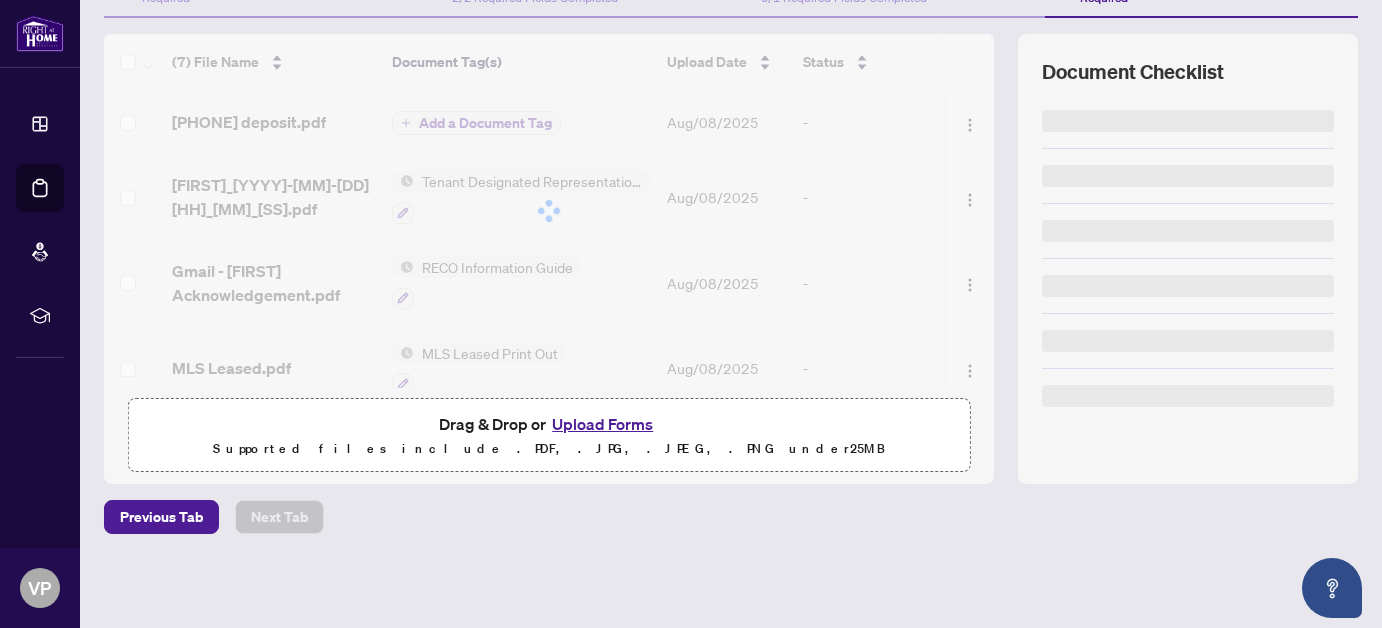 scroll, scrollTop: 0, scrollLeft: 0, axis: both 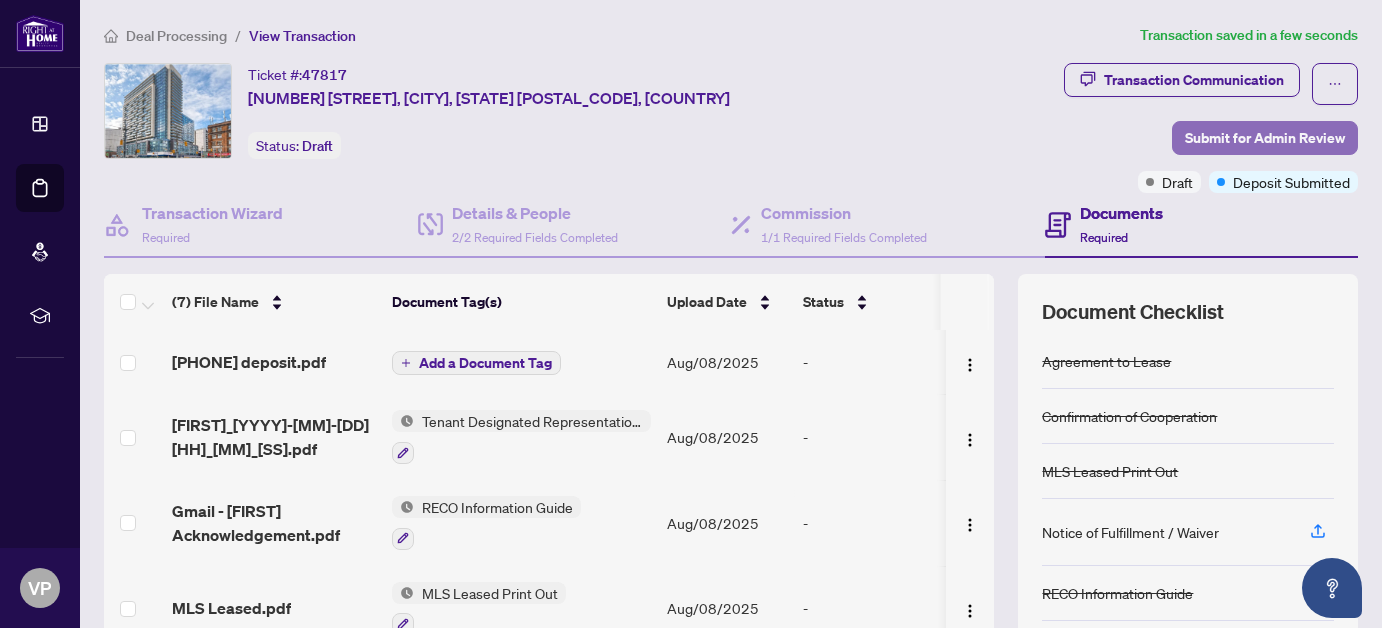 click on "Submit for Admin Review" at bounding box center (1265, 138) 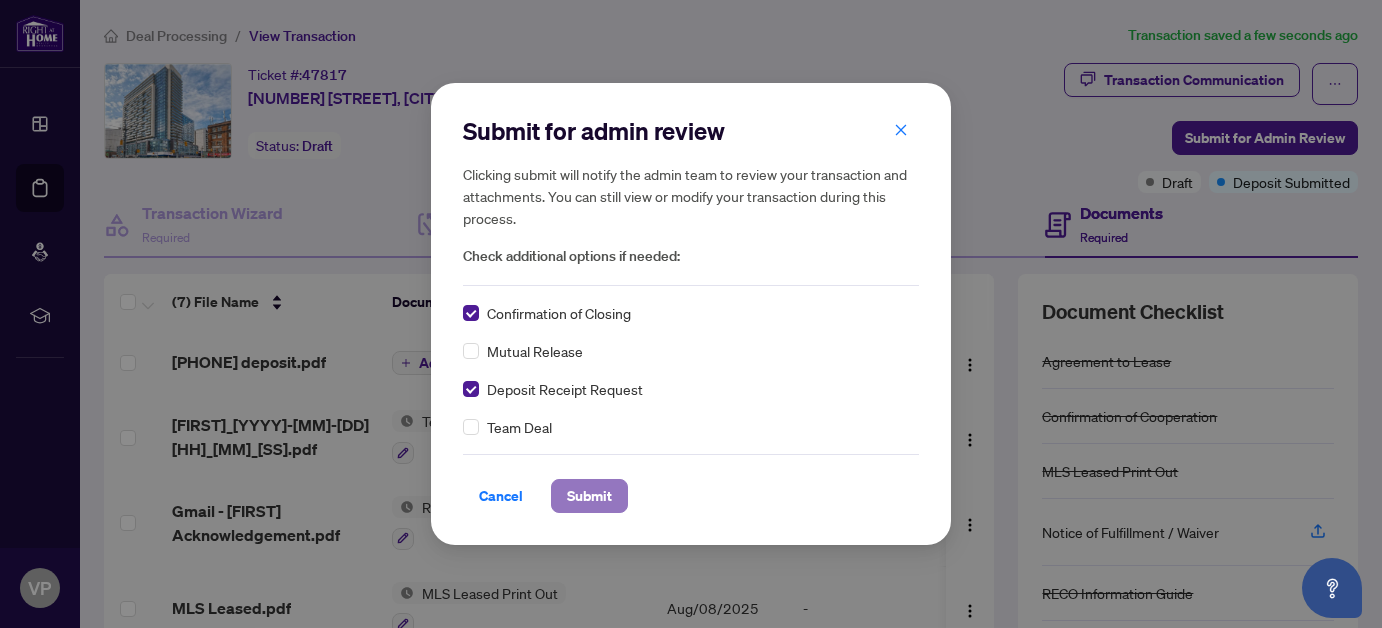 click on "Submit" at bounding box center (589, 496) 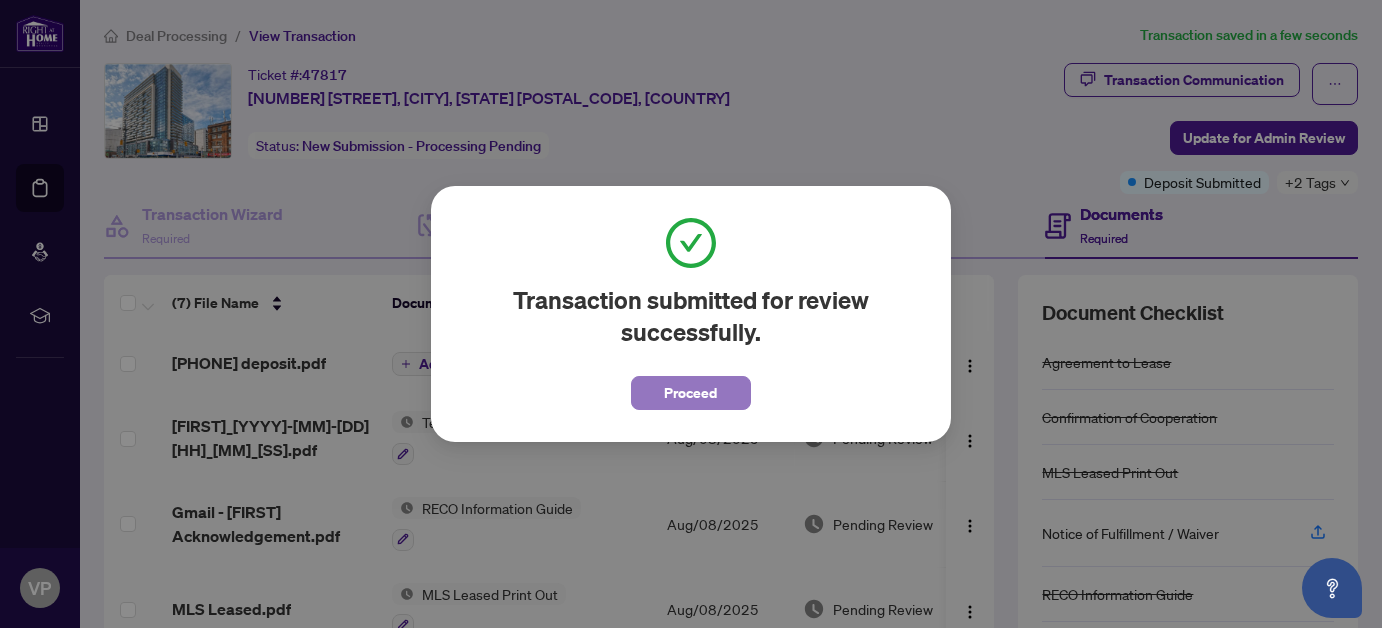 click on "Proceed" at bounding box center [691, 393] 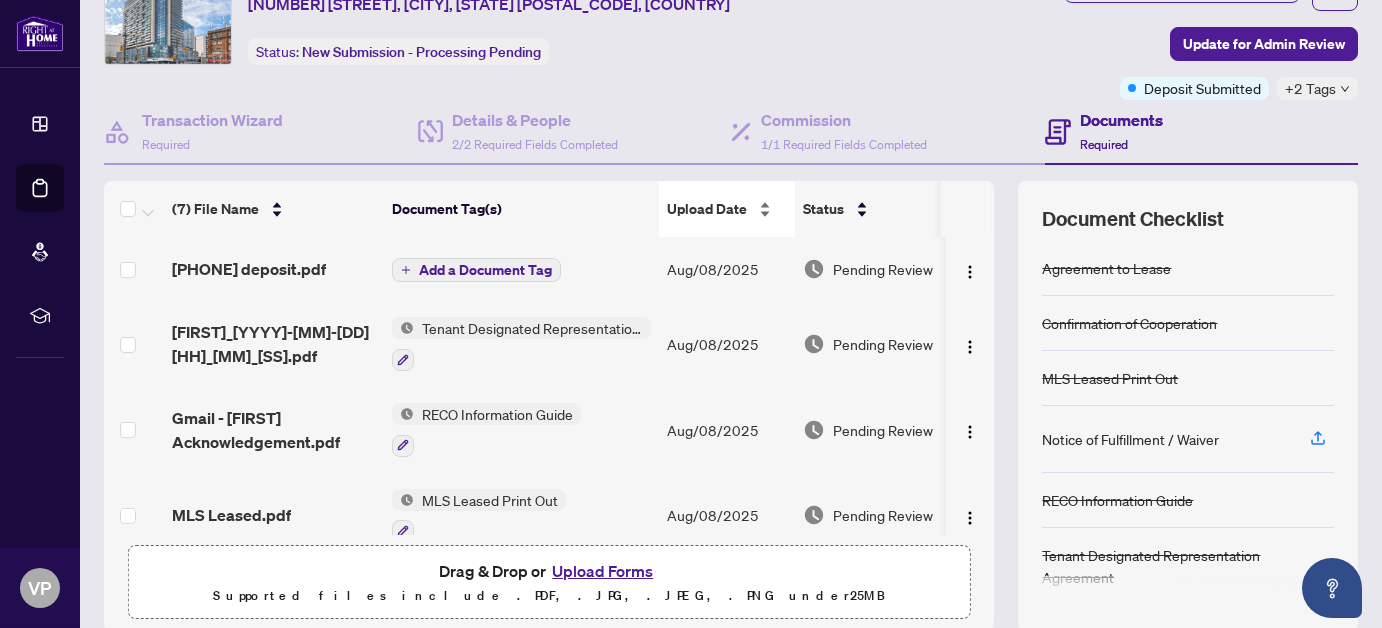 scroll, scrollTop: 0, scrollLeft: 0, axis: both 